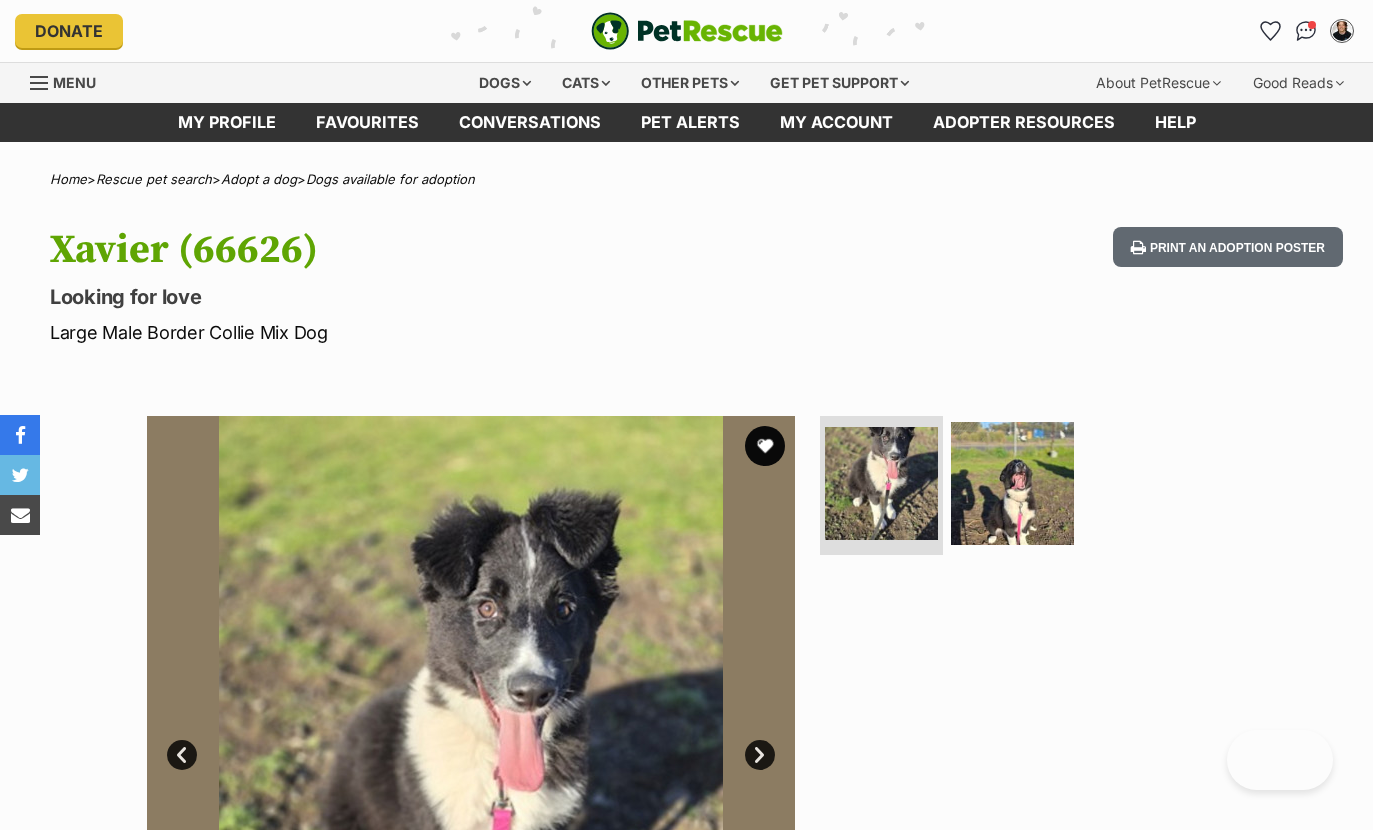 scroll, scrollTop: 0, scrollLeft: 0, axis: both 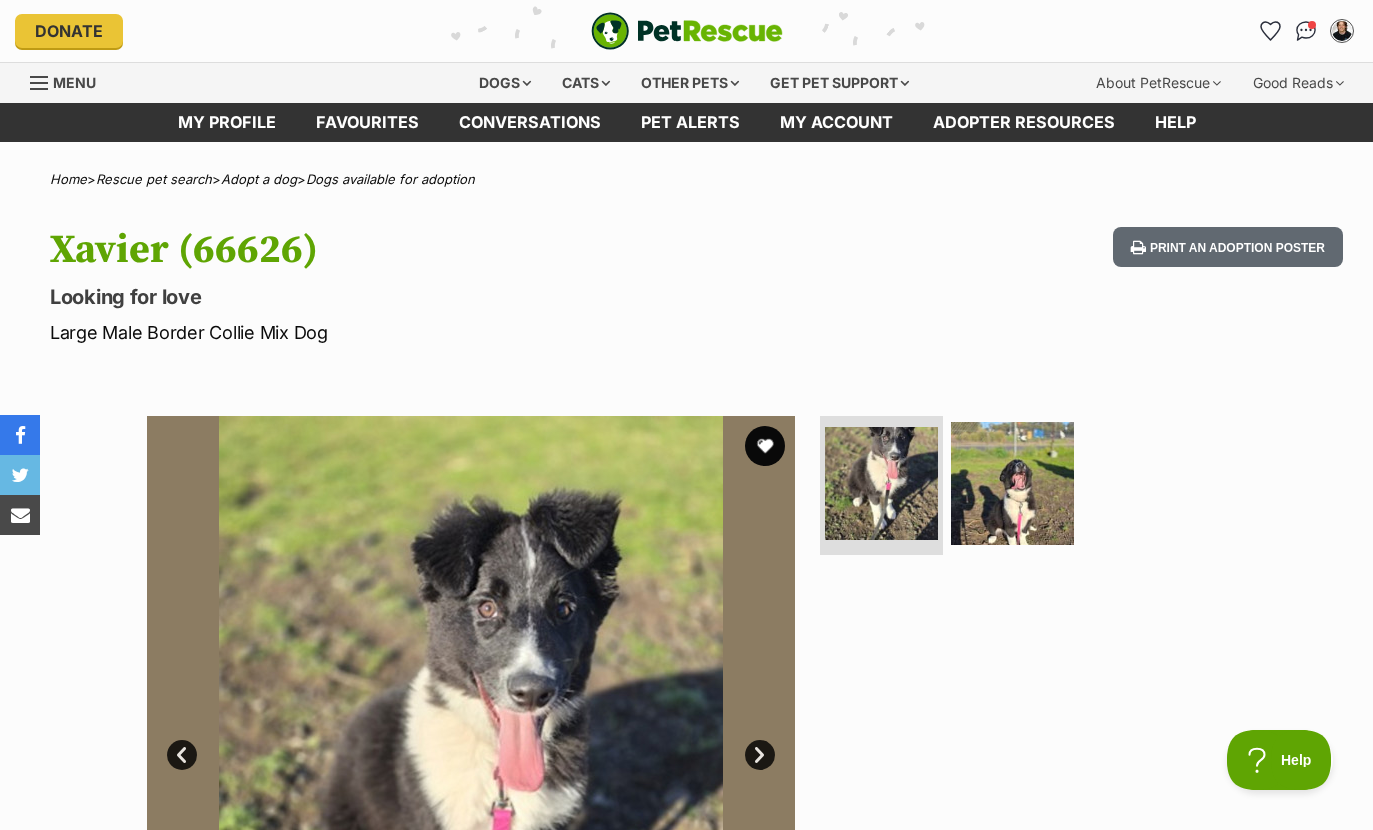 click at bounding box center [765, 446] 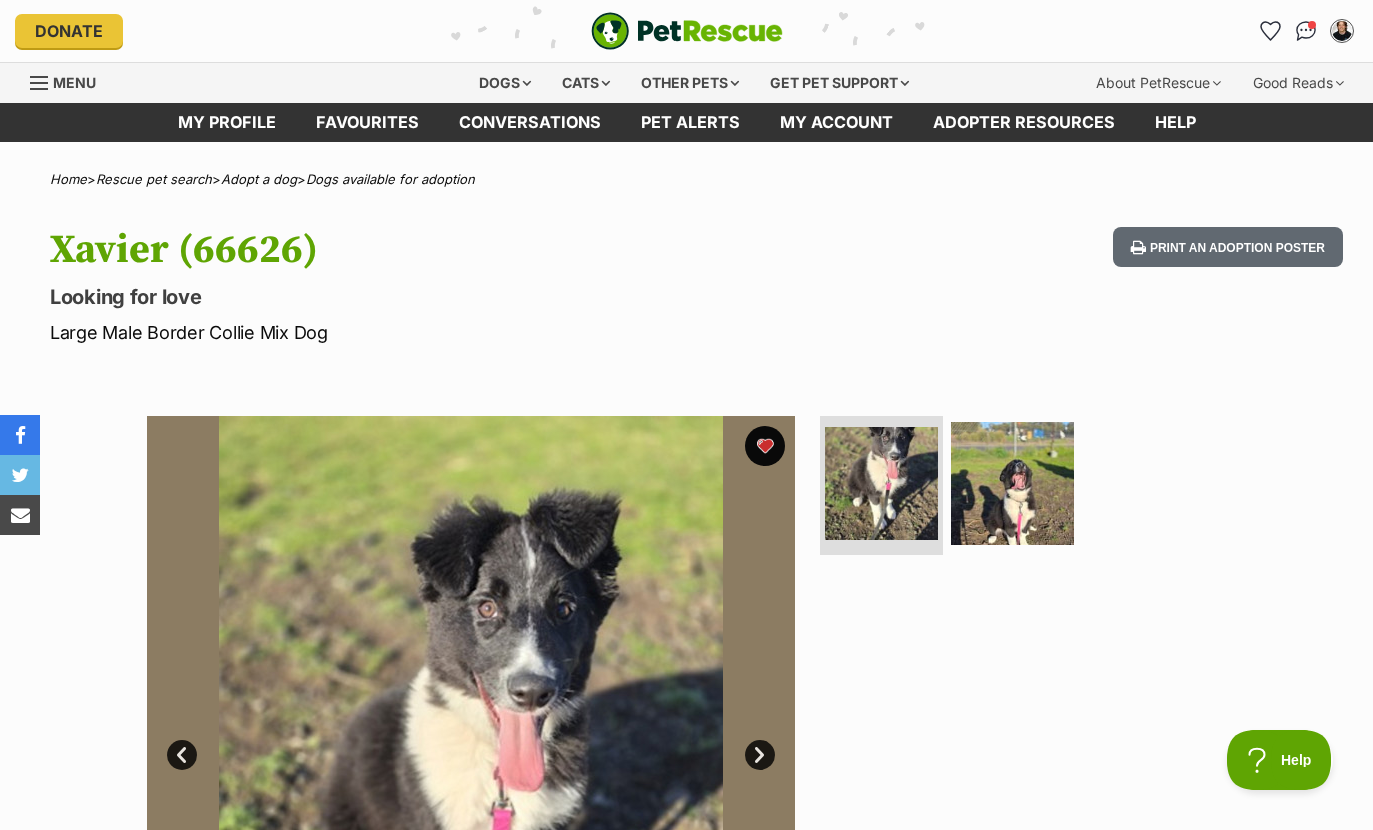 click on "Dogs" at bounding box center (505, 83) 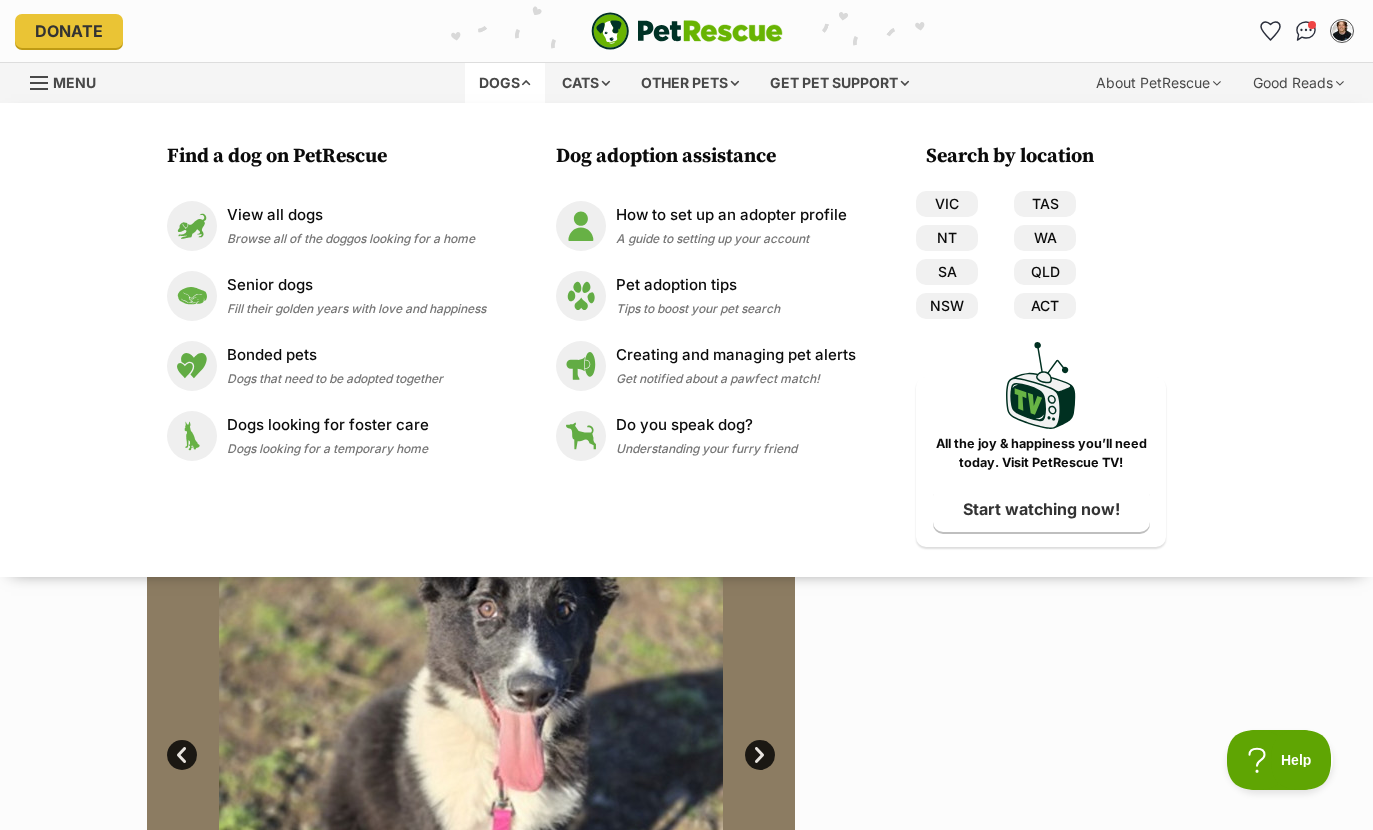 click on "View all dogs
Browse all of the doggos looking for a home" at bounding box center (326, 226) 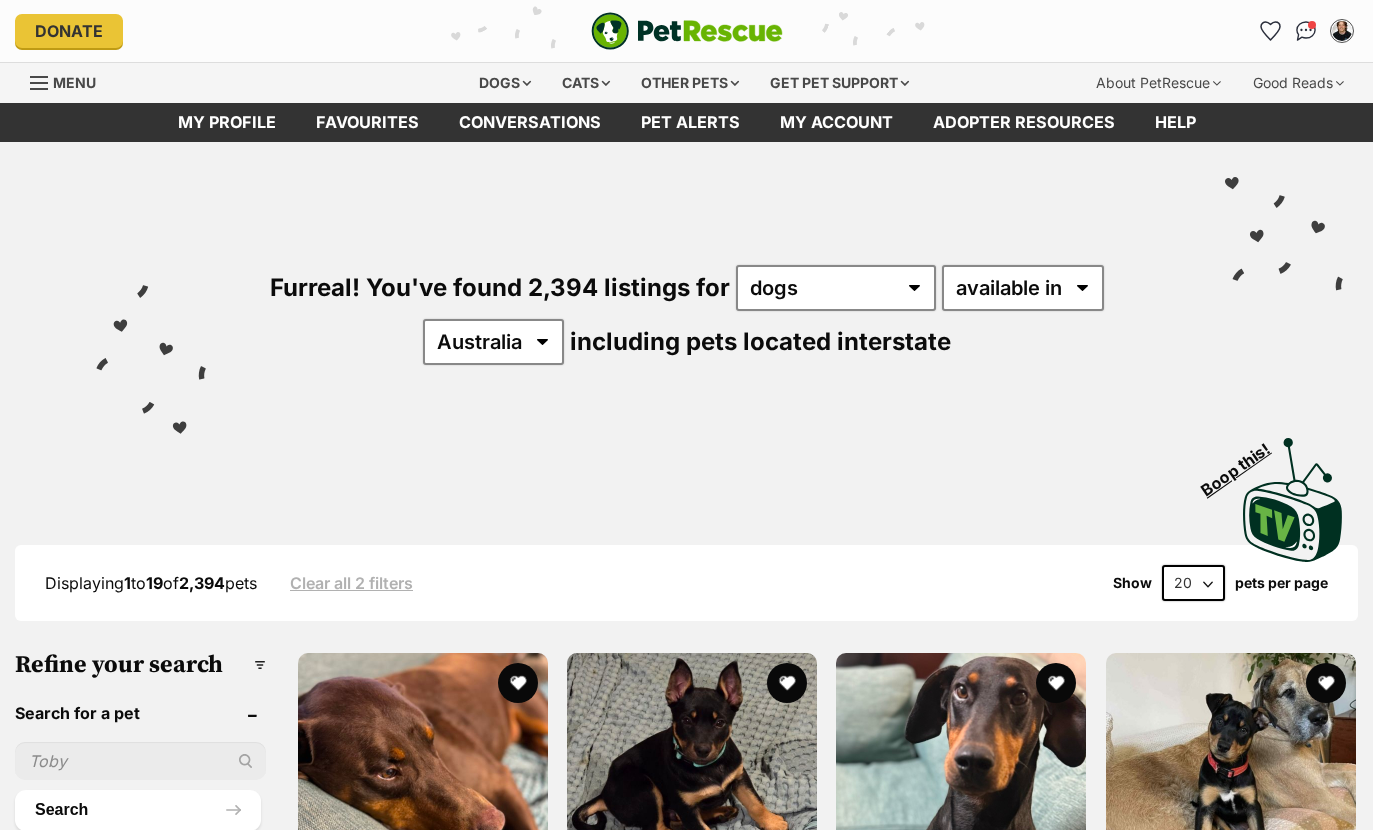 scroll, scrollTop: 0, scrollLeft: 0, axis: both 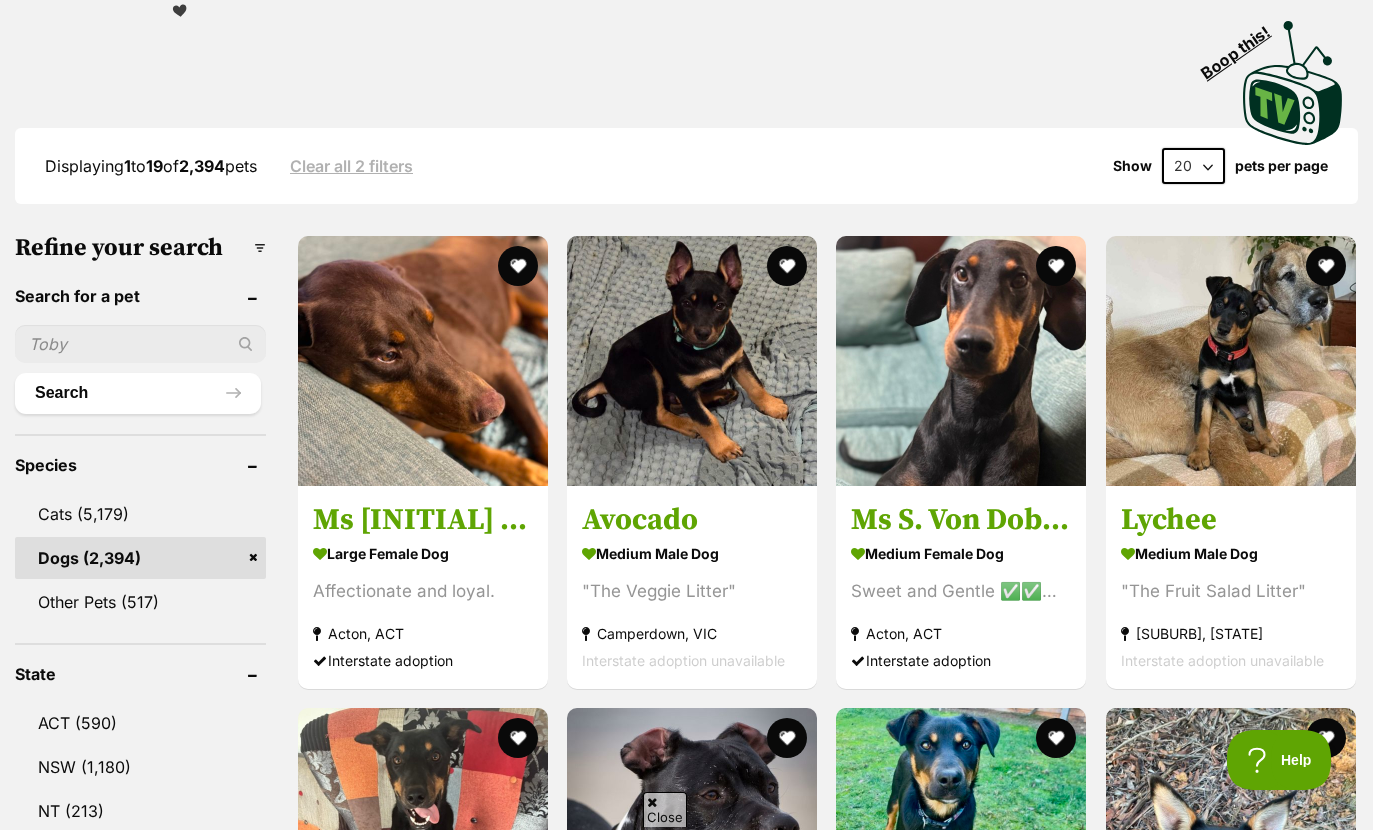 click on "20 40 60" at bounding box center (1193, 166) 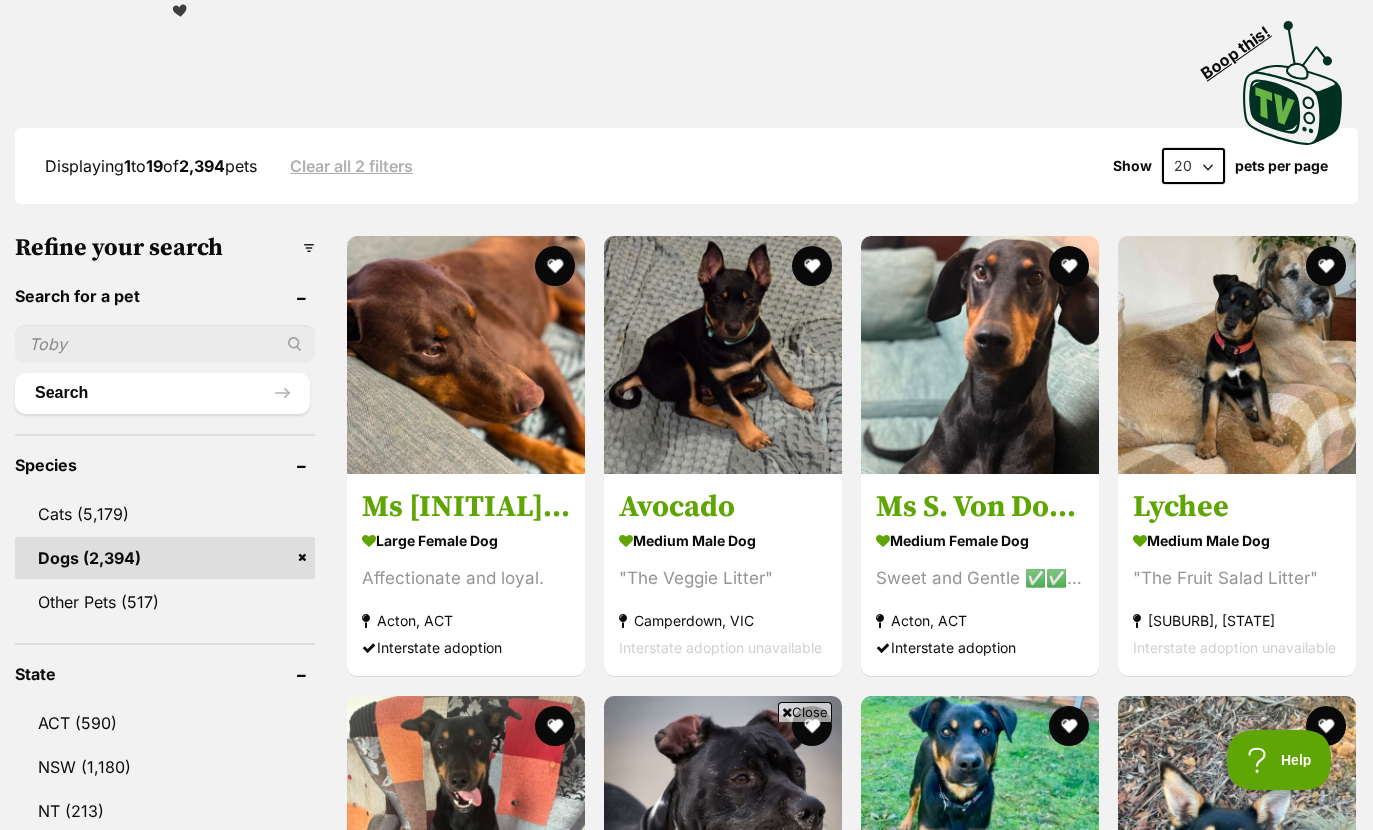 scroll, scrollTop: 0, scrollLeft: 0, axis: both 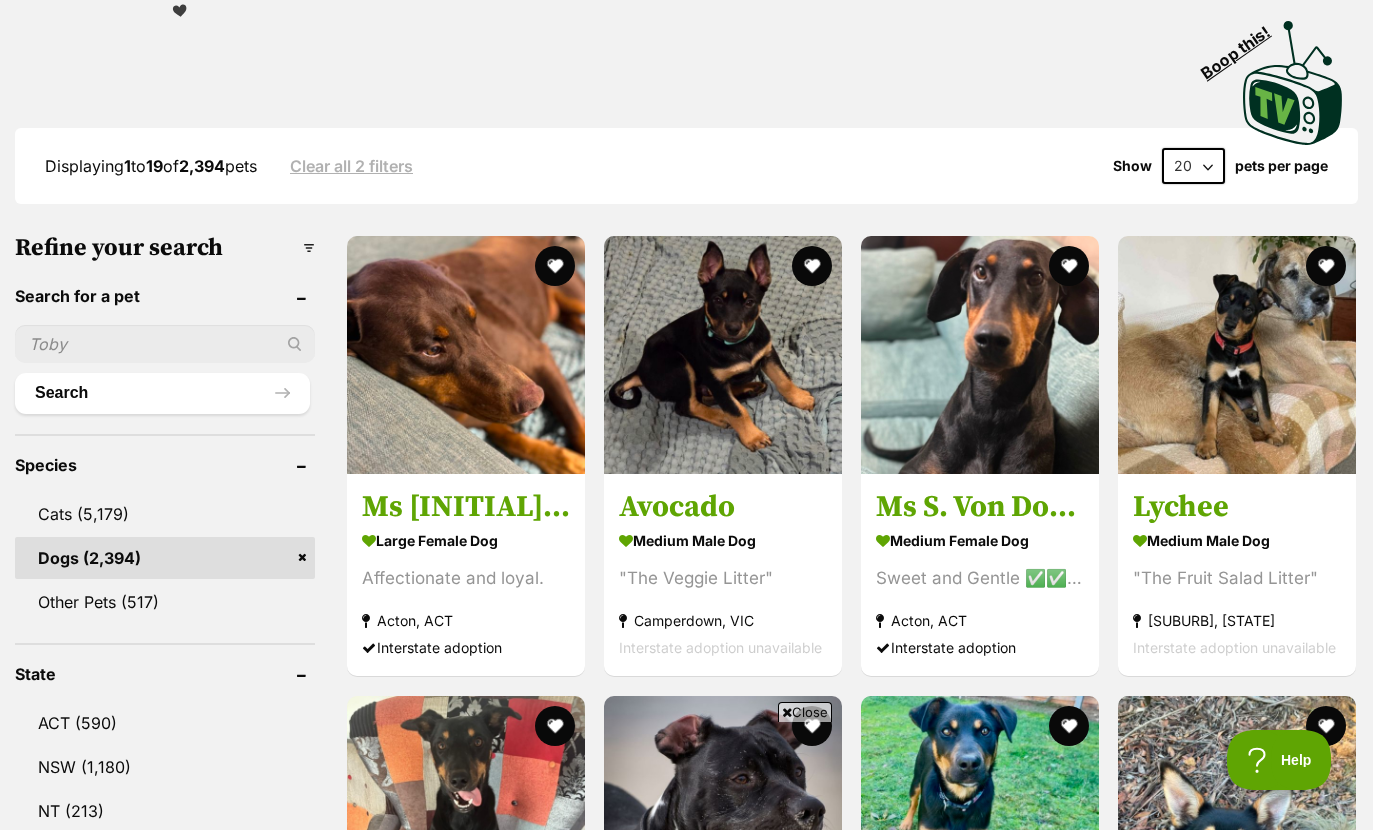 select on "60" 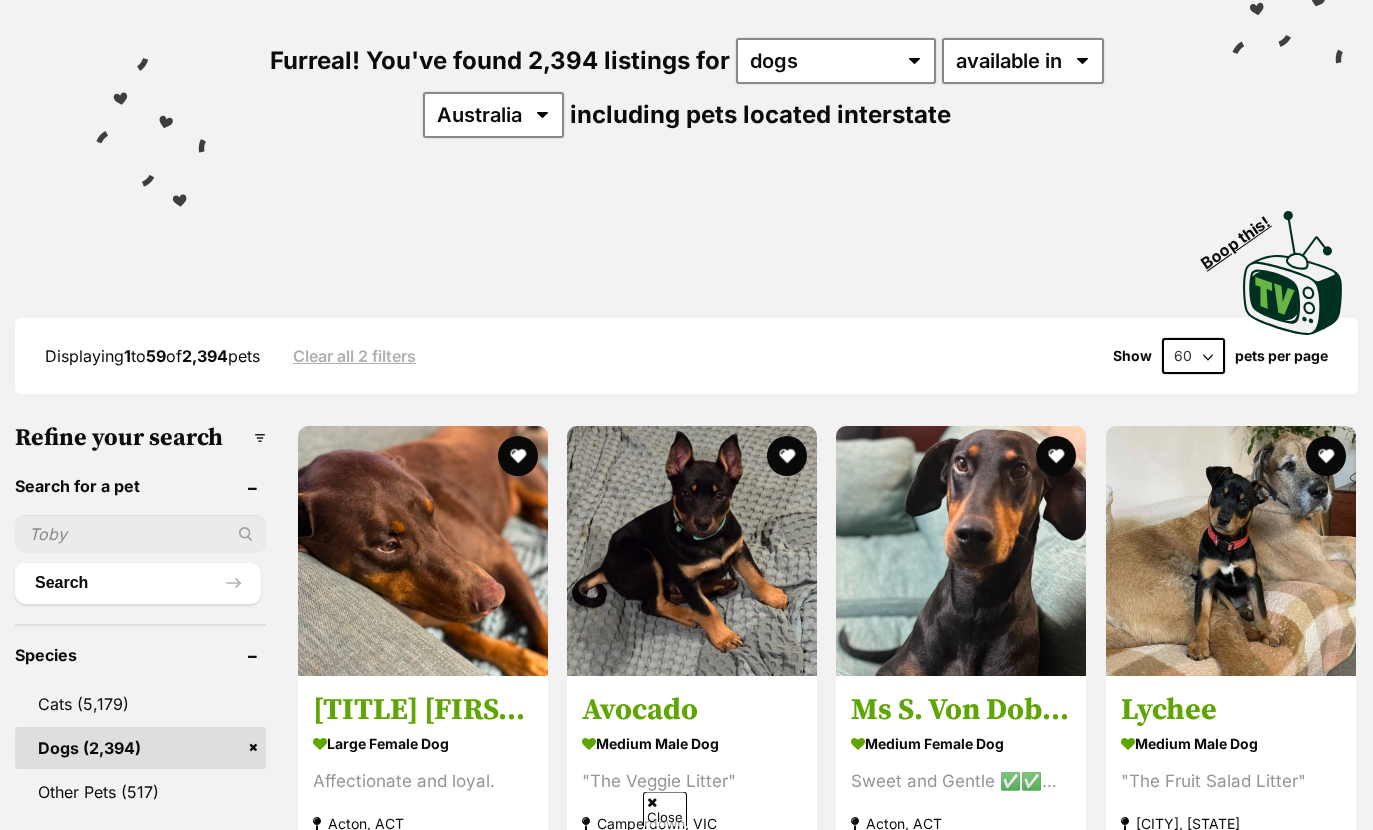 scroll, scrollTop: 436, scrollLeft: 0, axis: vertical 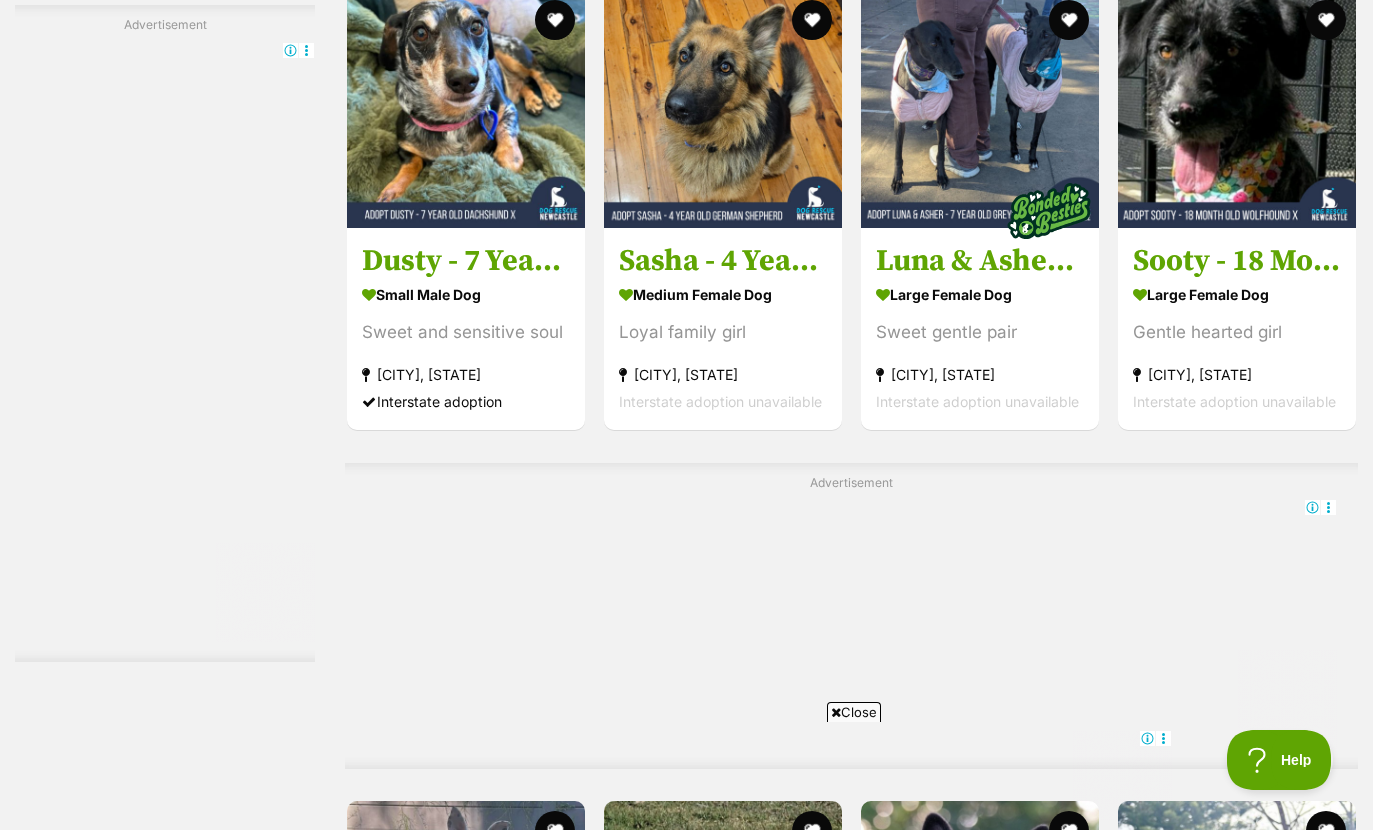 click on "Sooty - 18 Month Old Wolfhound X" at bounding box center [1237, 262] 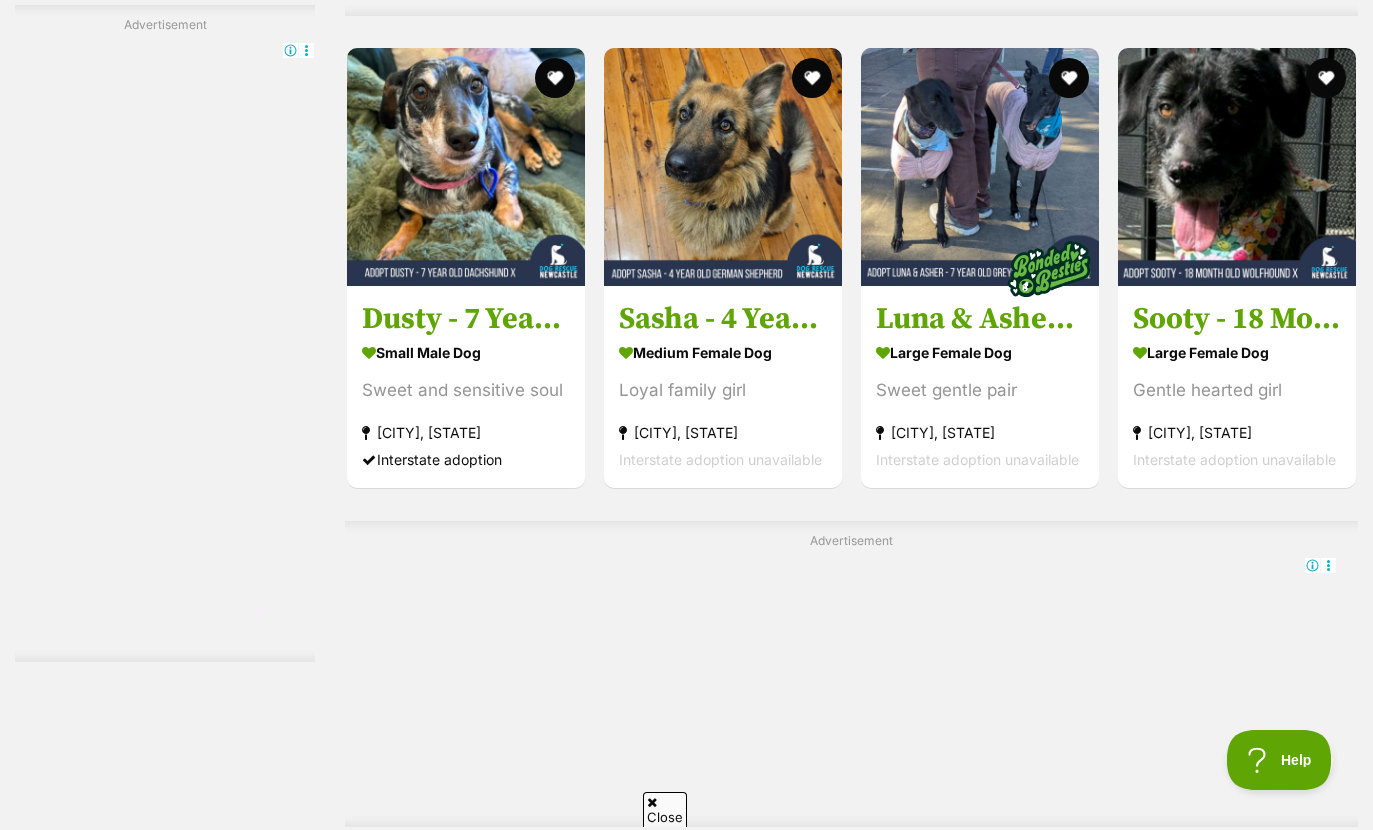 scroll, scrollTop: 0, scrollLeft: 0, axis: both 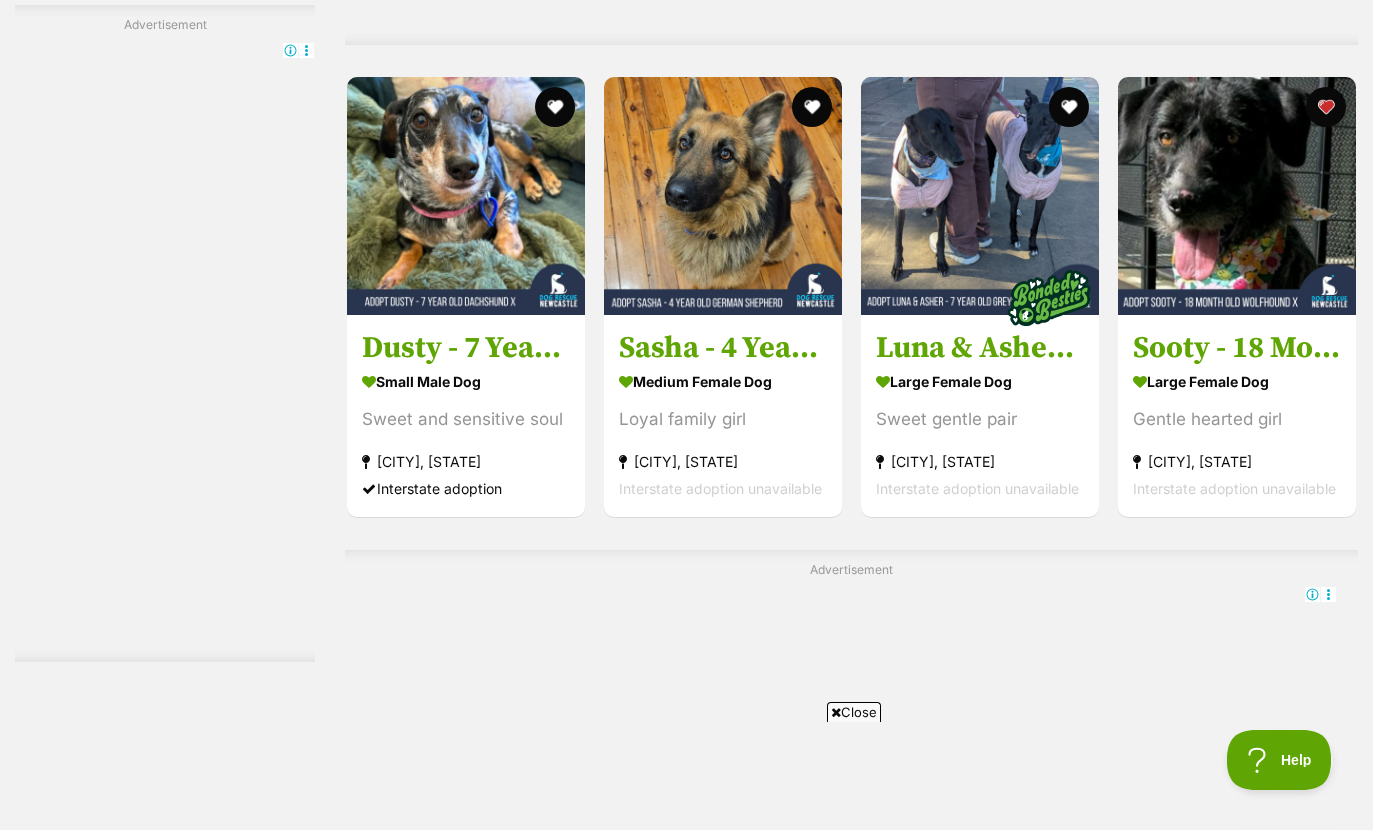 click on "Dusty - 7 Year Old Dachshund X" at bounding box center (466, 349) 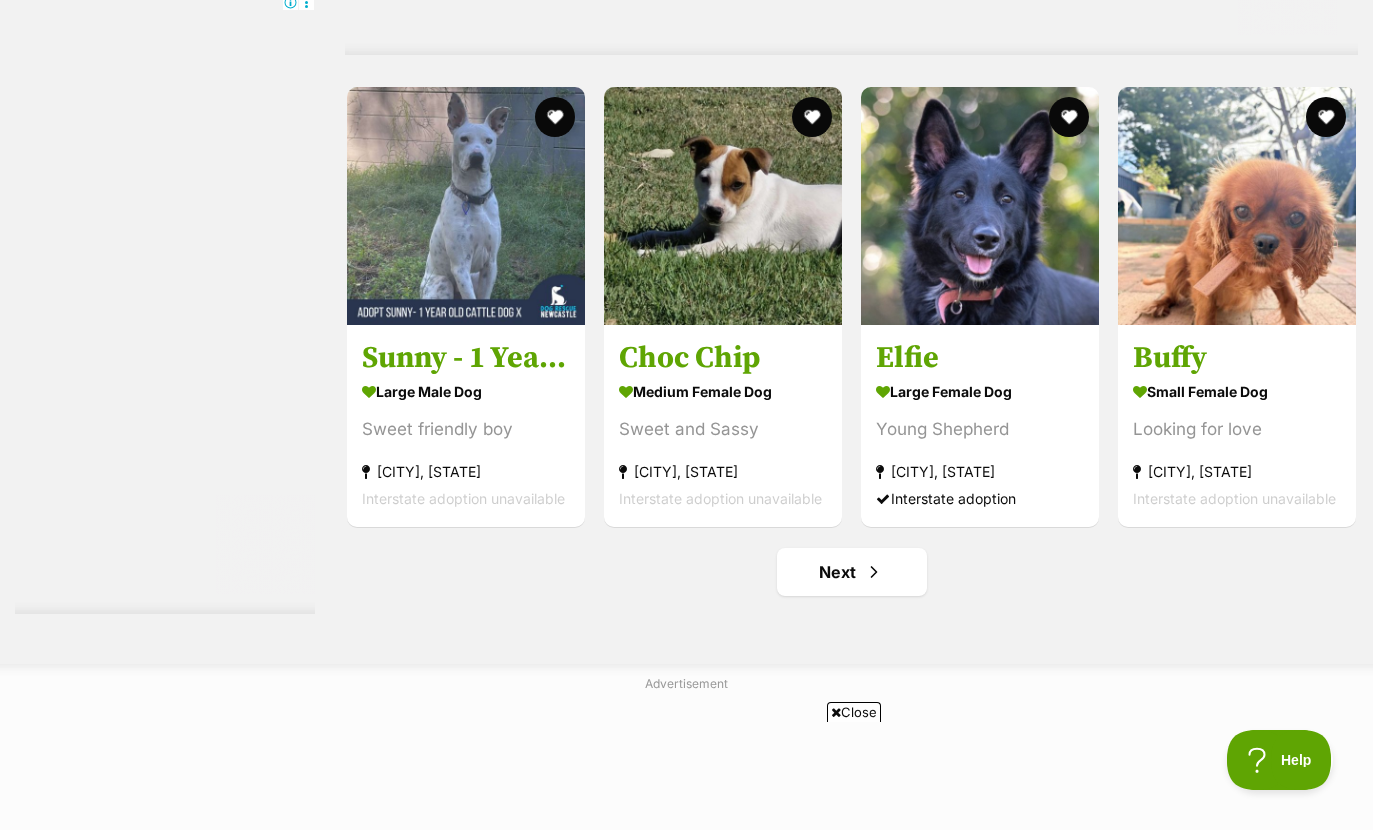 scroll, scrollTop: 9694, scrollLeft: 0, axis: vertical 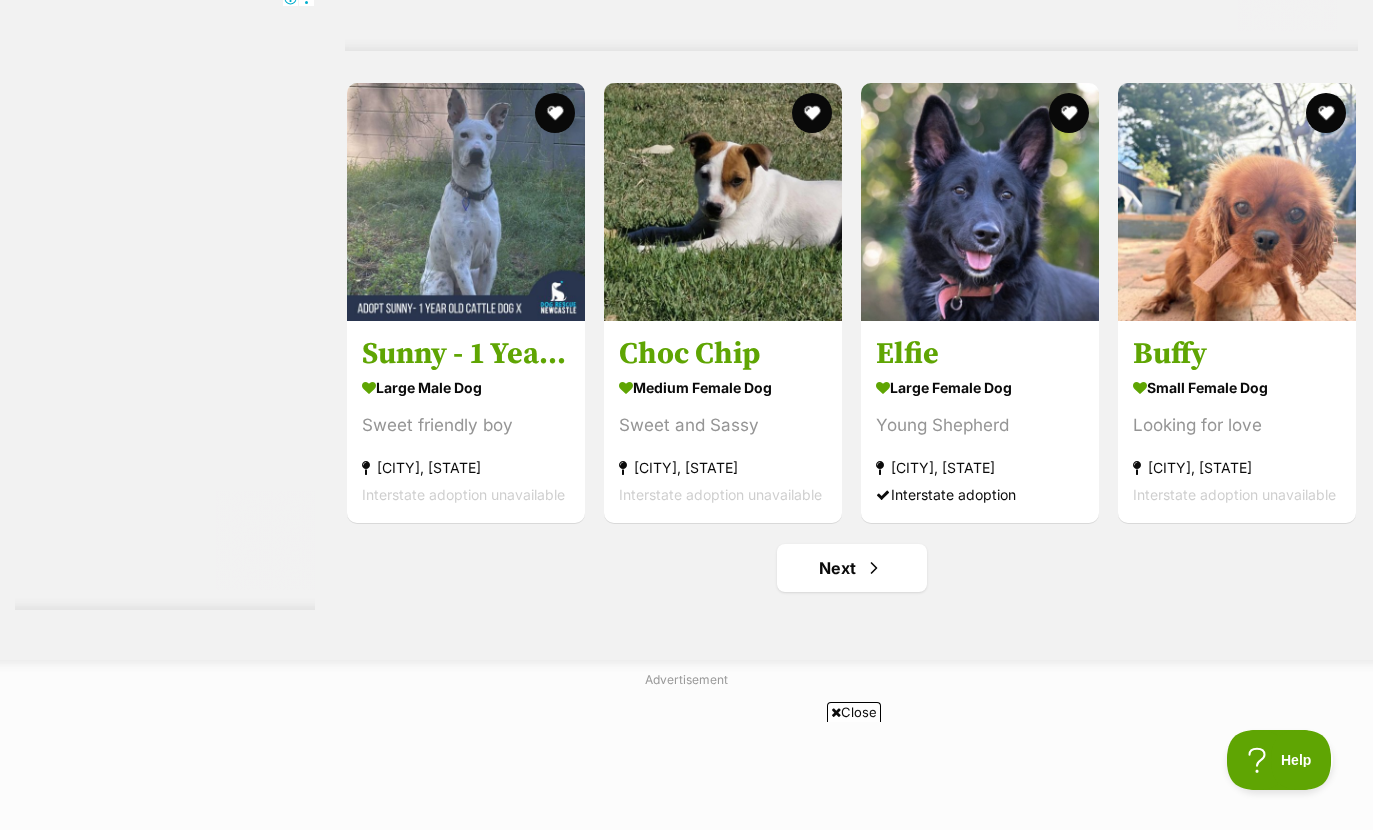 click on "Next" at bounding box center [852, 568] 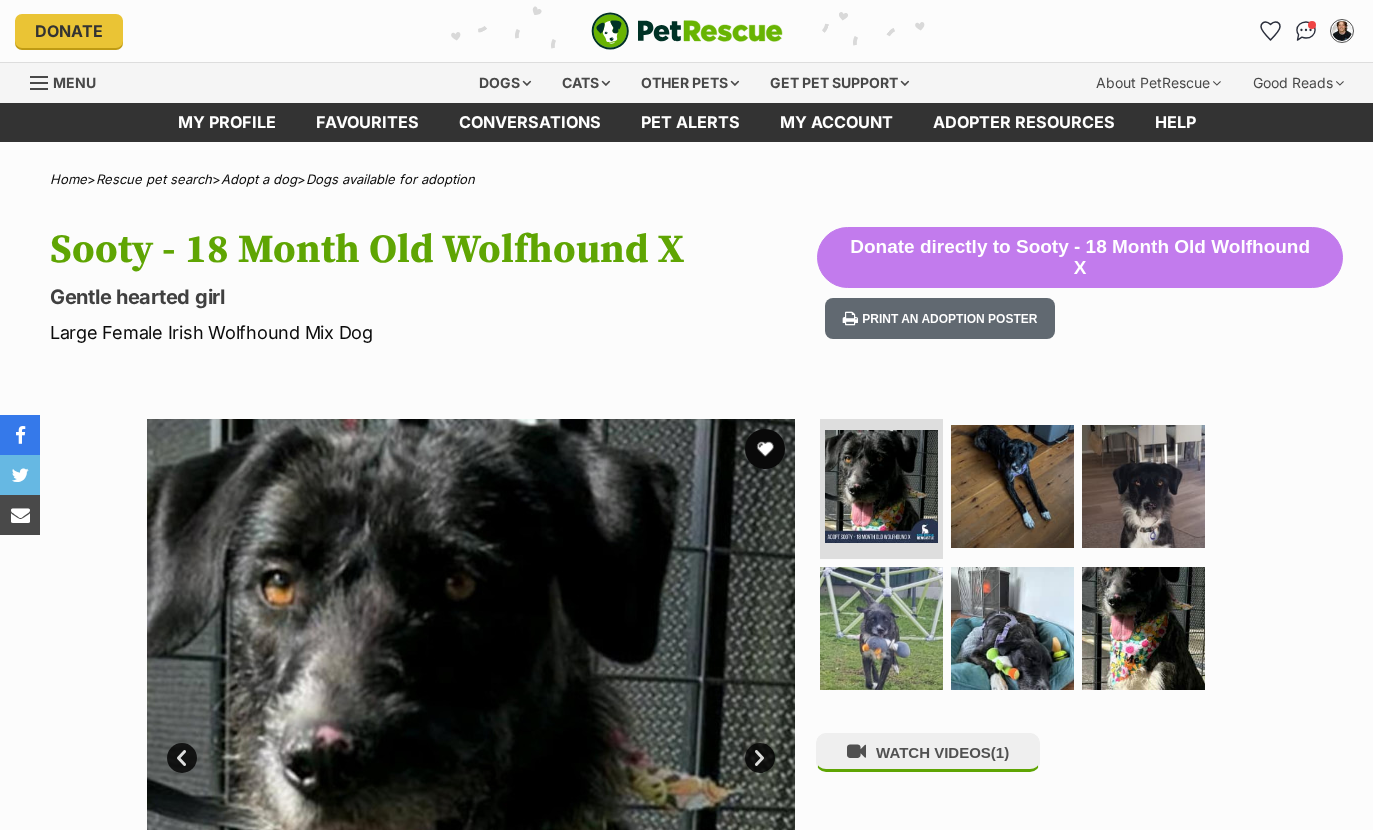 scroll, scrollTop: 0, scrollLeft: 0, axis: both 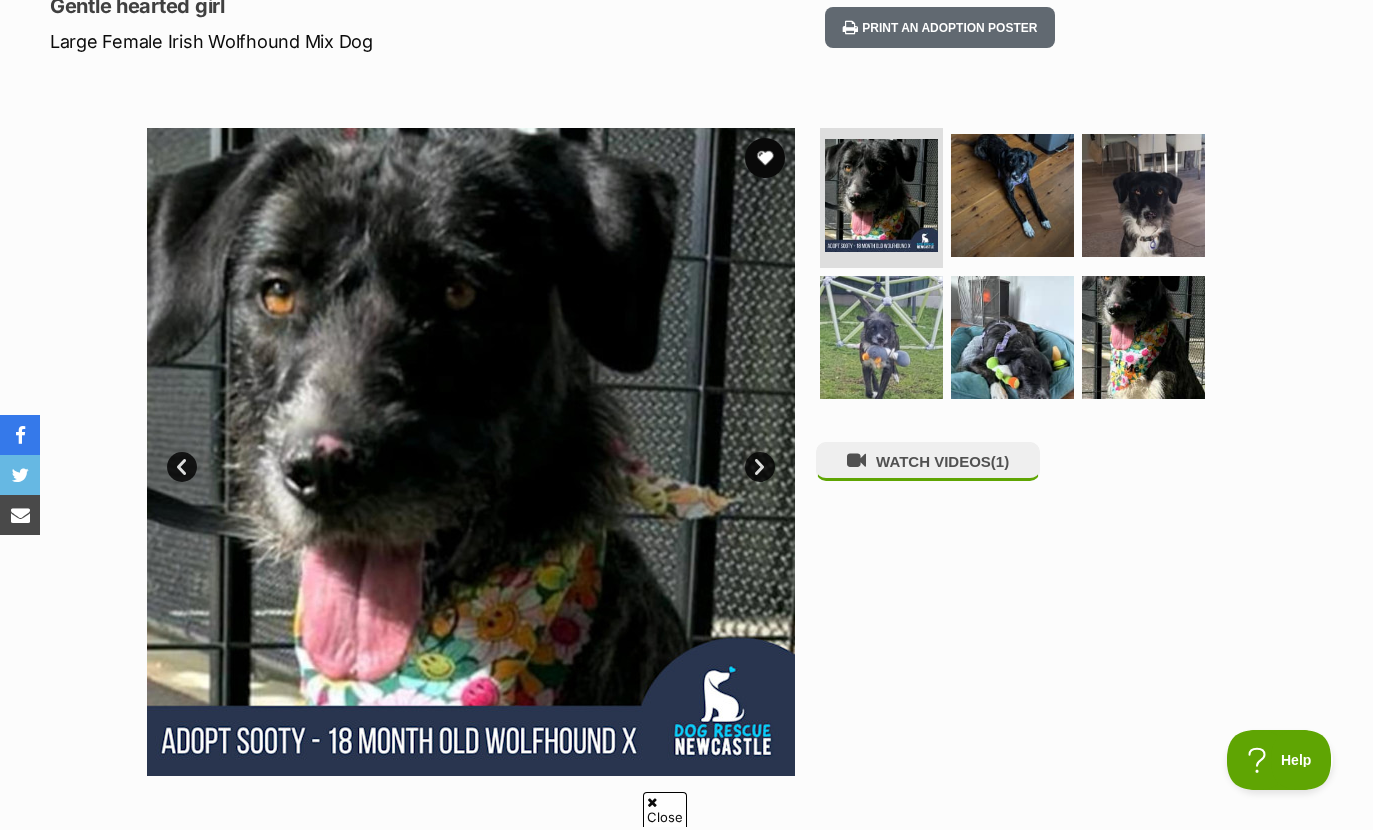 click at bounding box center [881, 195] 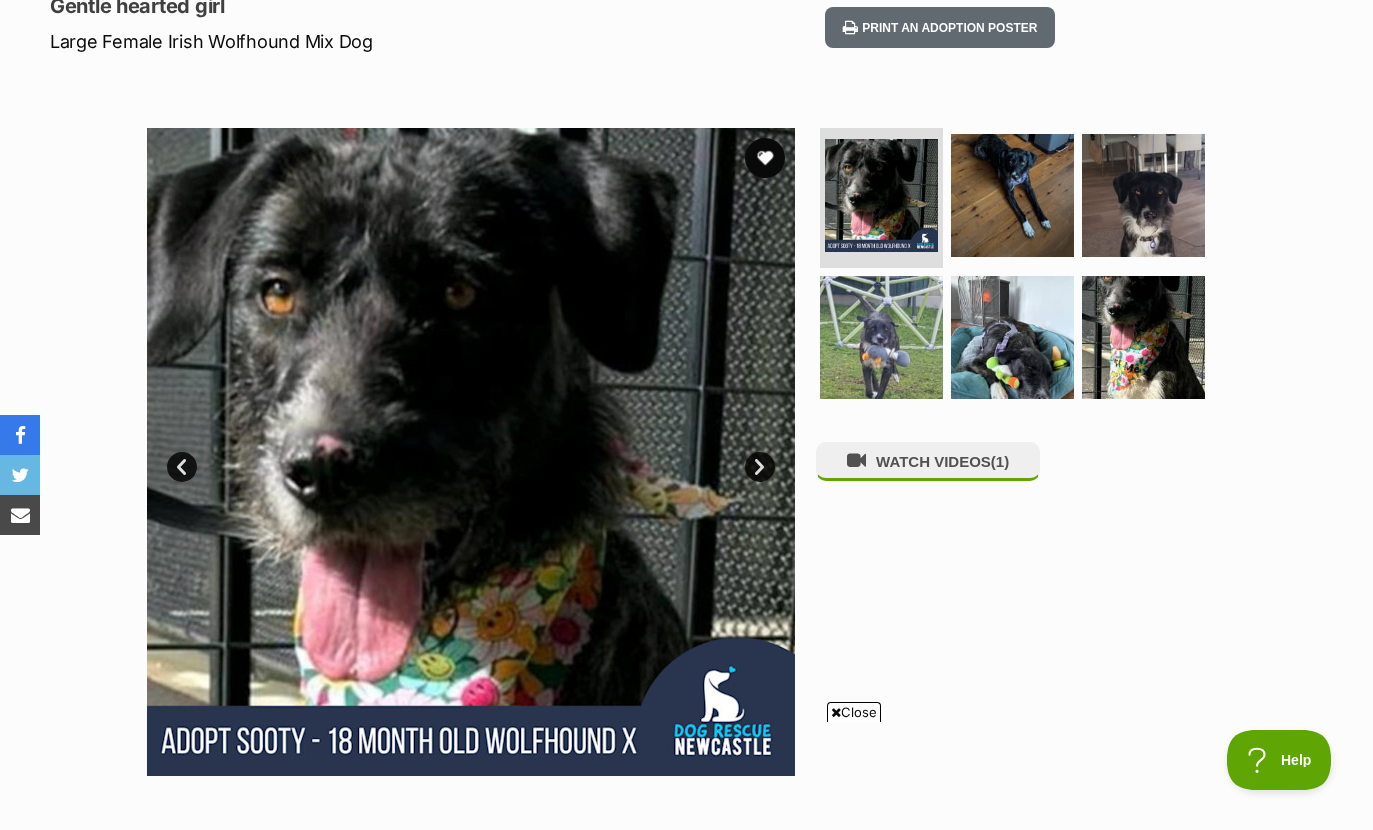 click at bounding box center [1012, 195] 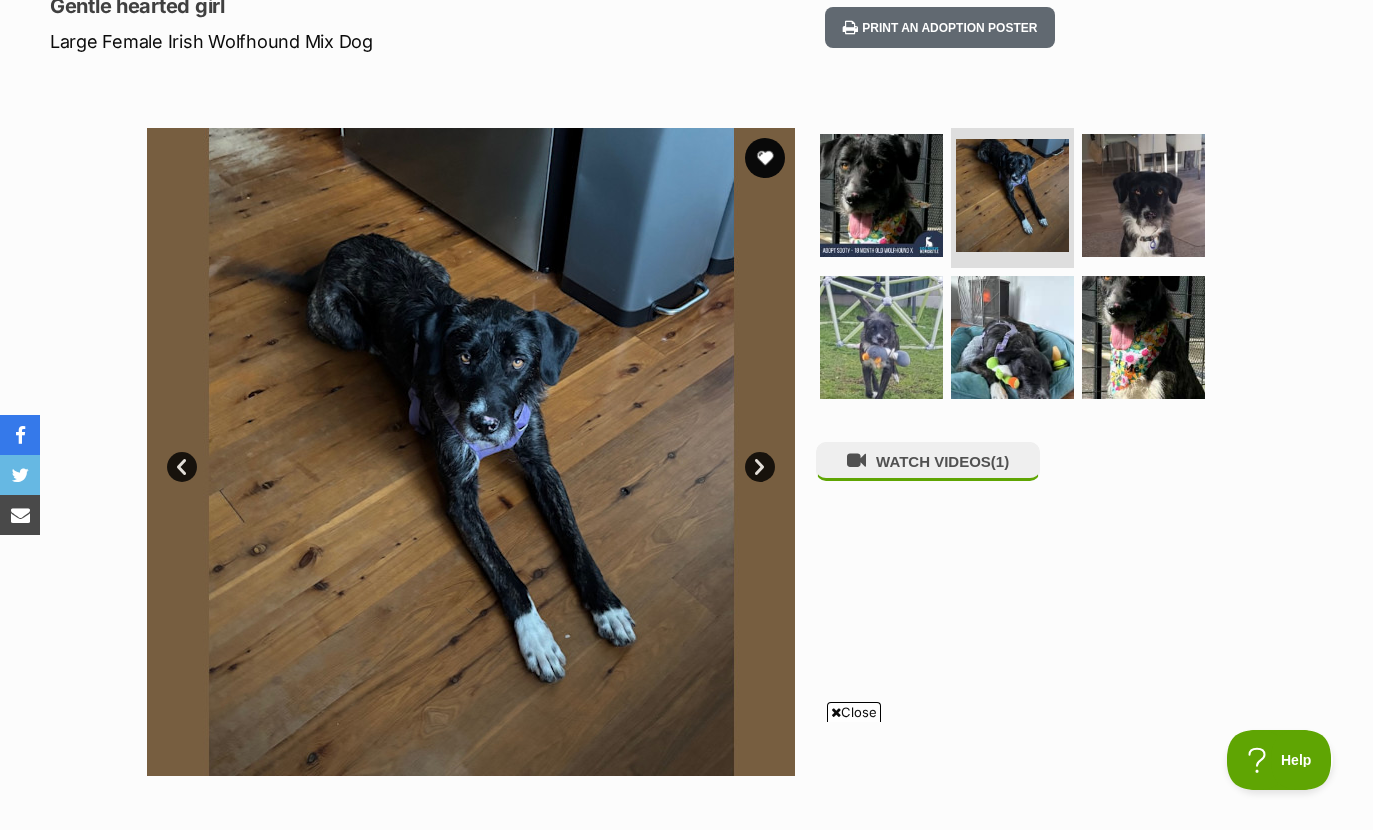 click at bounding box center [1143, 195] 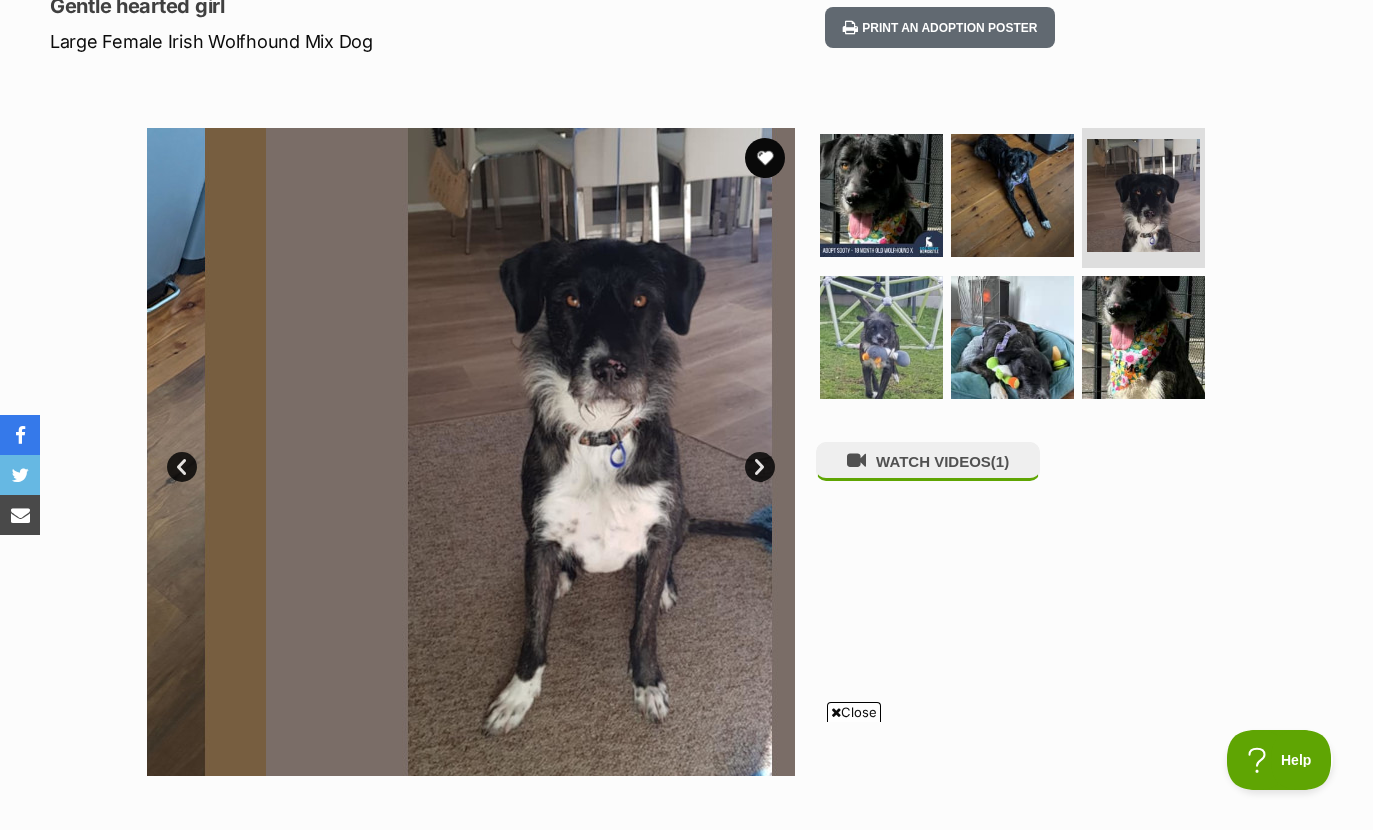 click at bounding box center (881, 337) 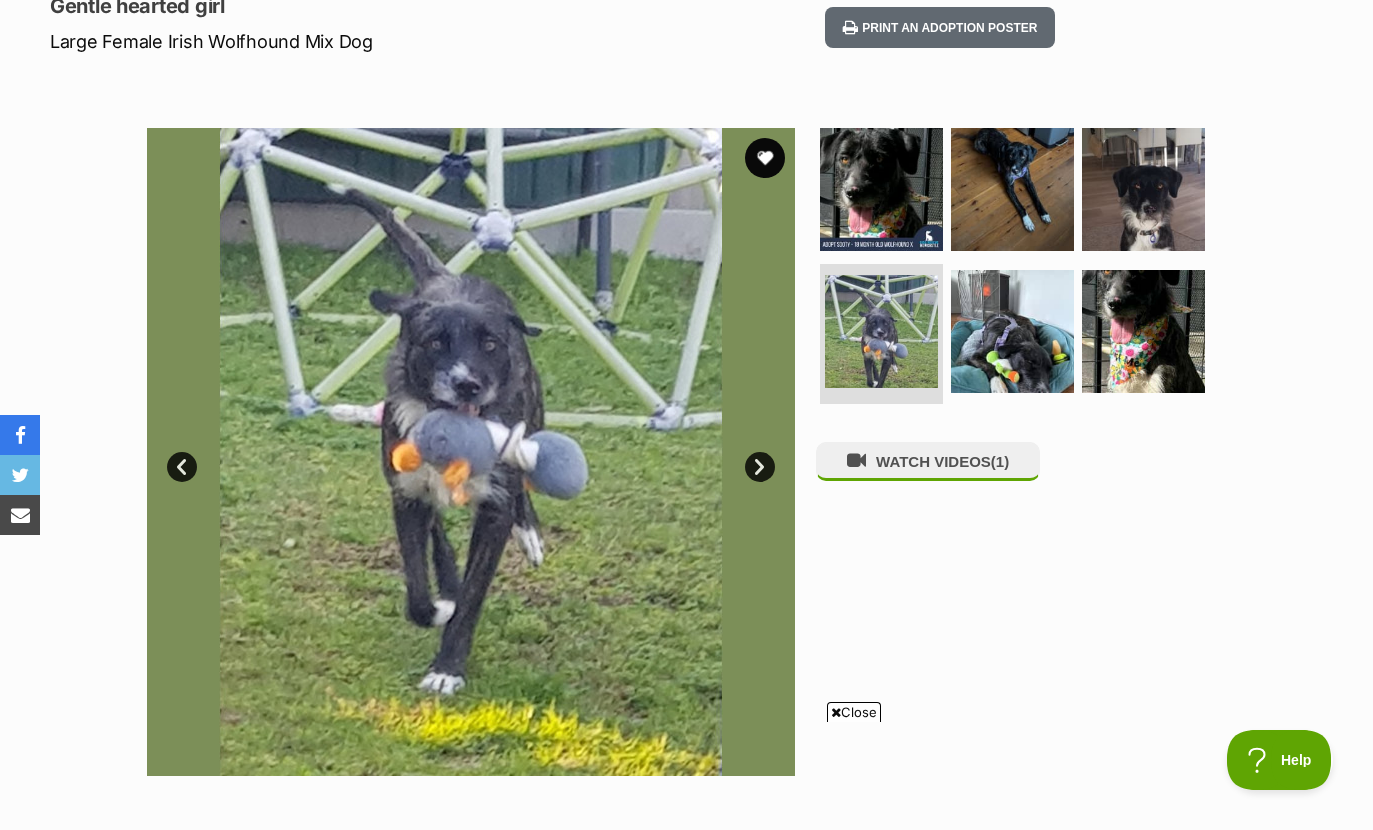 click at bounding box center (1143, 331) 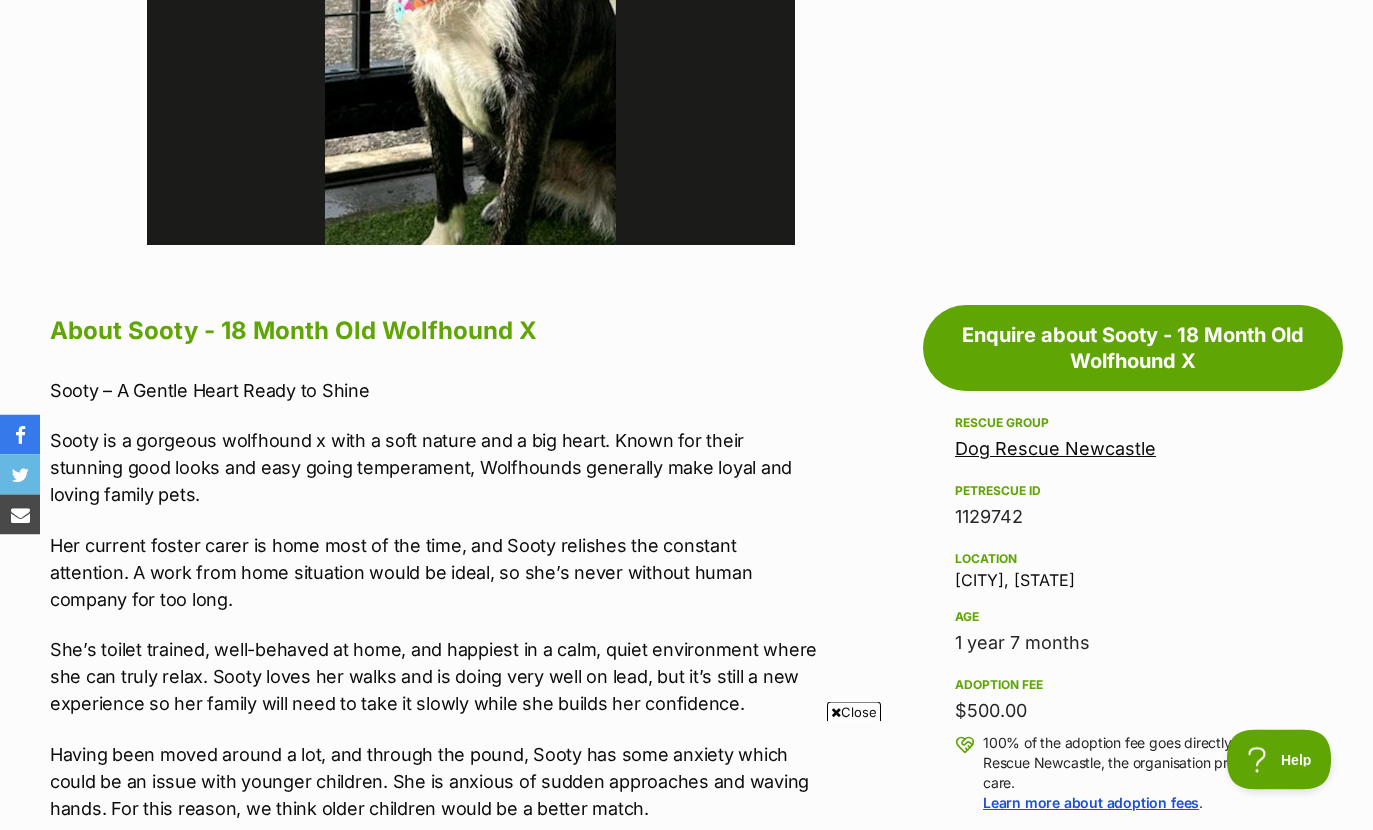 scroll, scrollTop: 565, scrollLeft: 0, axis: vertical 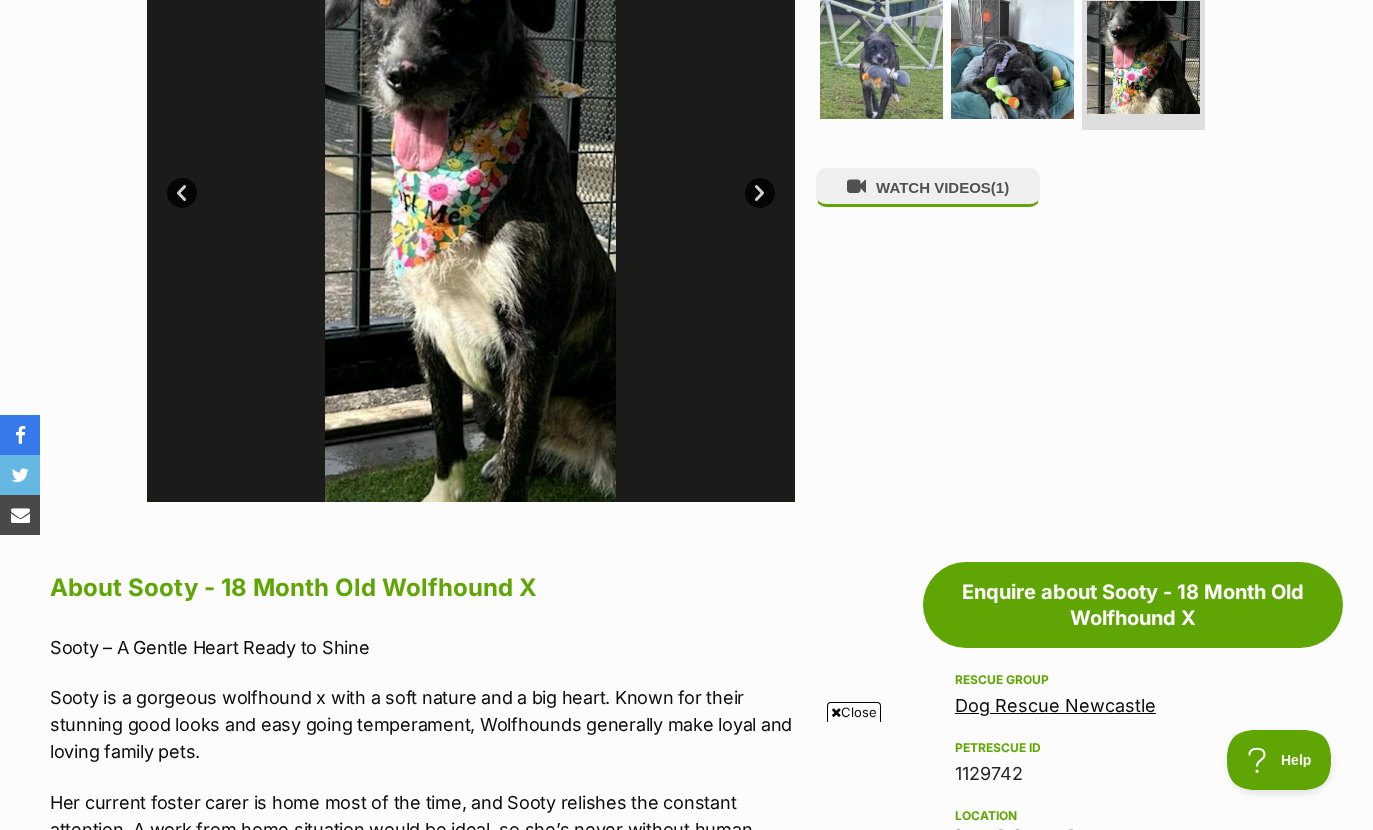 click on "WATCH VIDEOS
(1)" at bounding box center [928, 187] 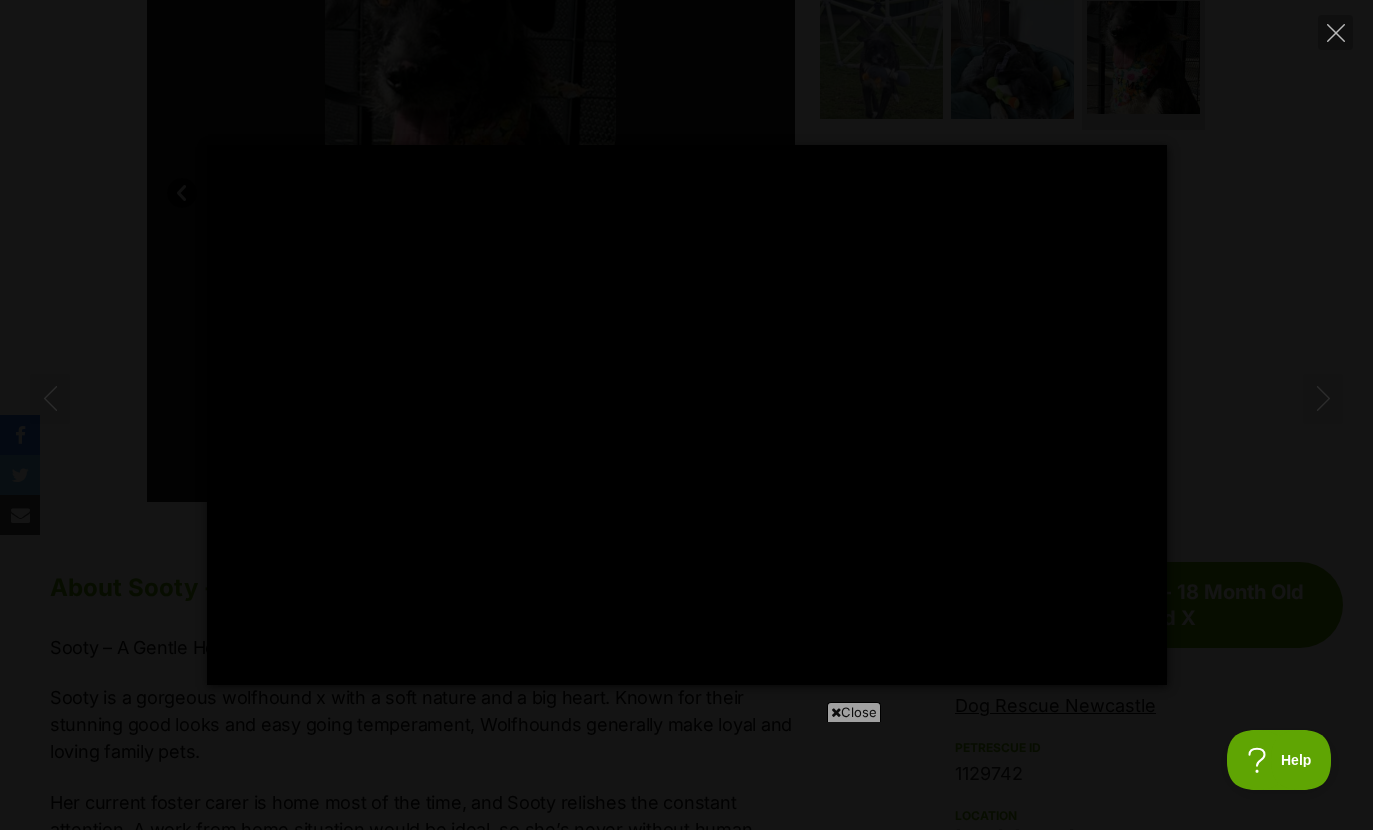 scroll, scrollTop: 0, scrollLeft: 0, axis: both 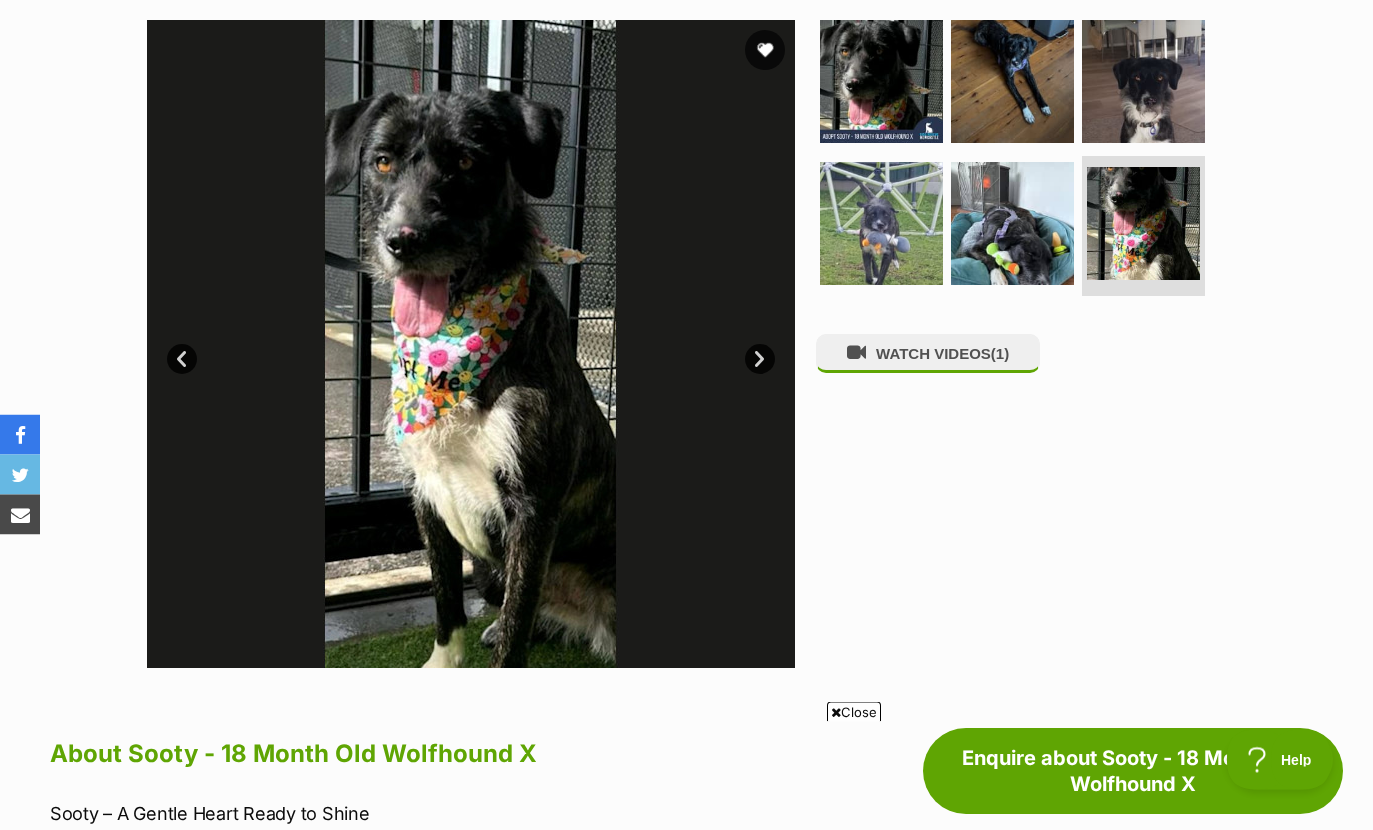 click at bounding box center (765, 51) 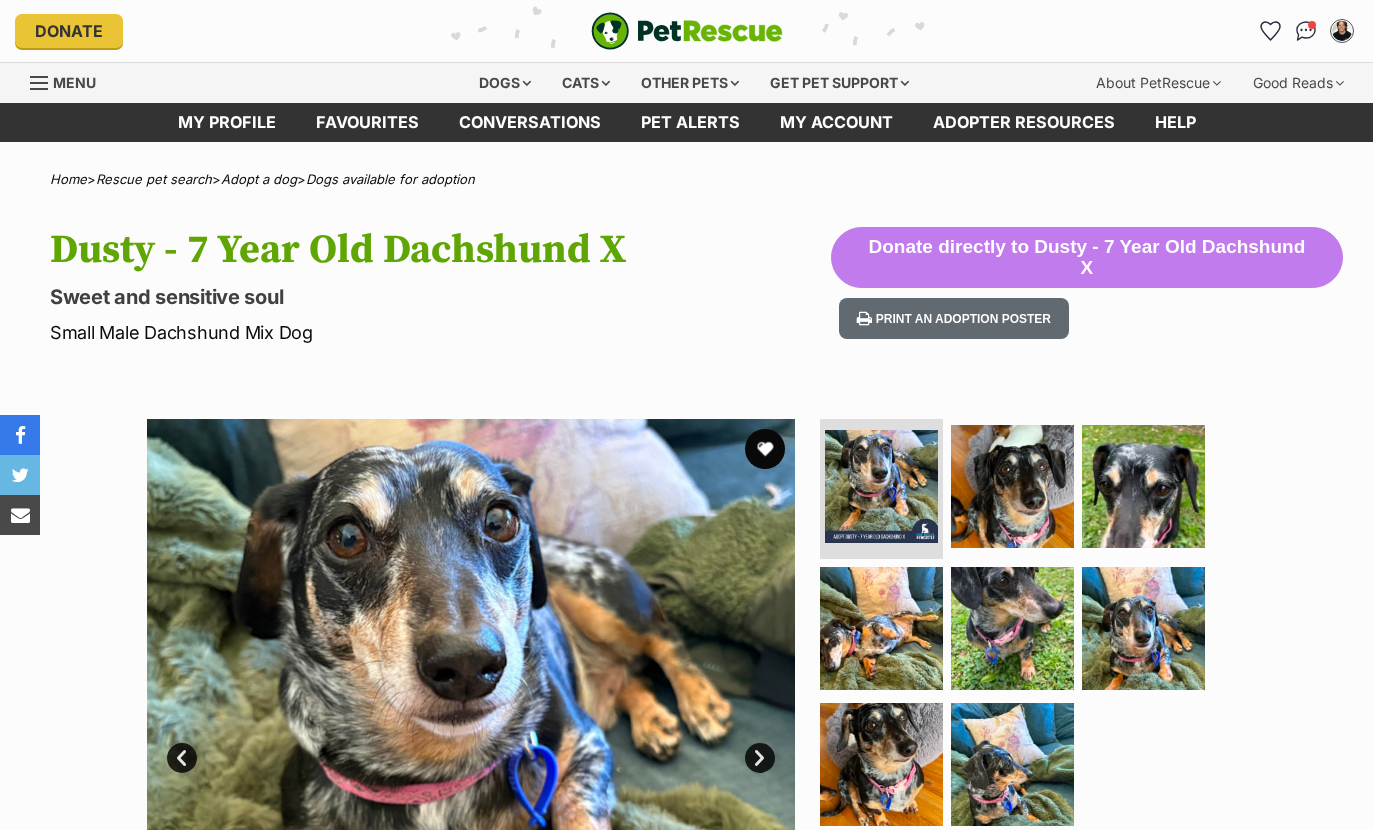 scroll, scrollTop: 0, scrollLeft: 0, axis: both 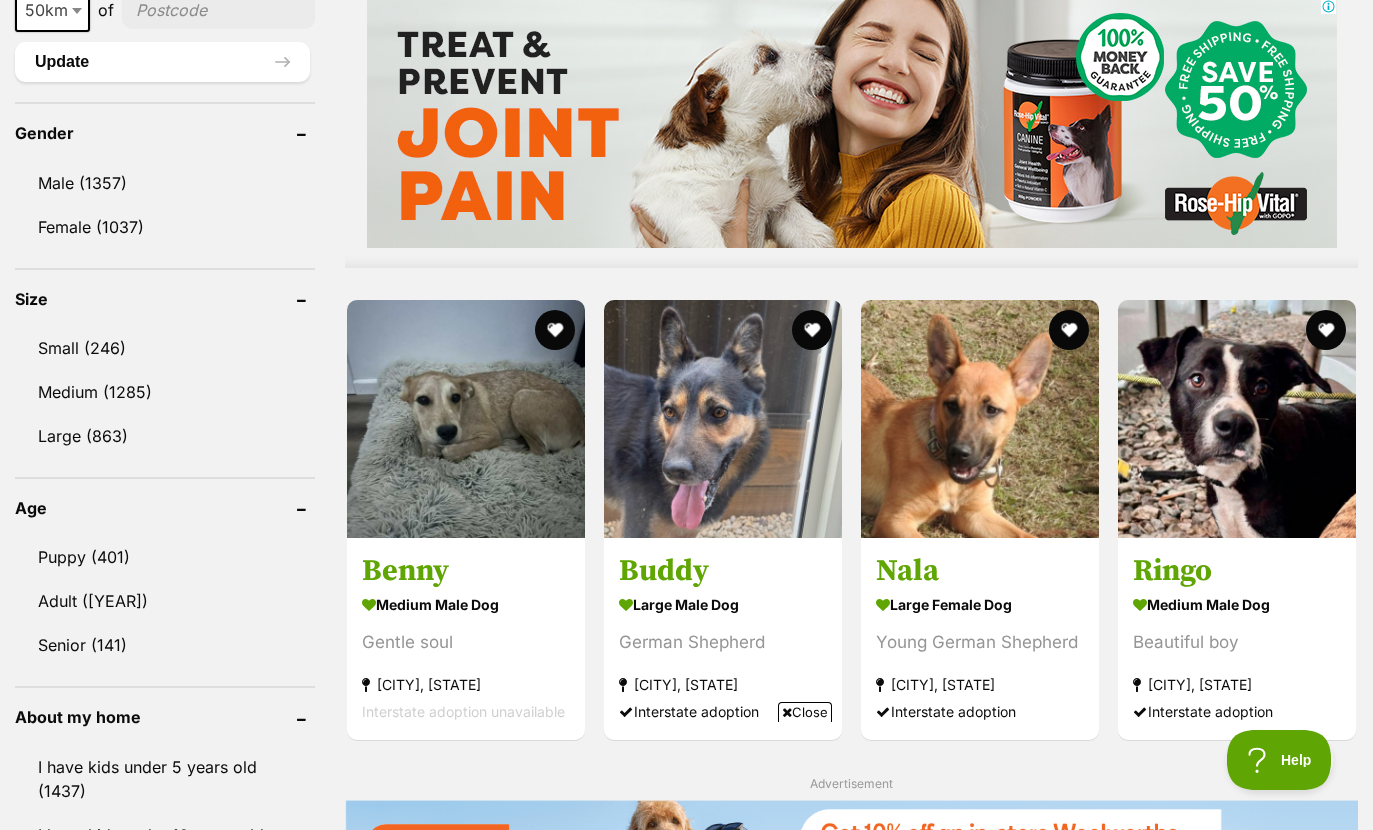 click at bounding box center [980, 419] 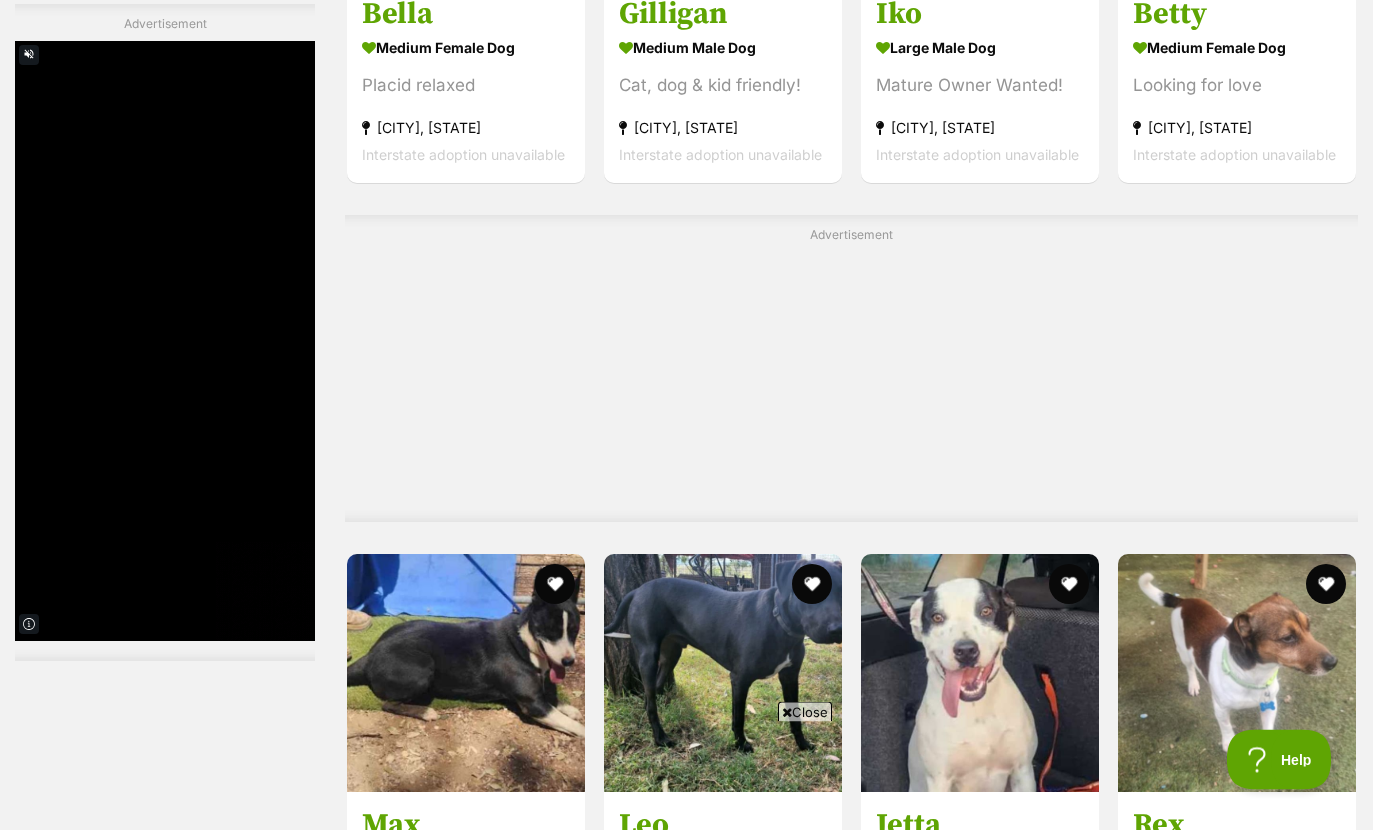 scroll, scrollTop: 5449, scrollLeft: 0, axis: vertical 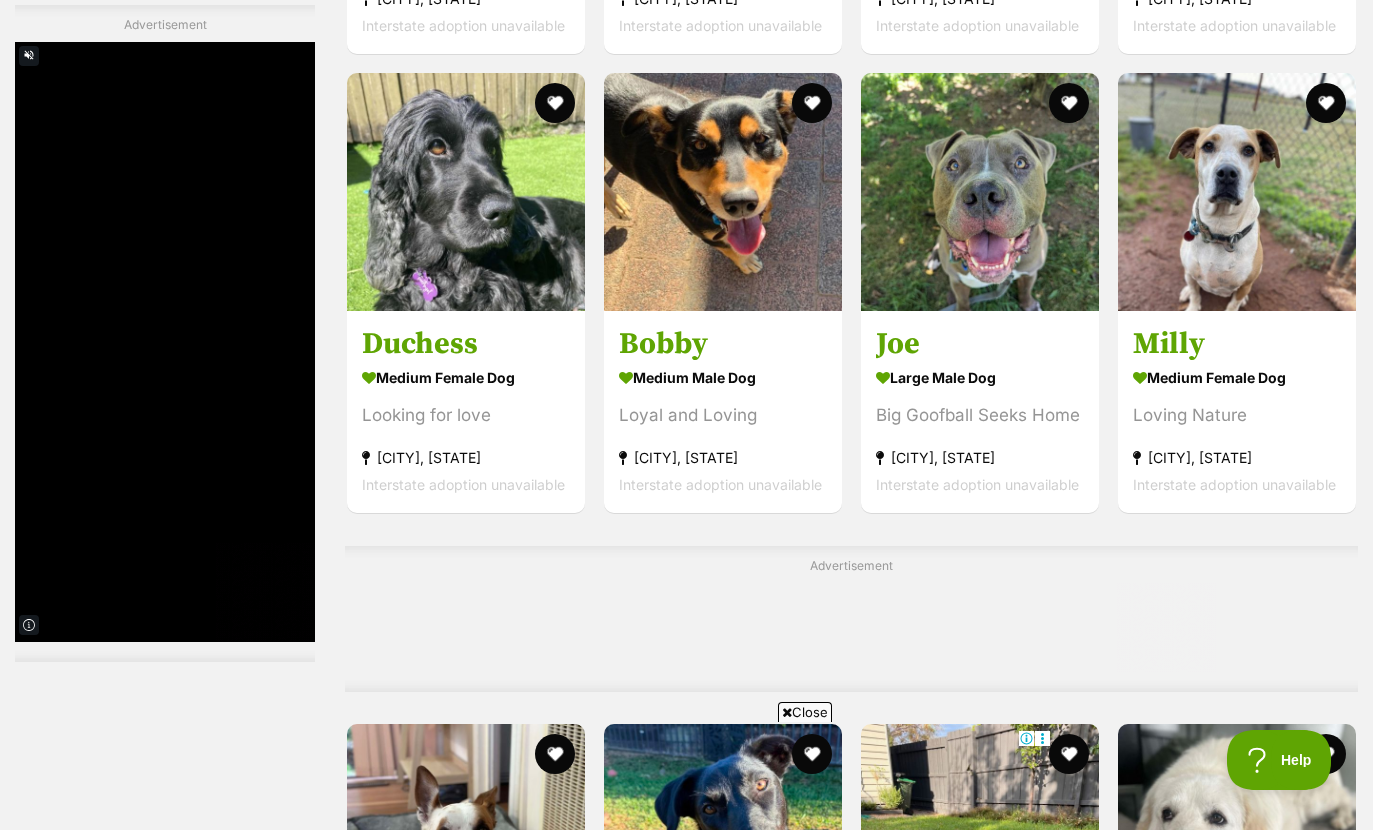 click at bounding box center (466, 192) 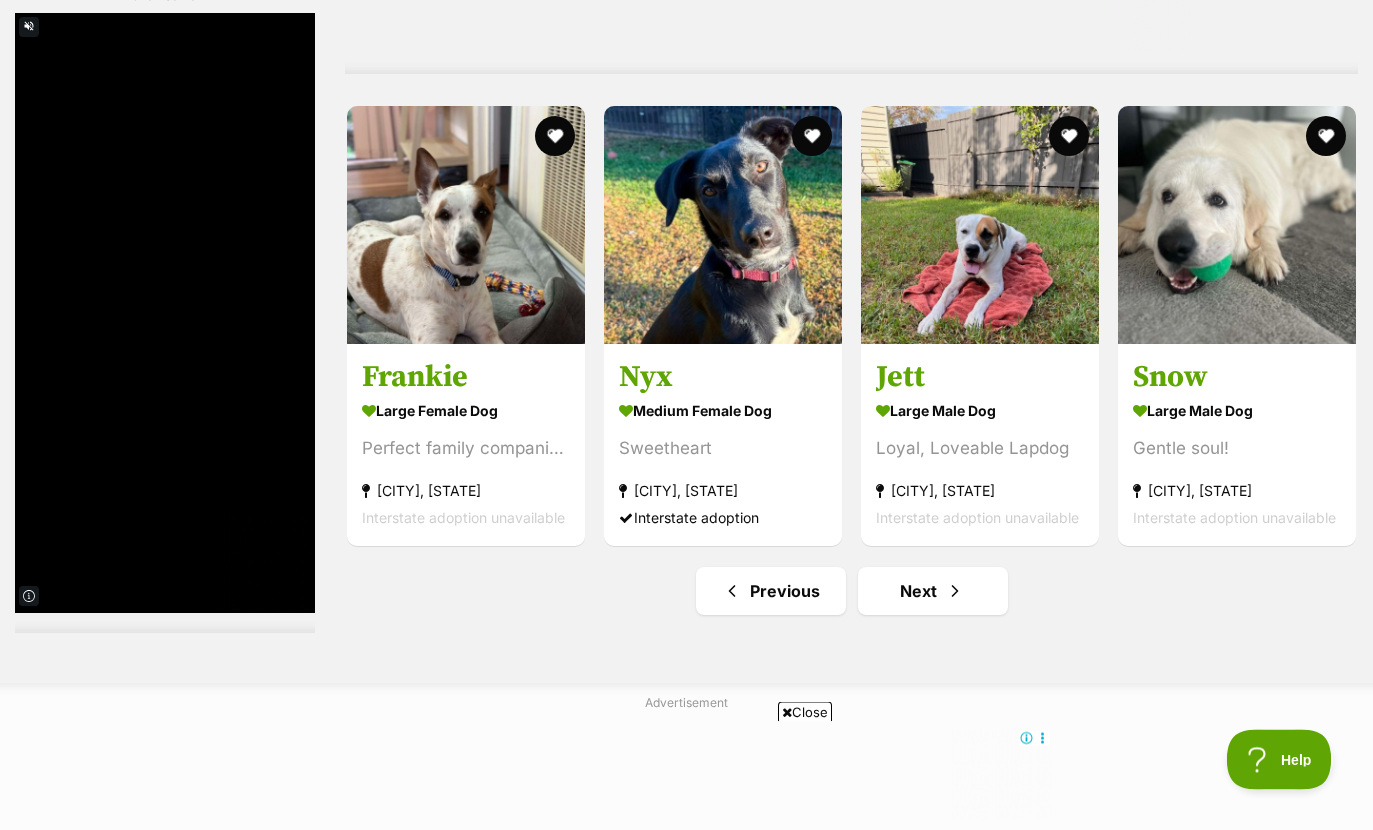 click on "Next" at bounding box center (933, 592) 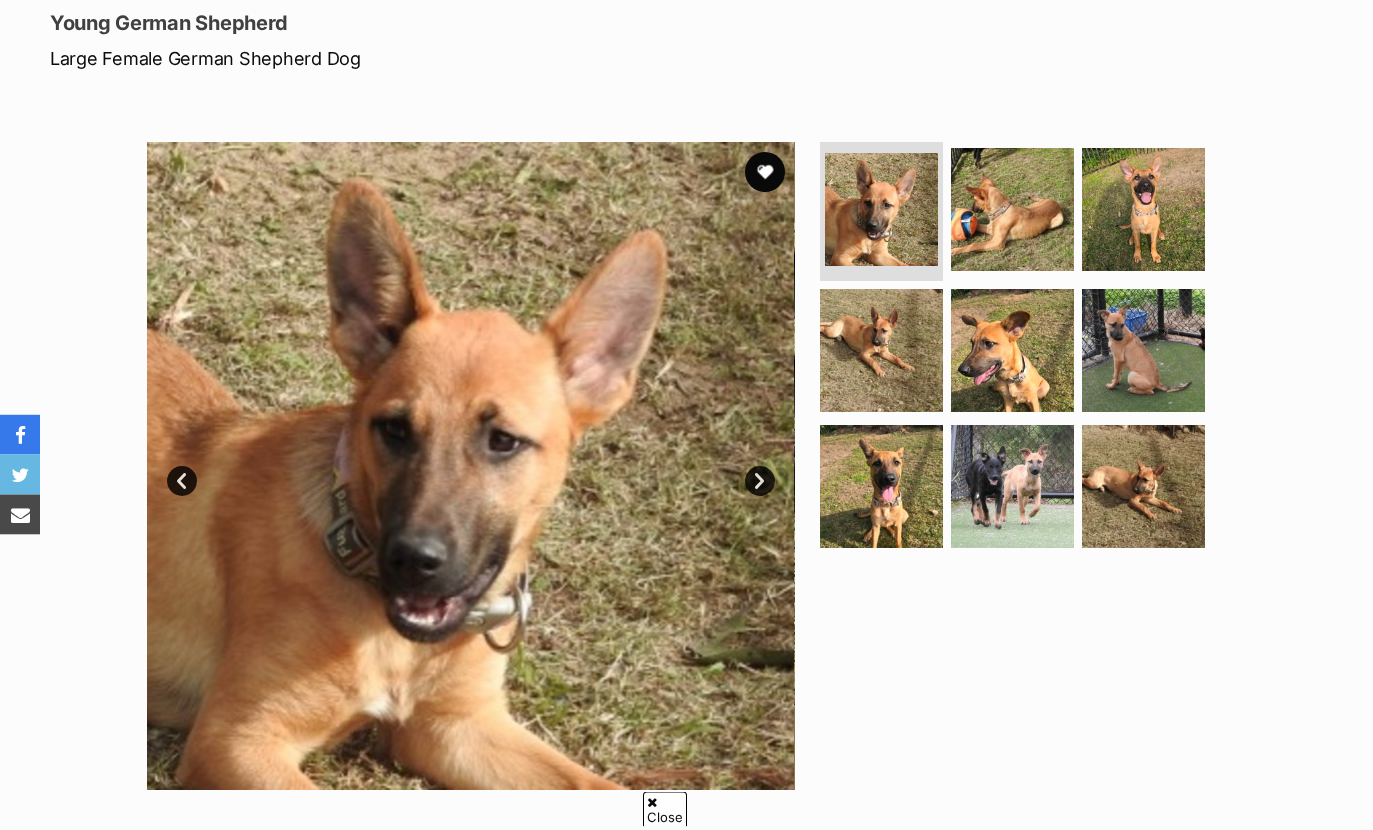 scroll, scrollTop: 0, scrollLeft: 0, axis: both 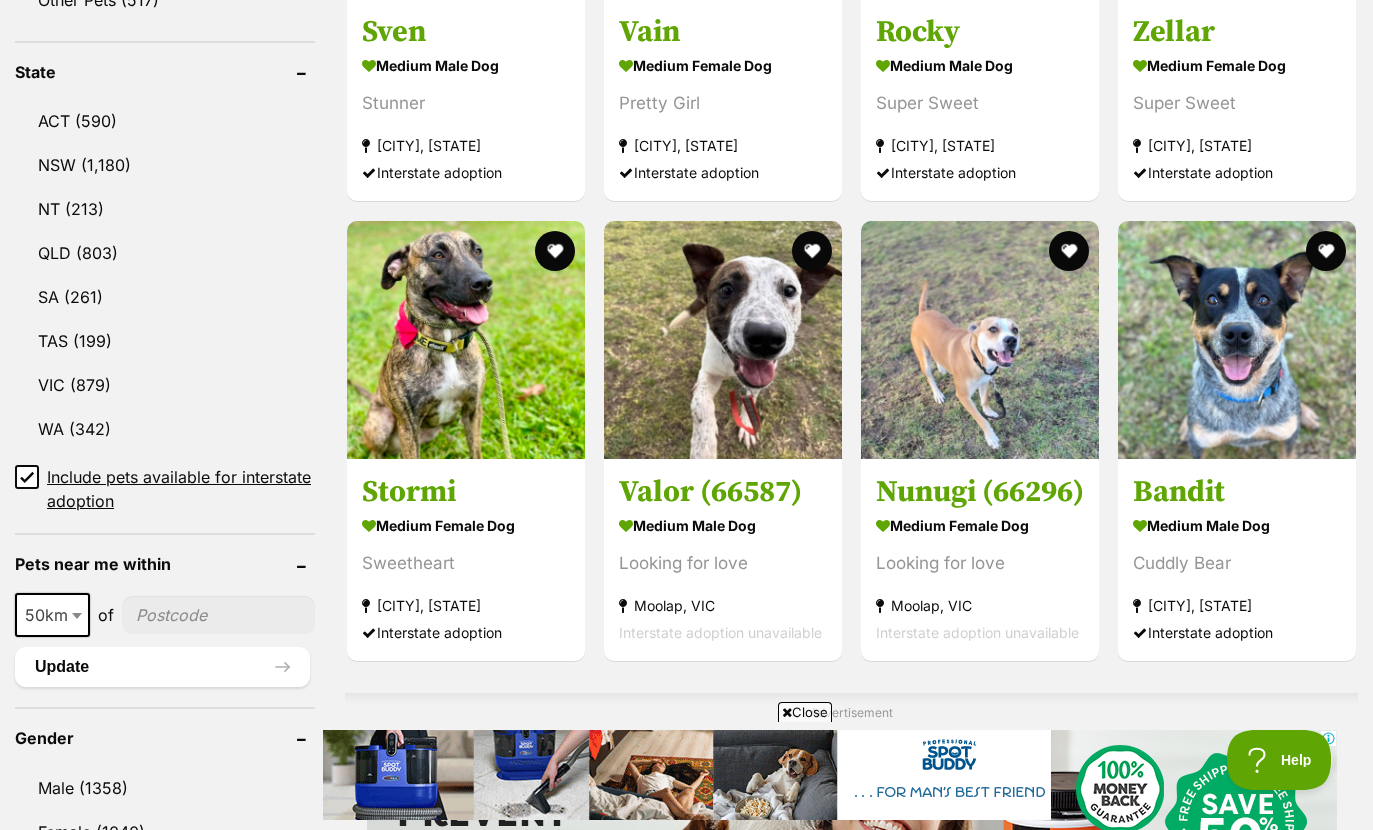 click on "Bandit" at bounding box center (1237, 492) 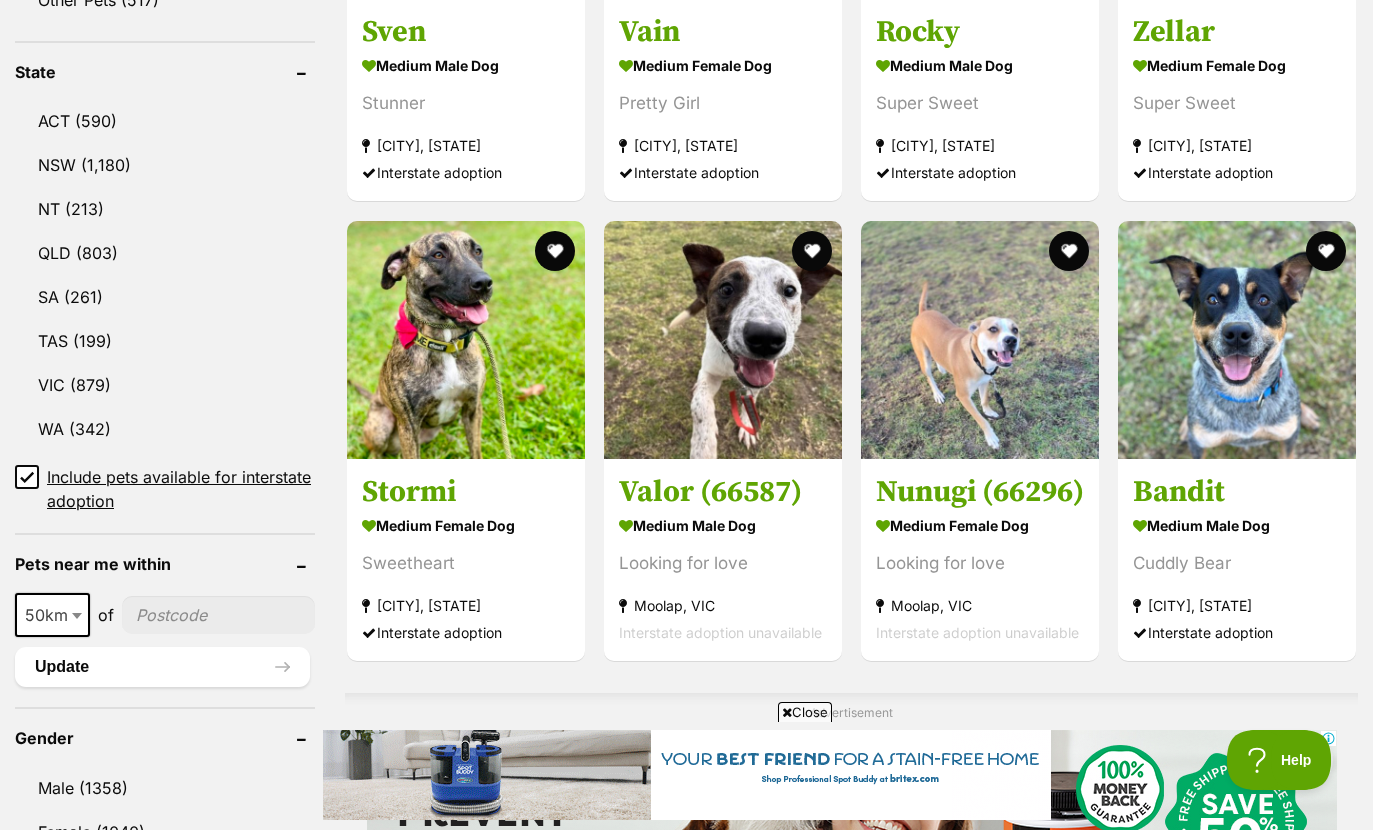 scroll, scrollTop: 1099, scrollLeft: 0, axis: vertical 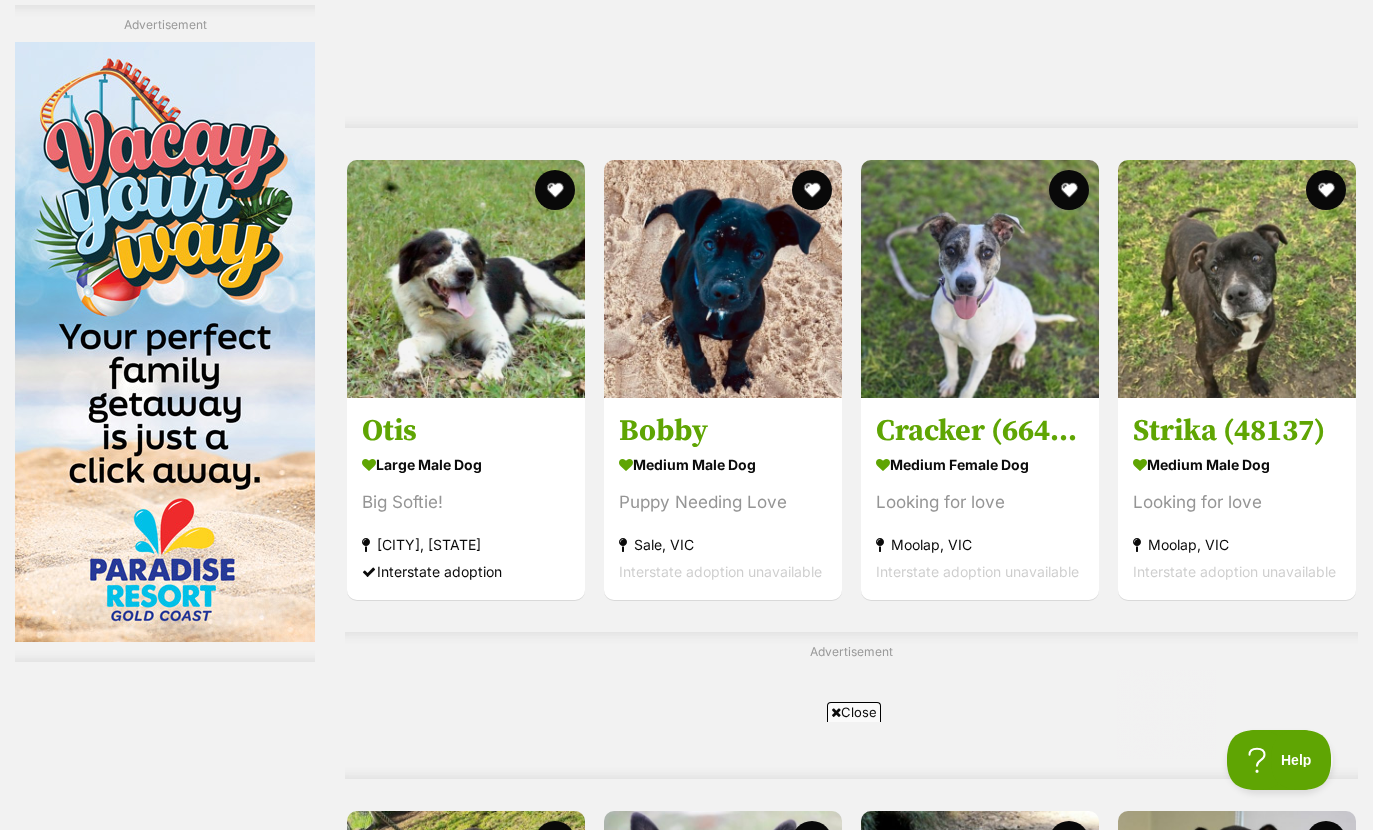 click at bounding box center [466, 279] 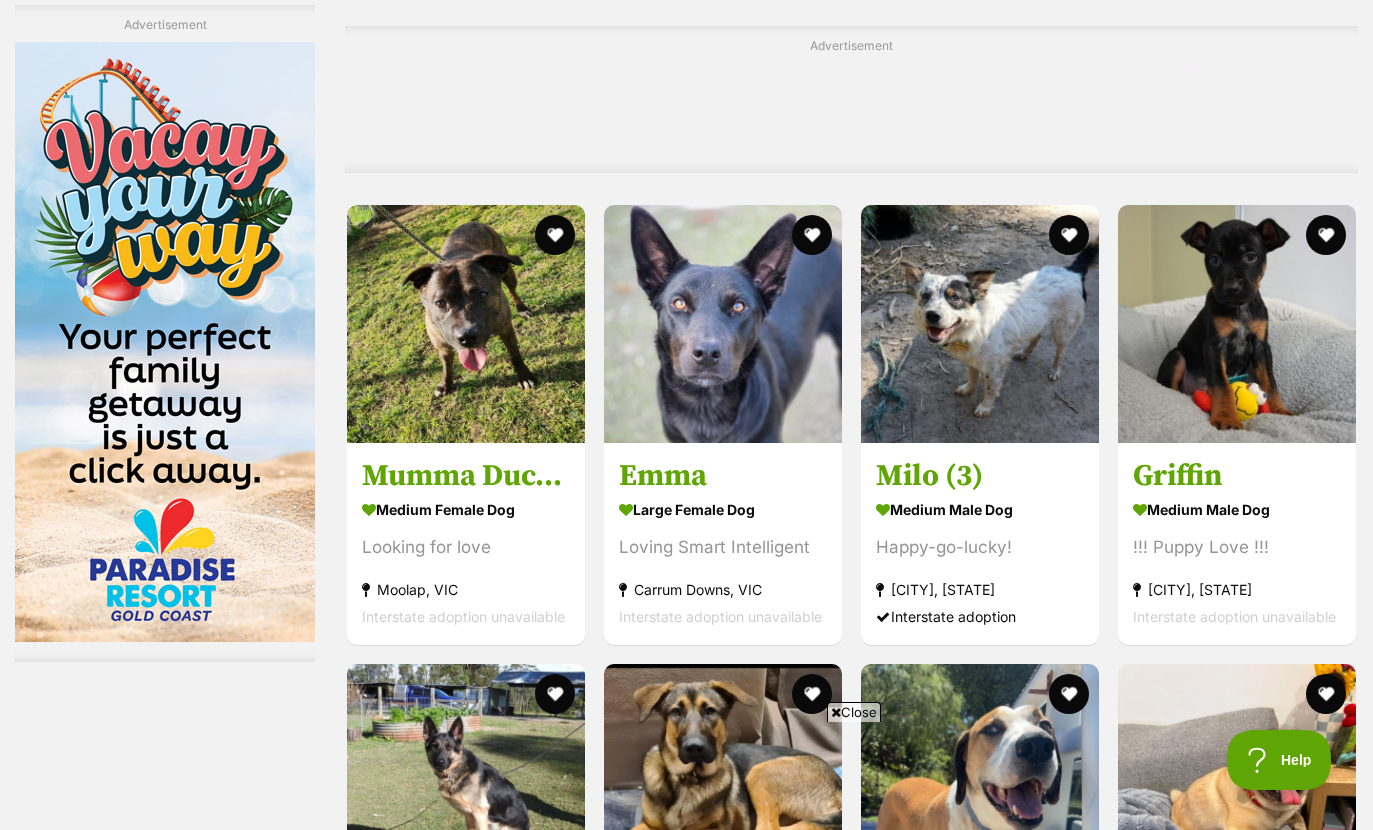 scroll, scrollTop: 4451, scrollLeft: 0, axis: vertical 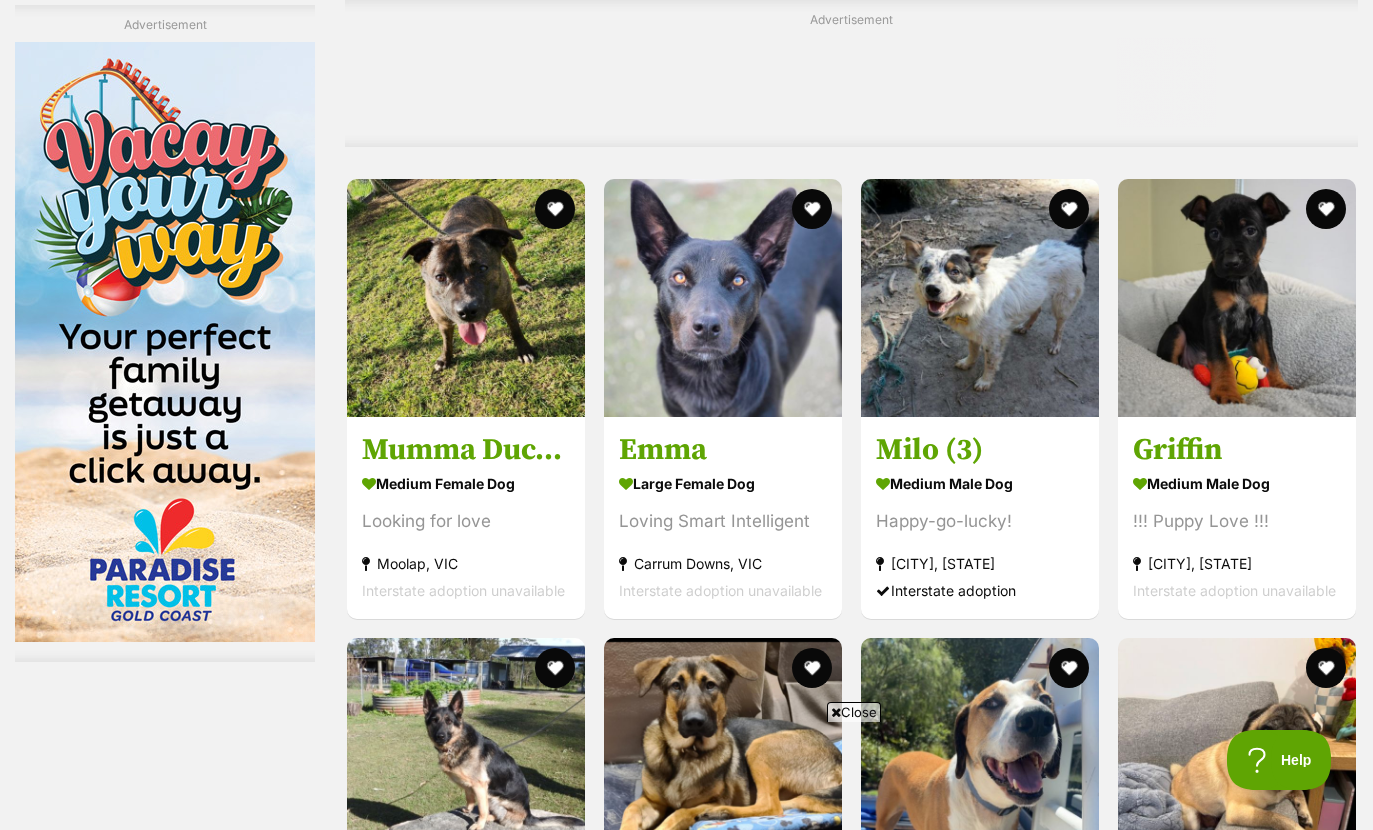 click at bounding box center (1069, 209) 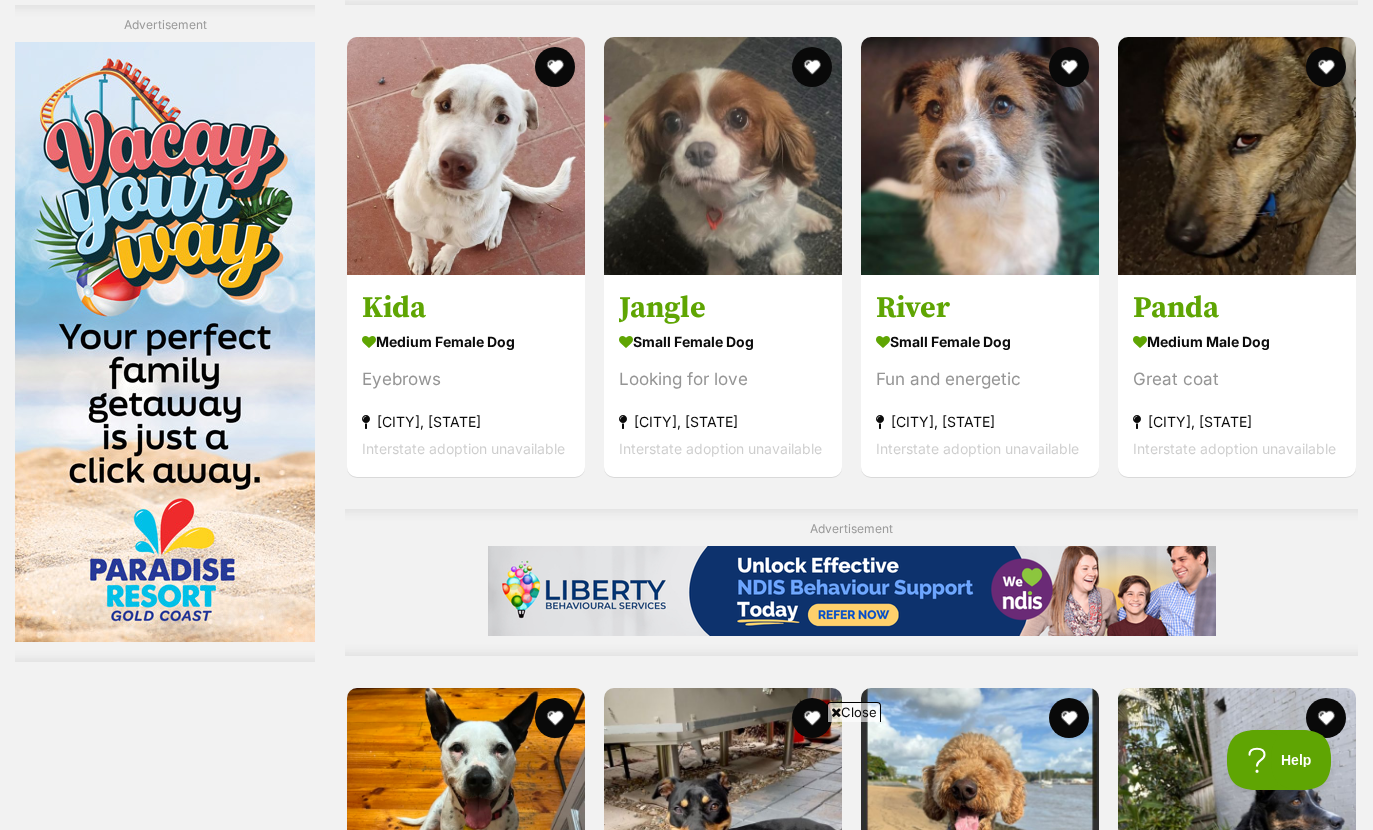 scroll, scrollTop: 5875, scrollLeft: 0, axis: vertical 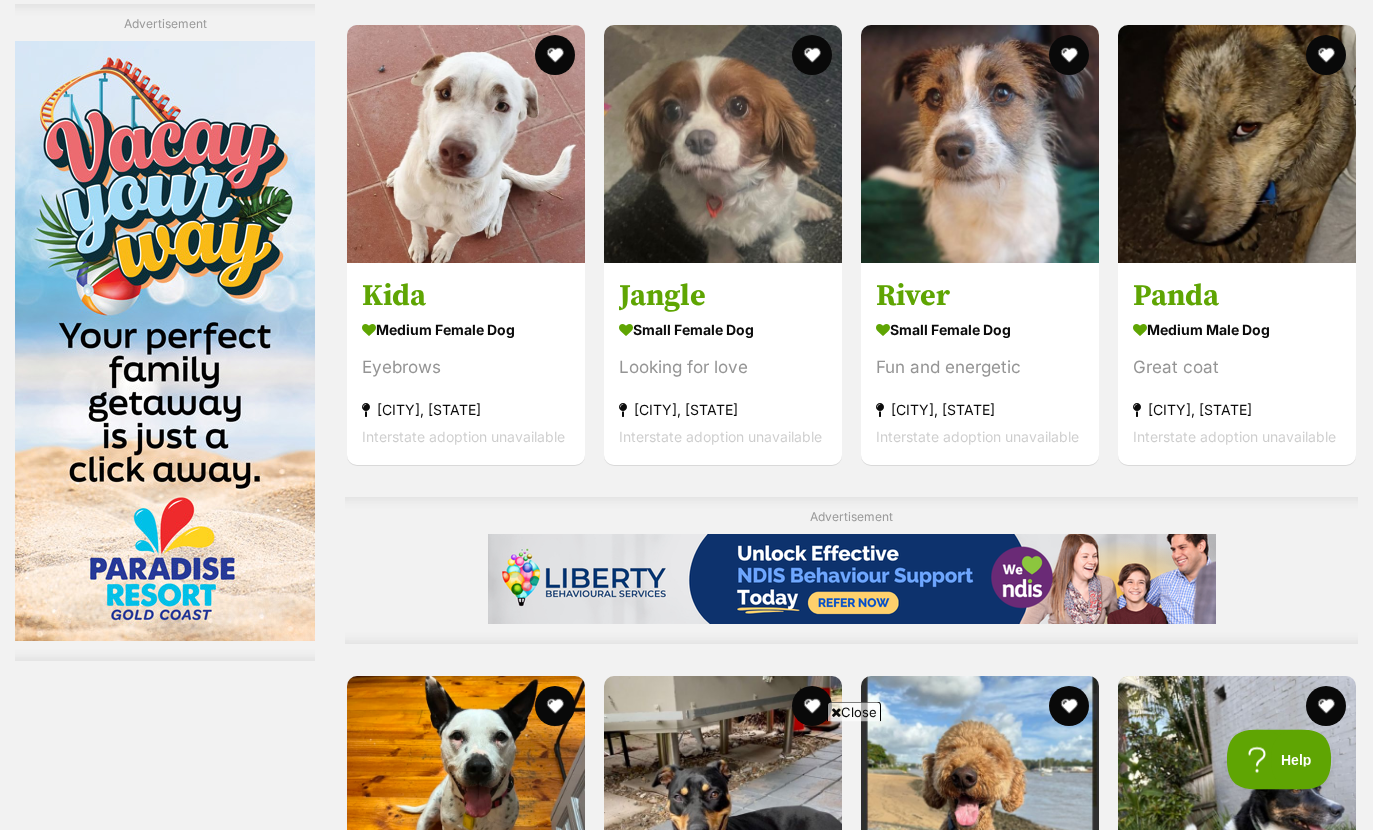 click on "Eyebrows" at bounding box center (466, 368) 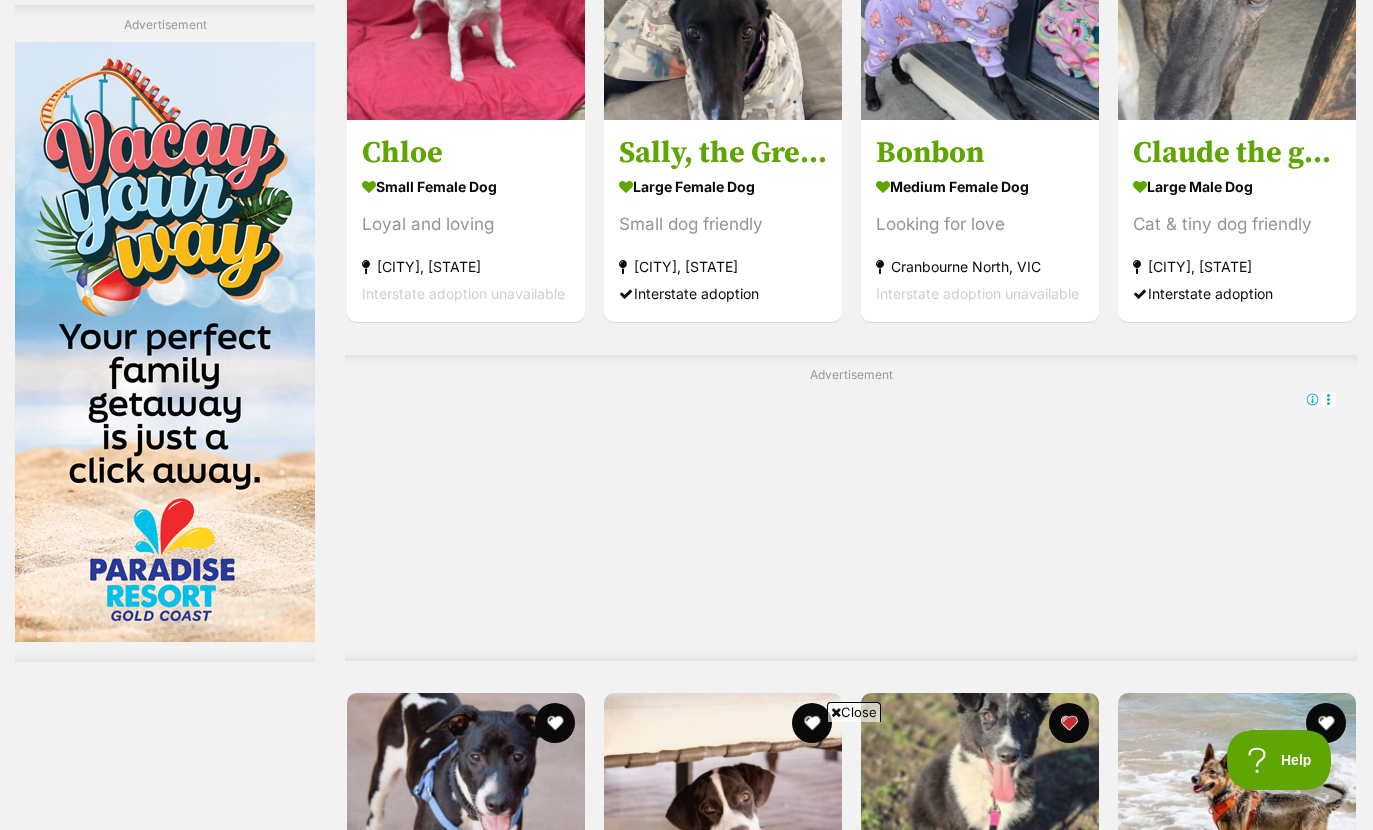scroll, scrollTop: 0, scrollLeft: 0, axis: both 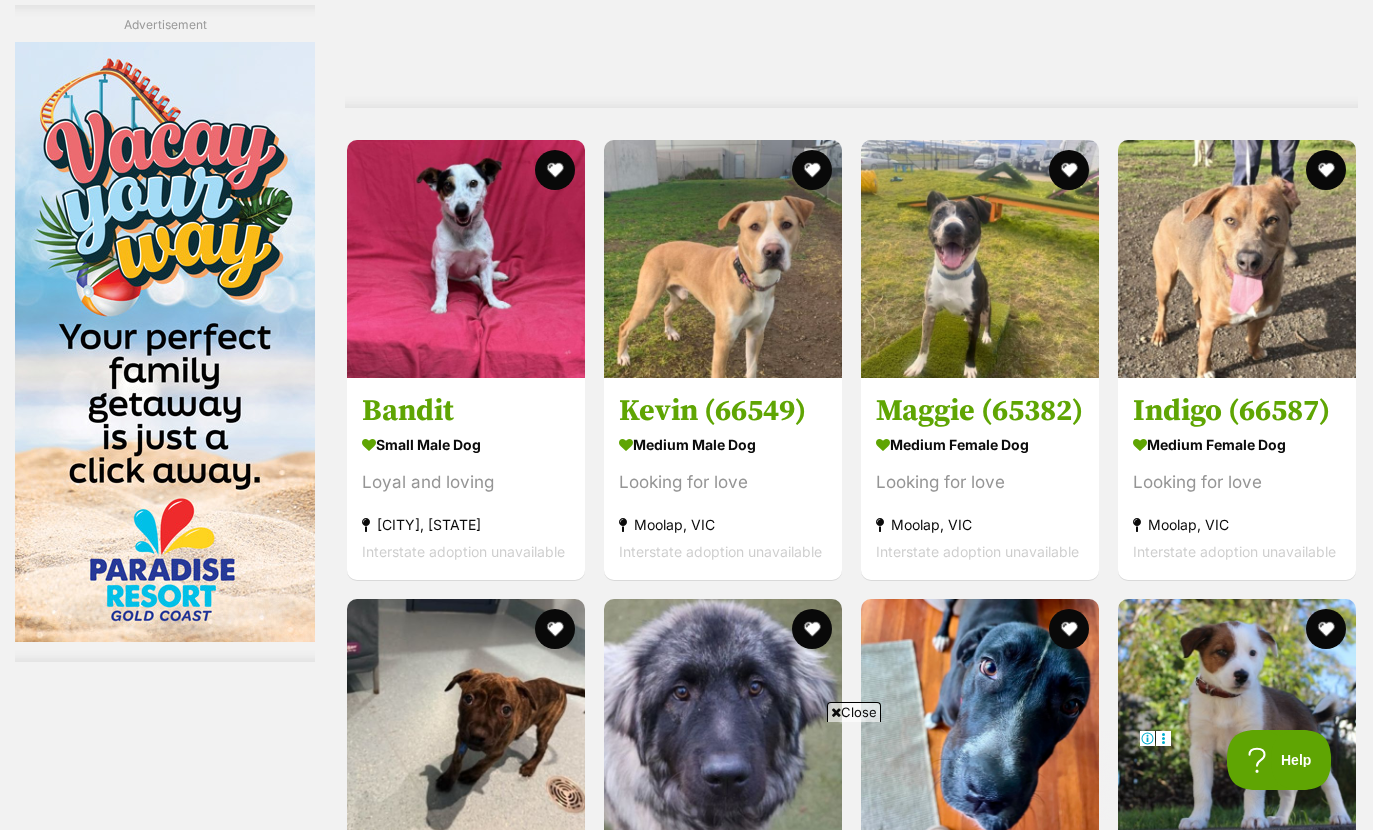 click on "medium female Dog
Looking for love
Moolap, VIC
Interstate adoption unavailable" at bounding box center (980, 497) 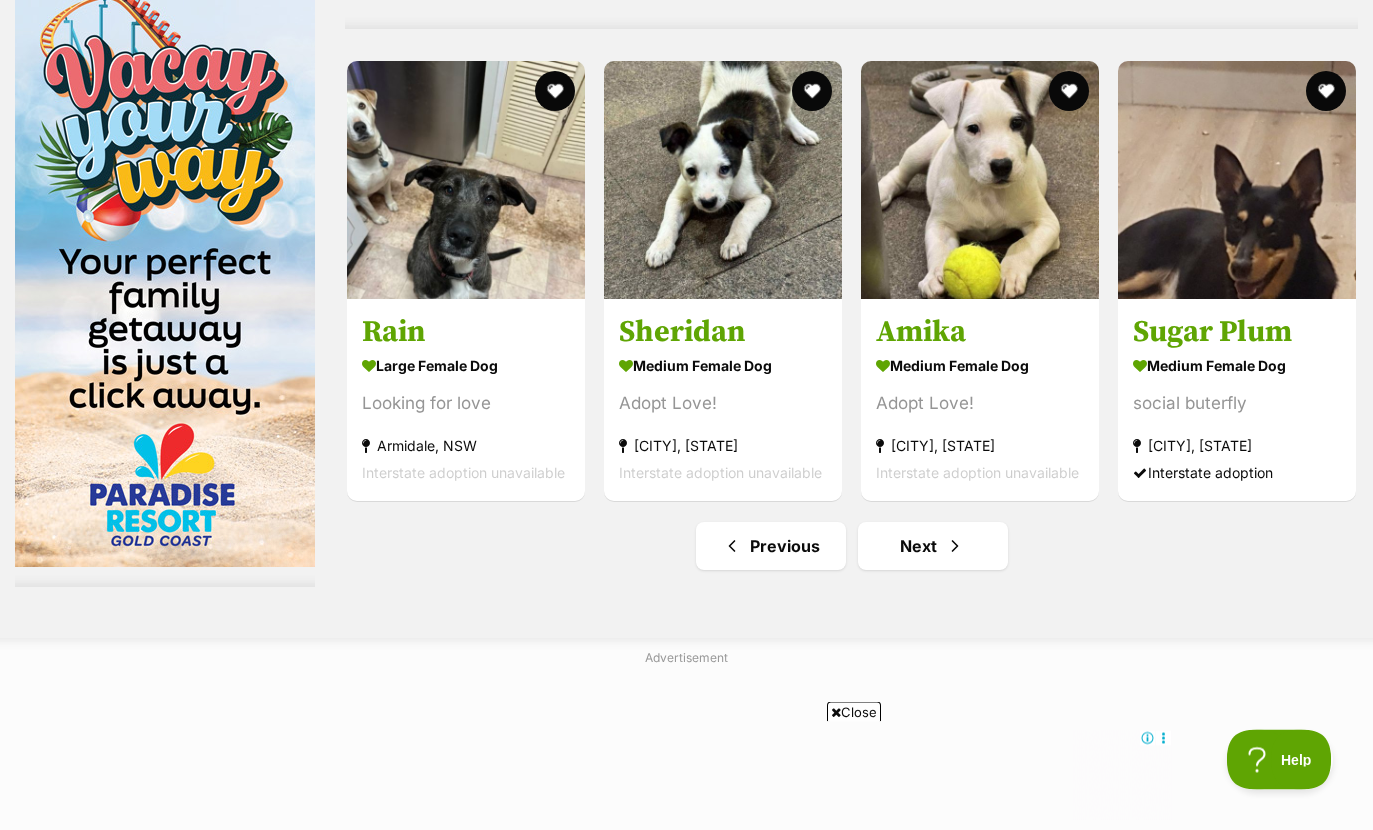 scroll, scrollTop: 9843, scrollLeft: 0, axis: vertical 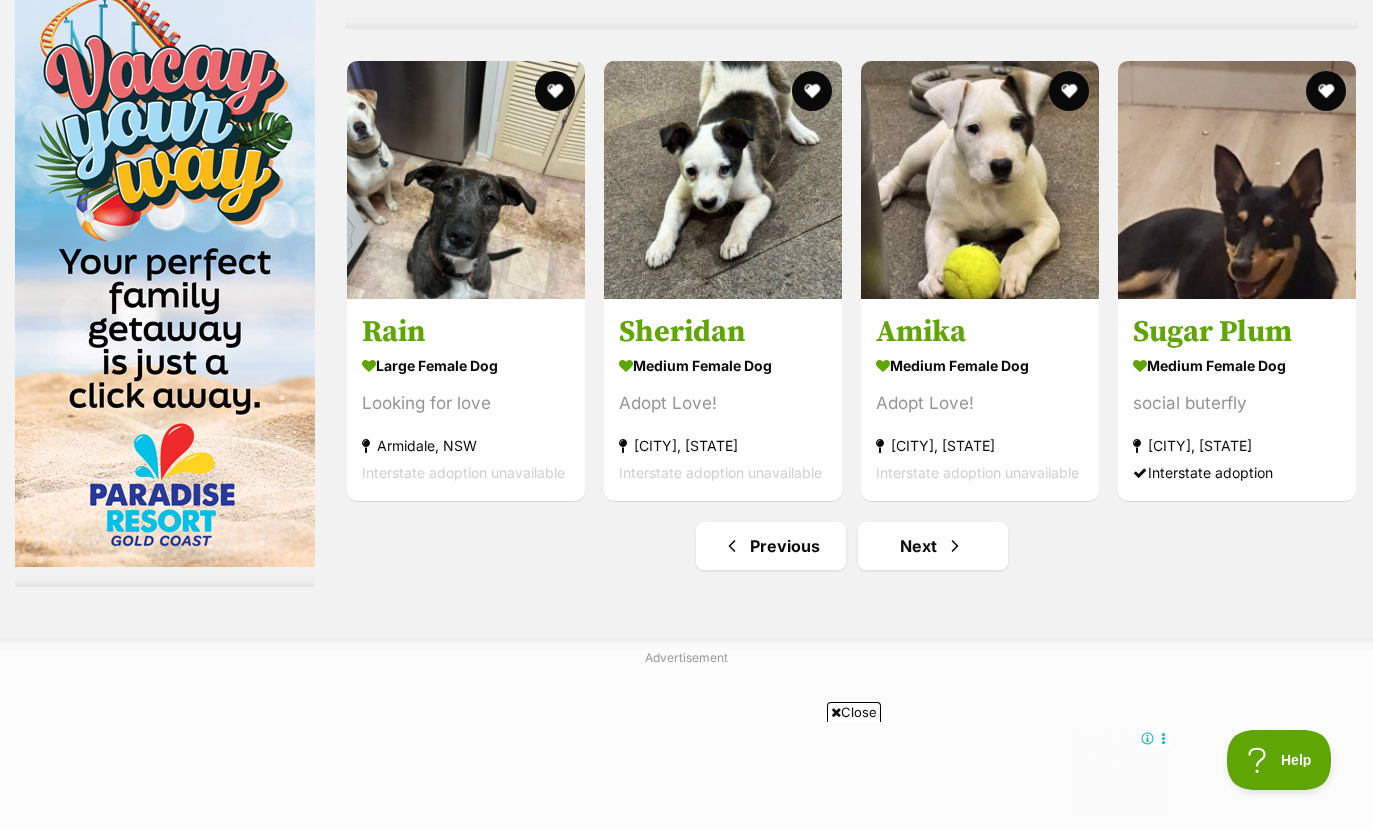 click on "Next" at bounding box center (933, 546) 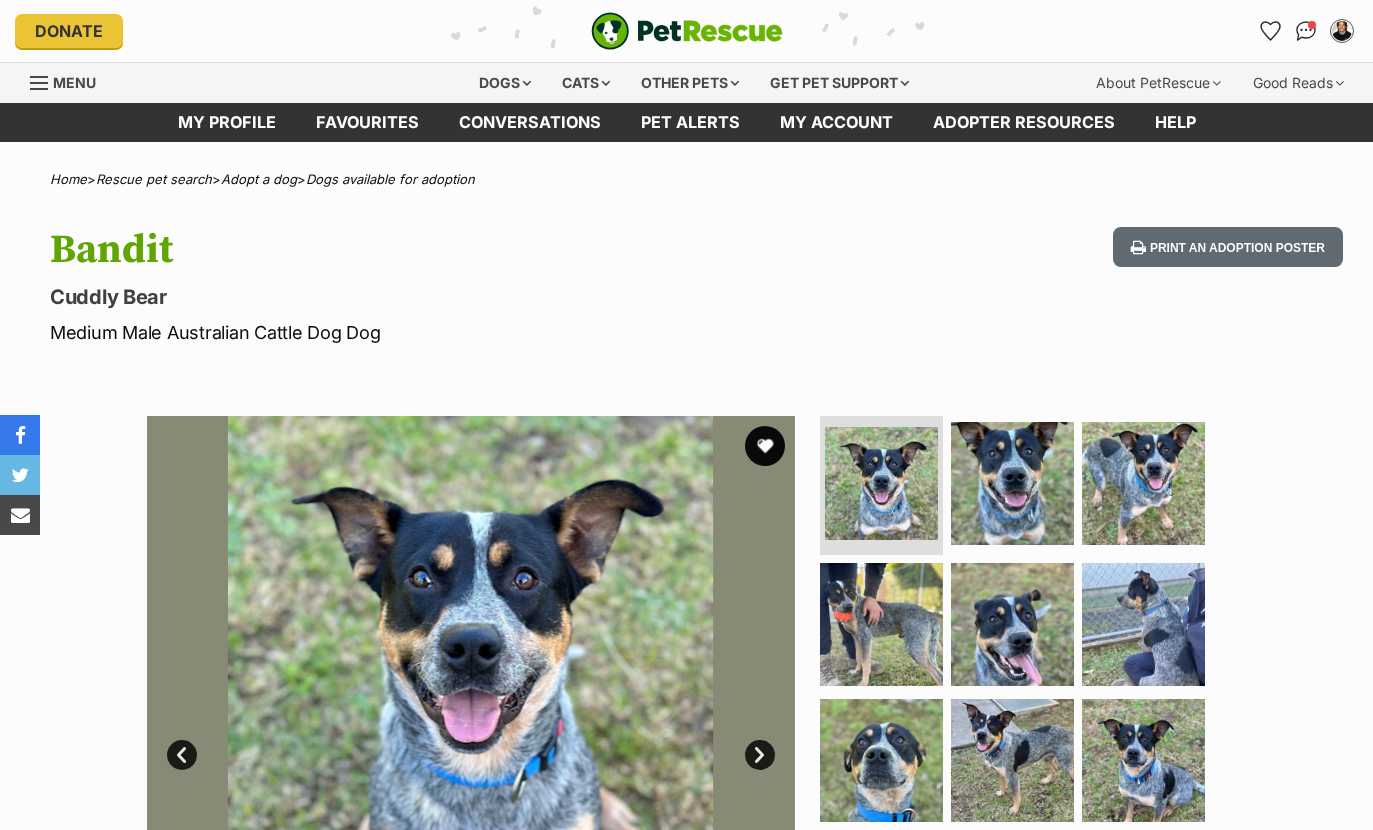 scroll, scrollTop: 197, scrollLeft: 0, axis: vertical 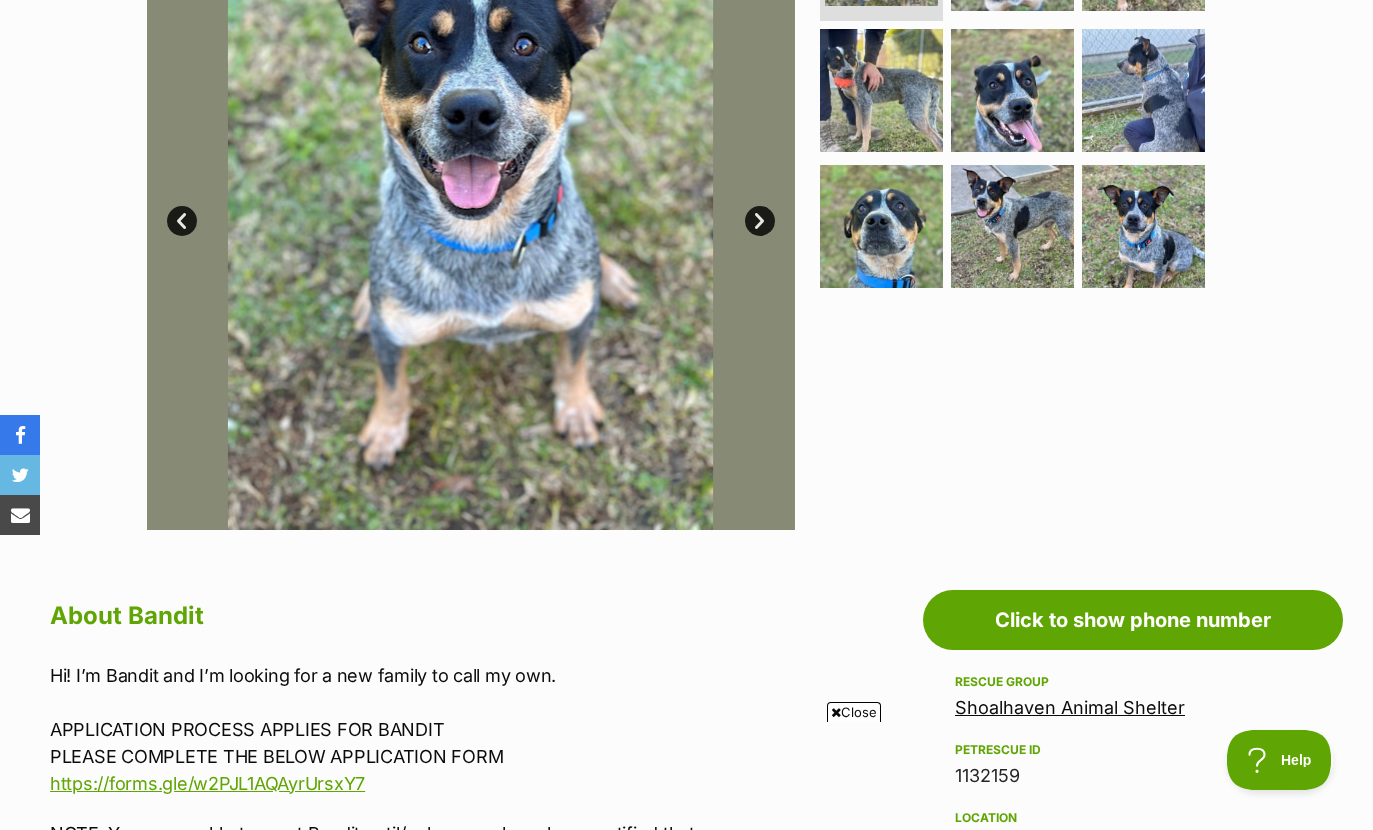 click at bounding box center (1012, 90) 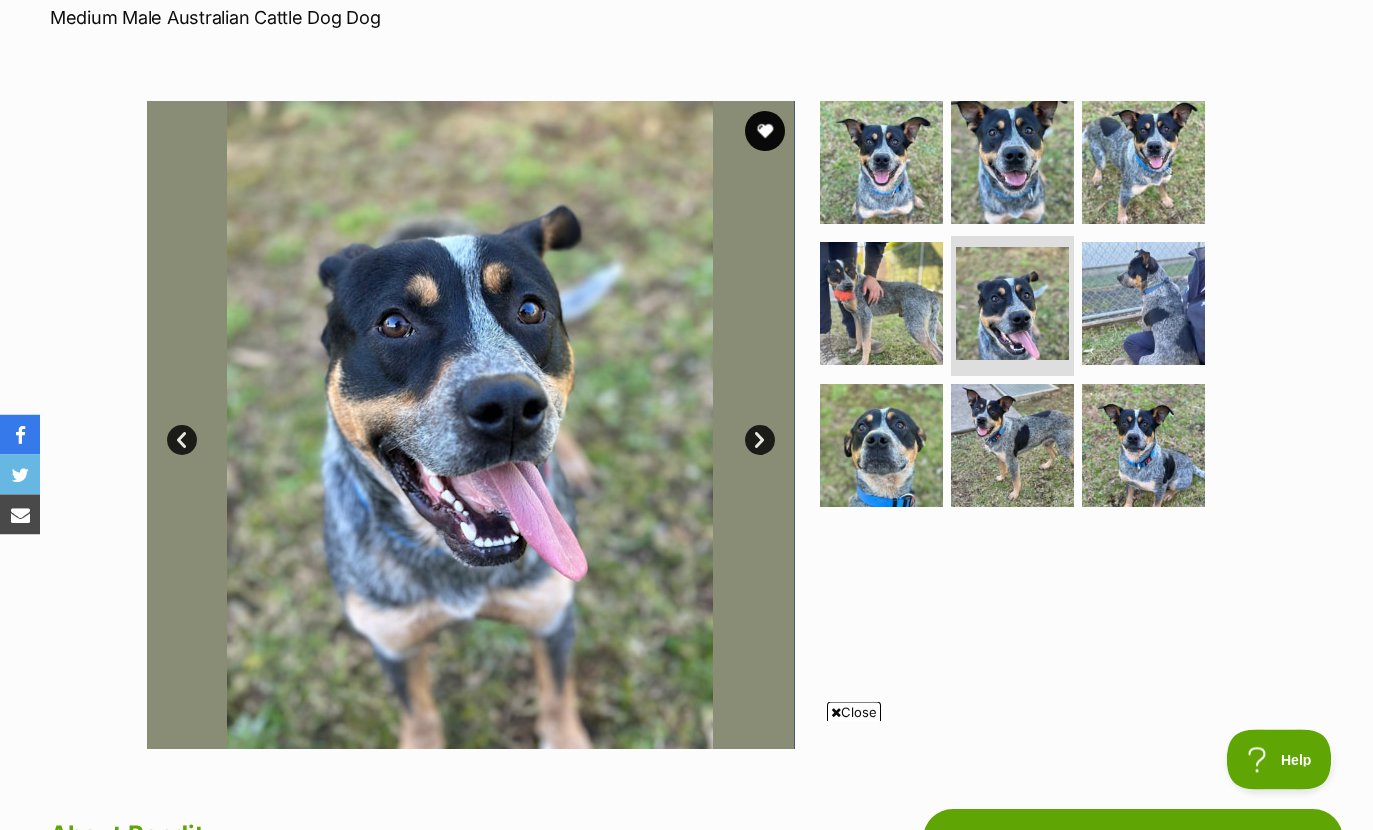 scroll, scrollTop: 313, scrollLeft: 0, axis: vertical 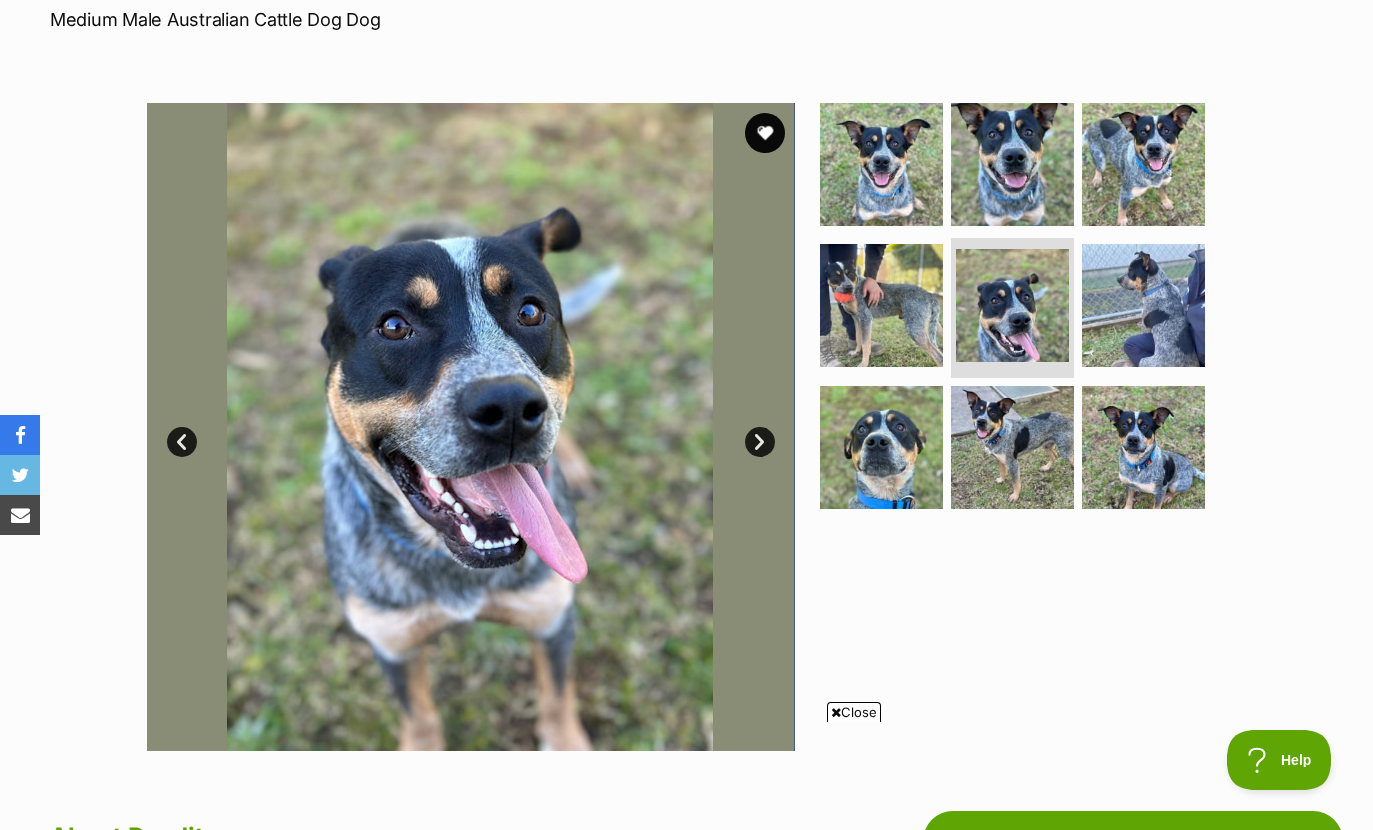click at bounding box center [1012, 164] 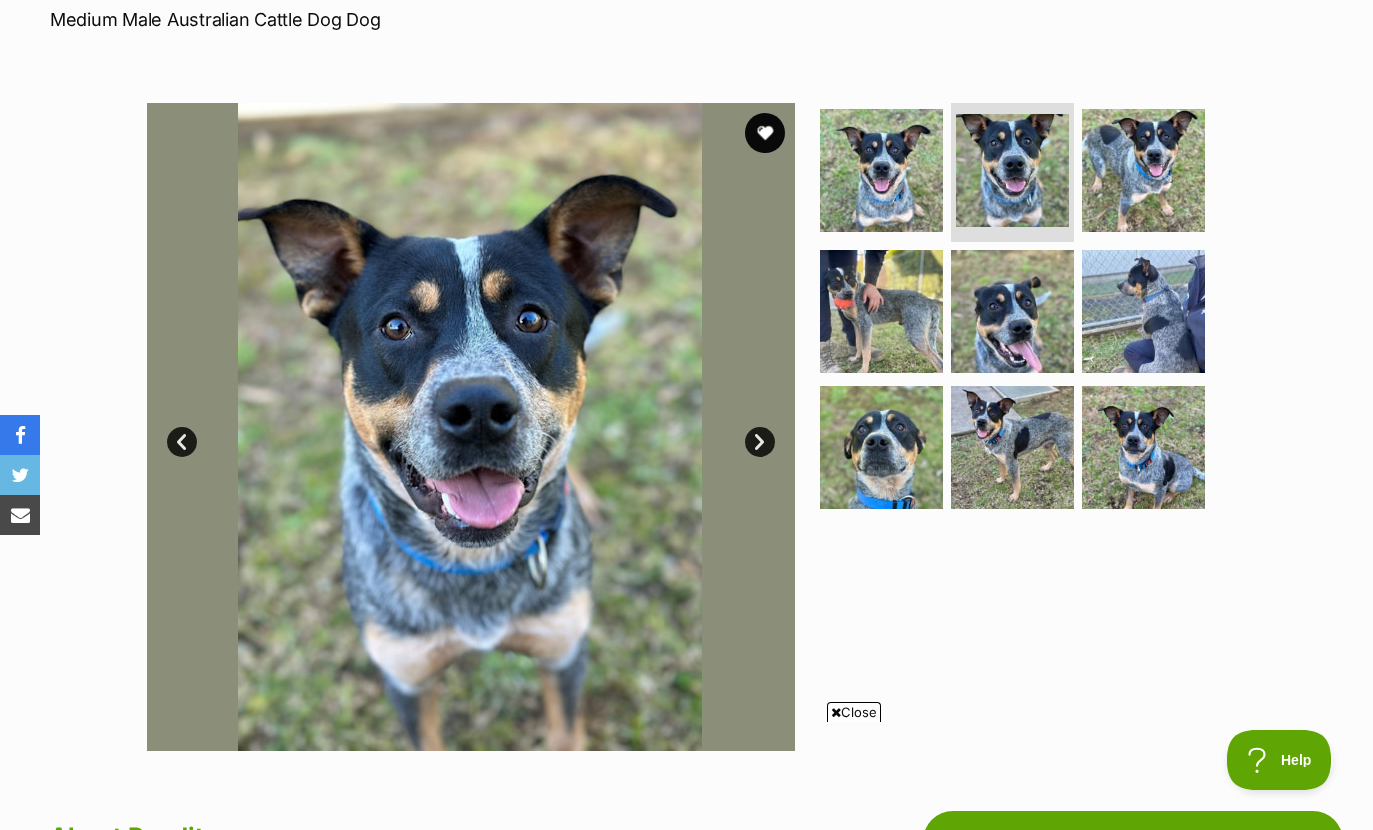click at bounding box center [1143, 170] 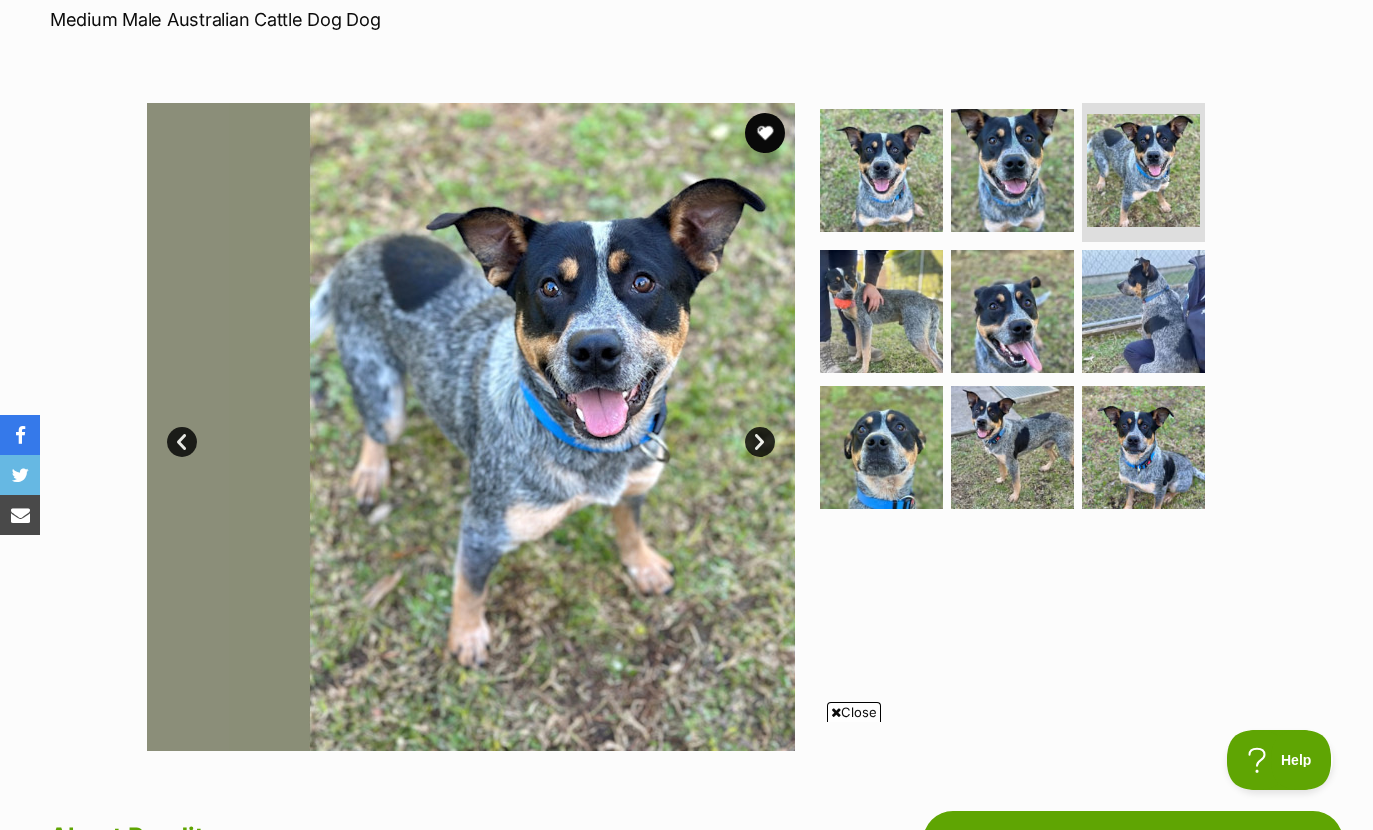 click at bounding box center [881, 311] 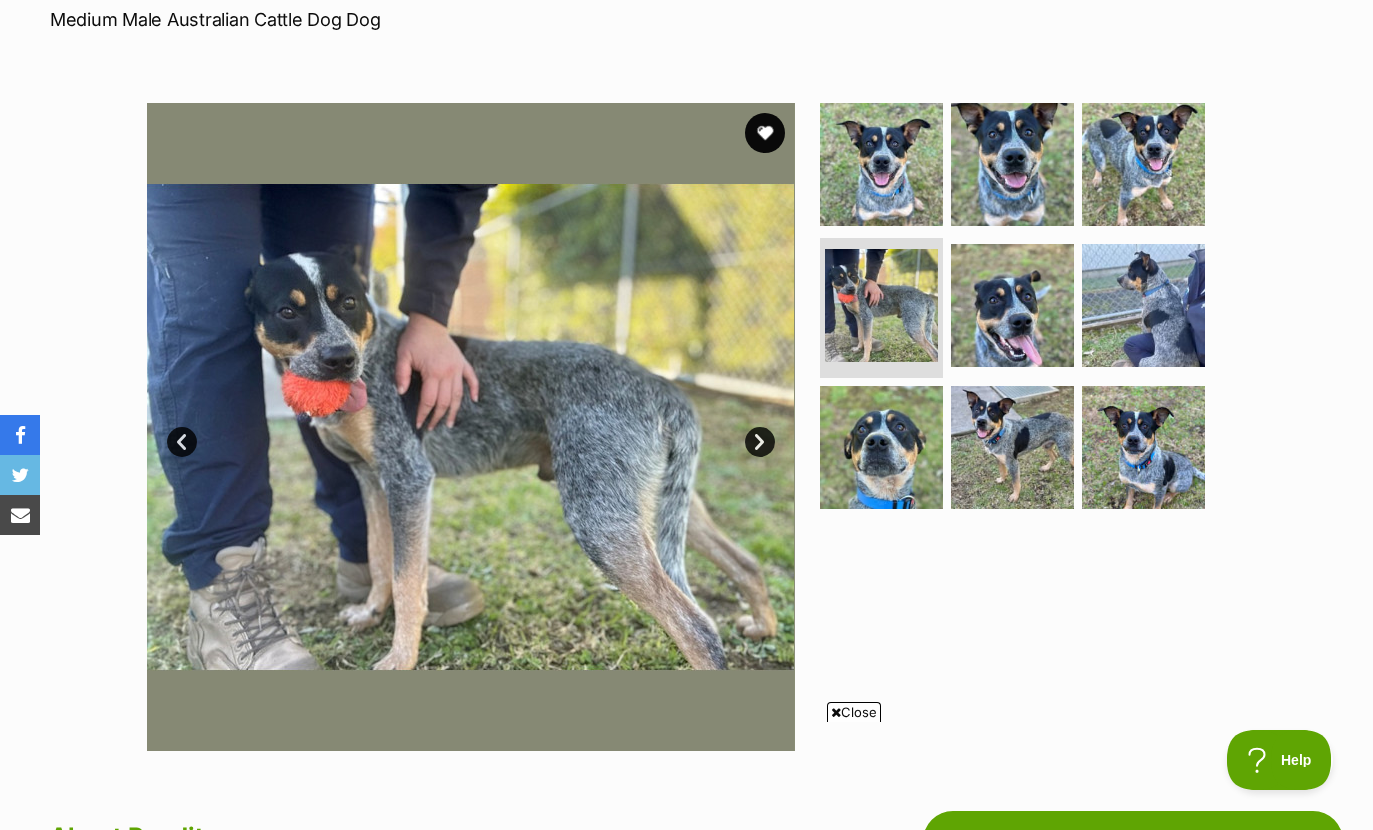click at bounding box center [1012, 305] 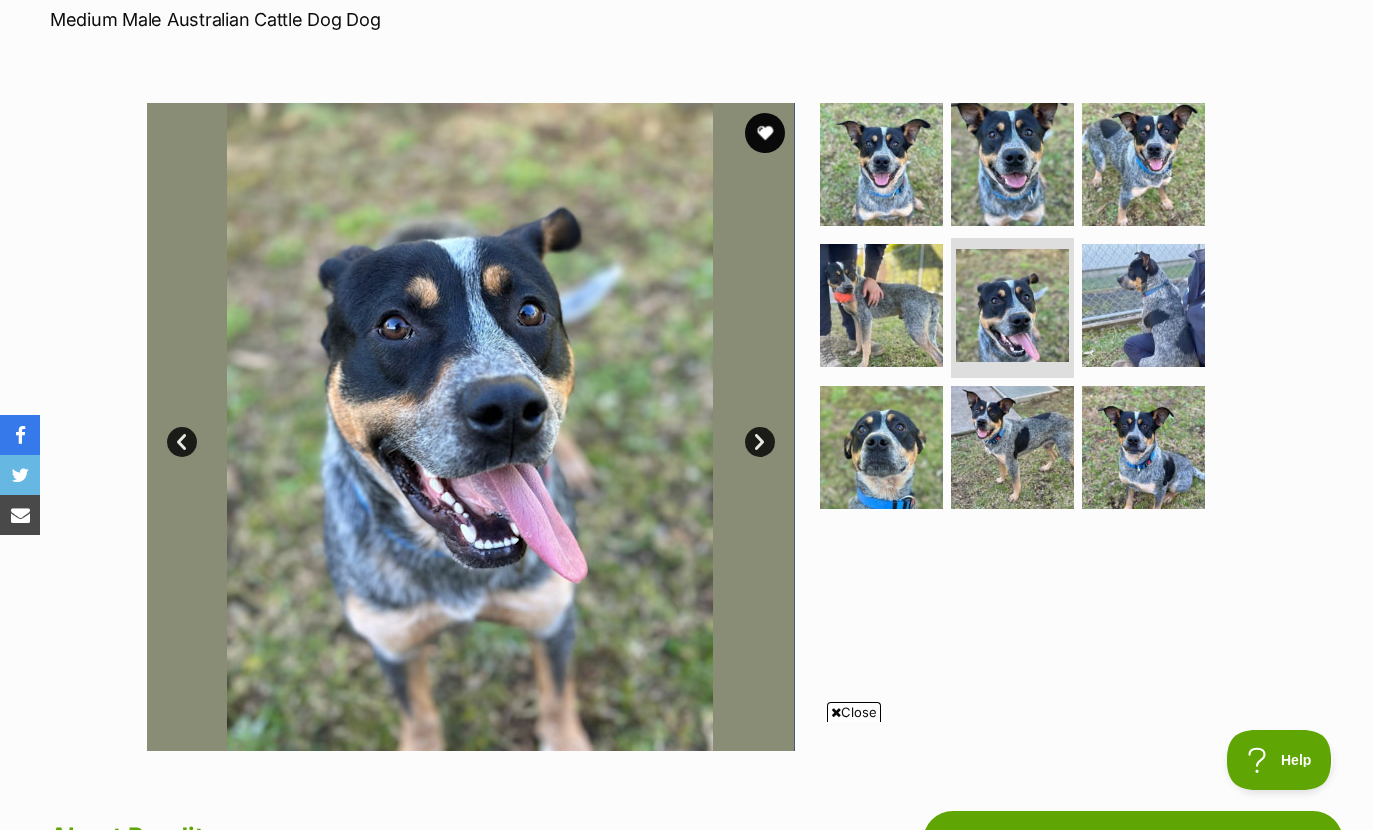 click at bounding box center [1143, 305] 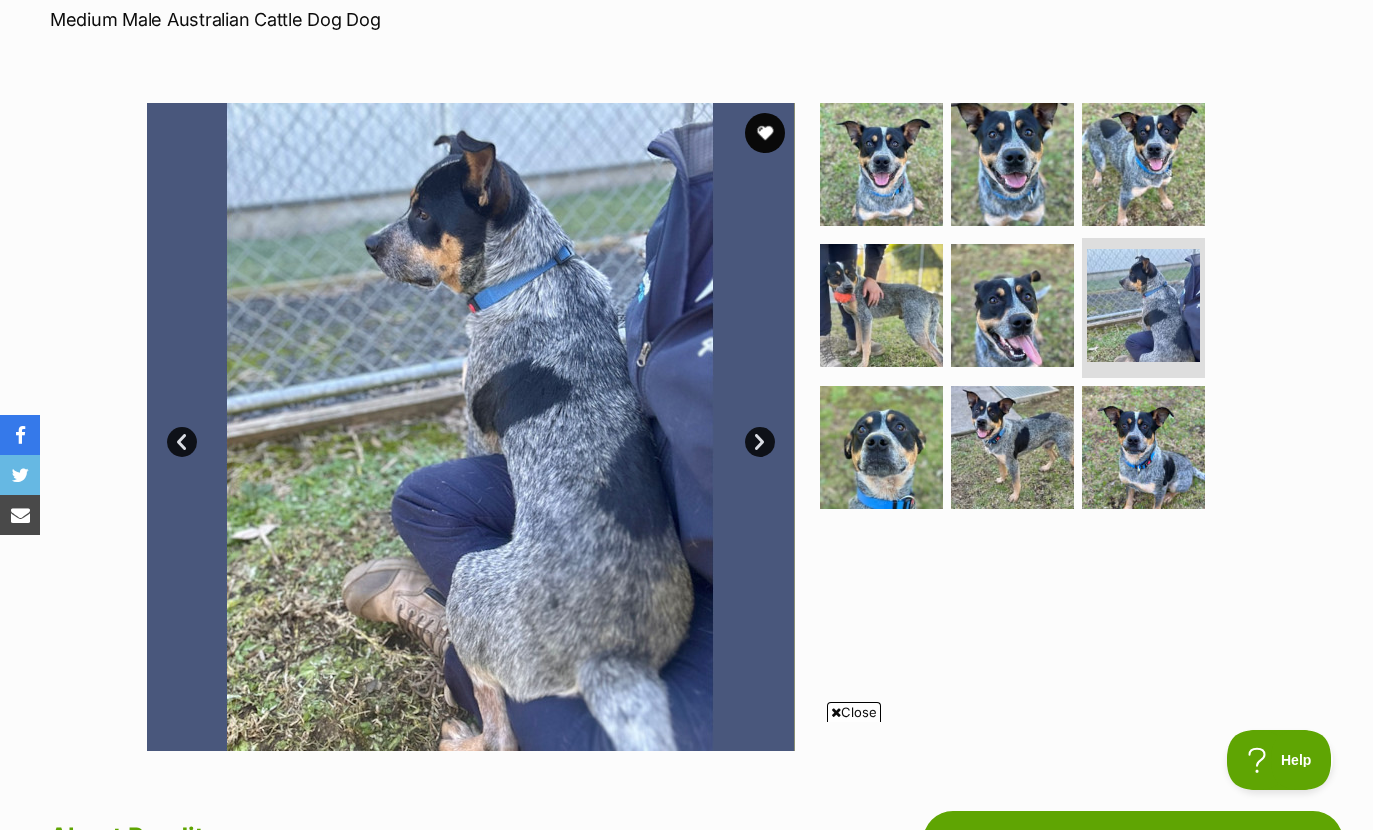 click at bounding box center [1143, 447] 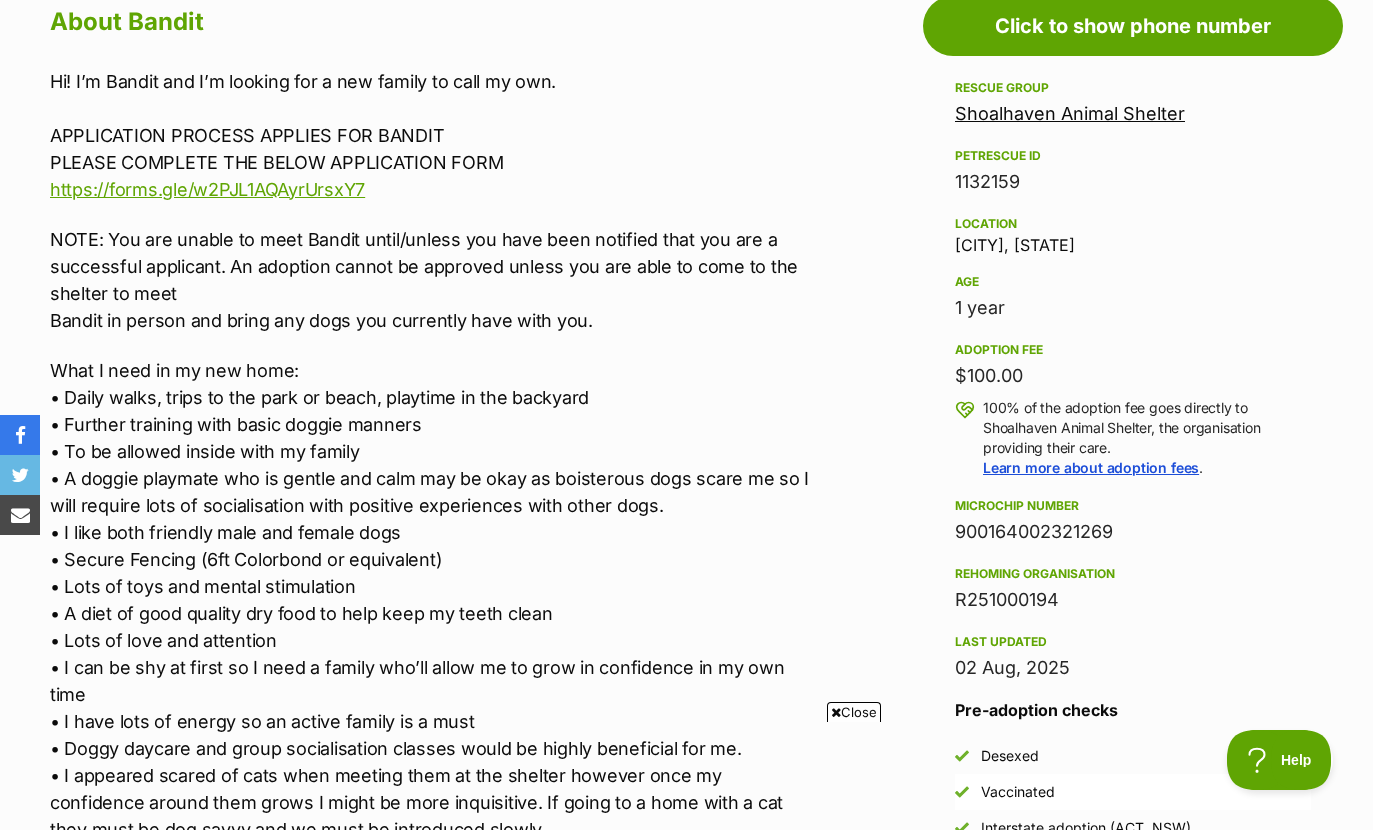 scroll, scrollTop: 1096, scrollLeft: 0, axis: vertical 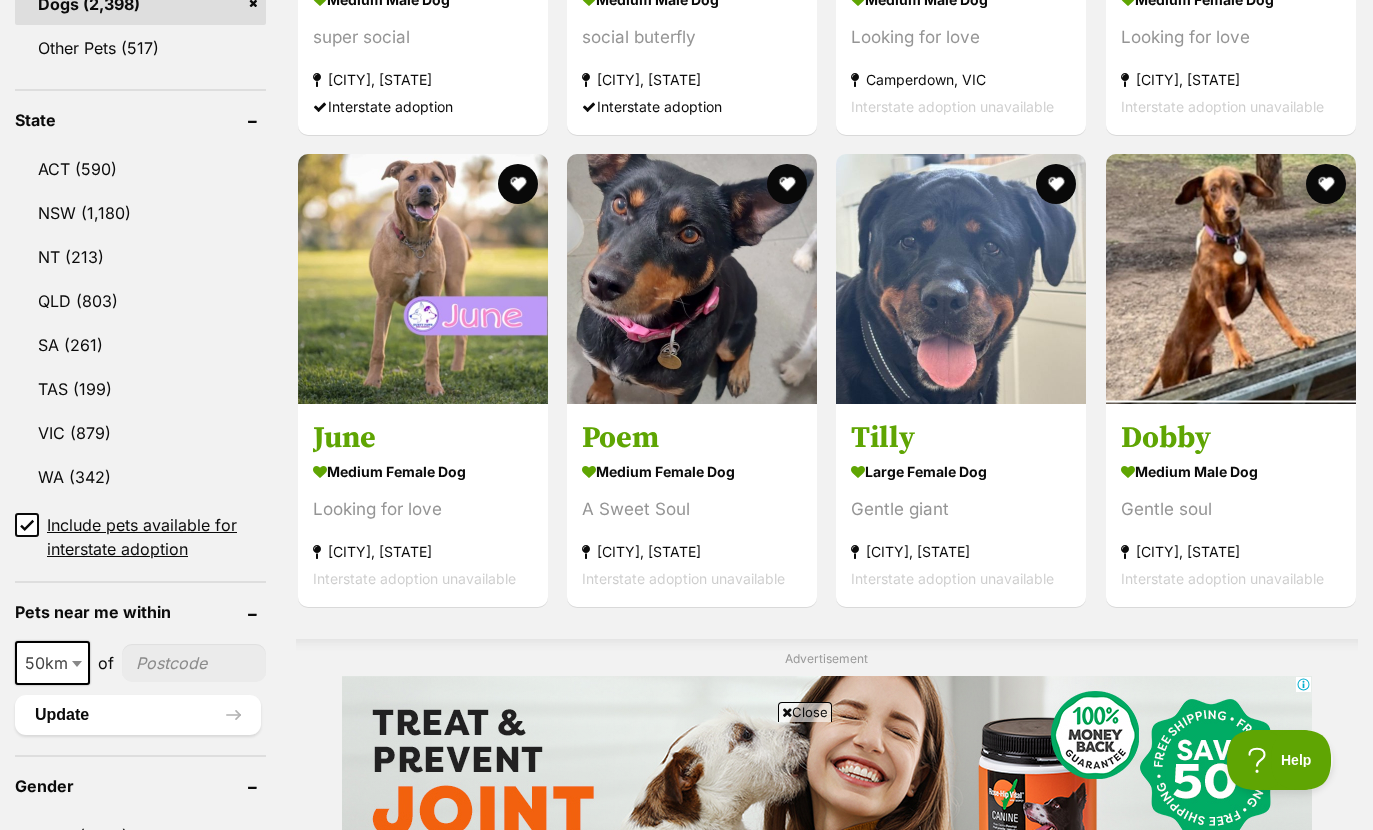 click at bounding box center (1231, 279) 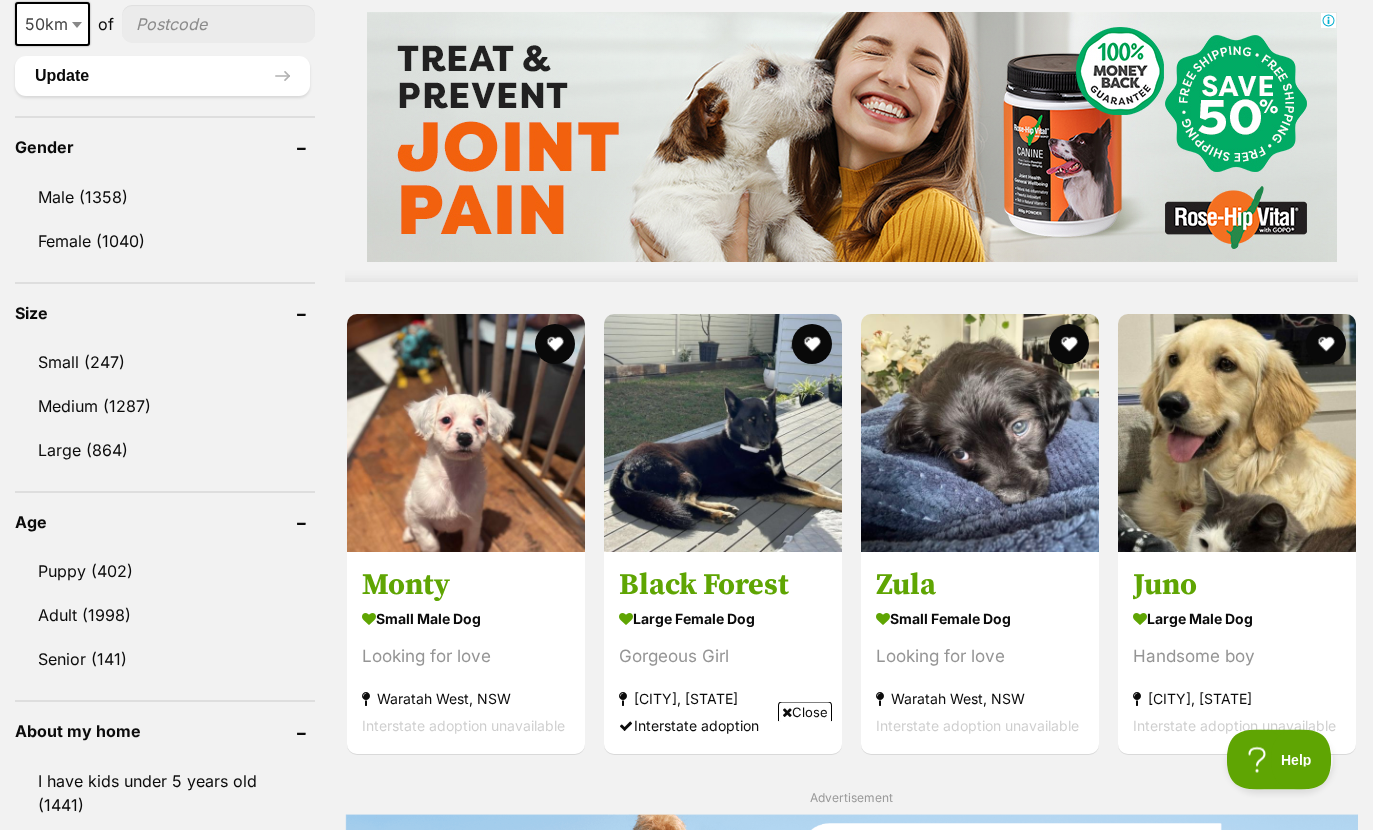 scroll, scrollTop: 1610, scrollLeft: 0, axis: vertical 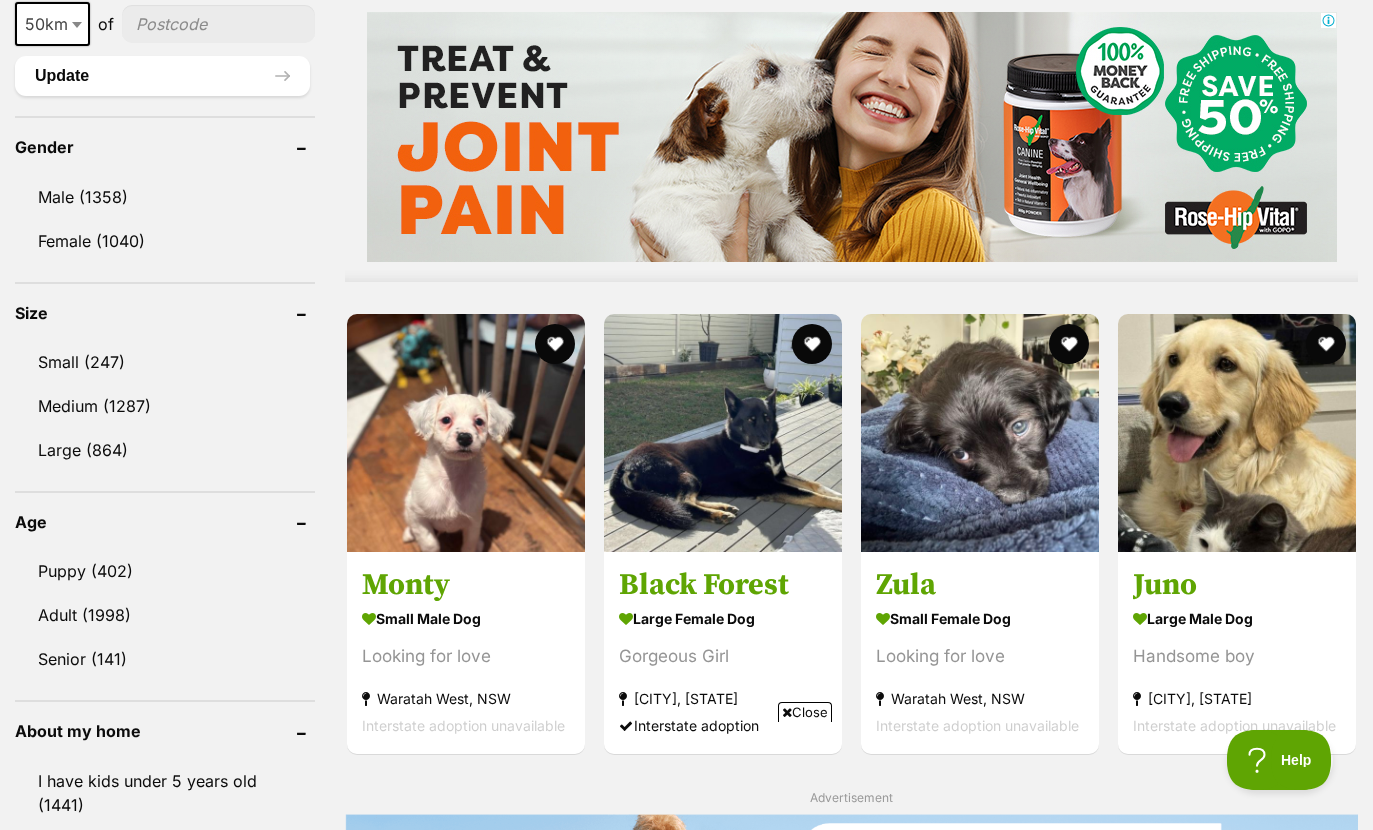 click at bounding box center [1237, 433] 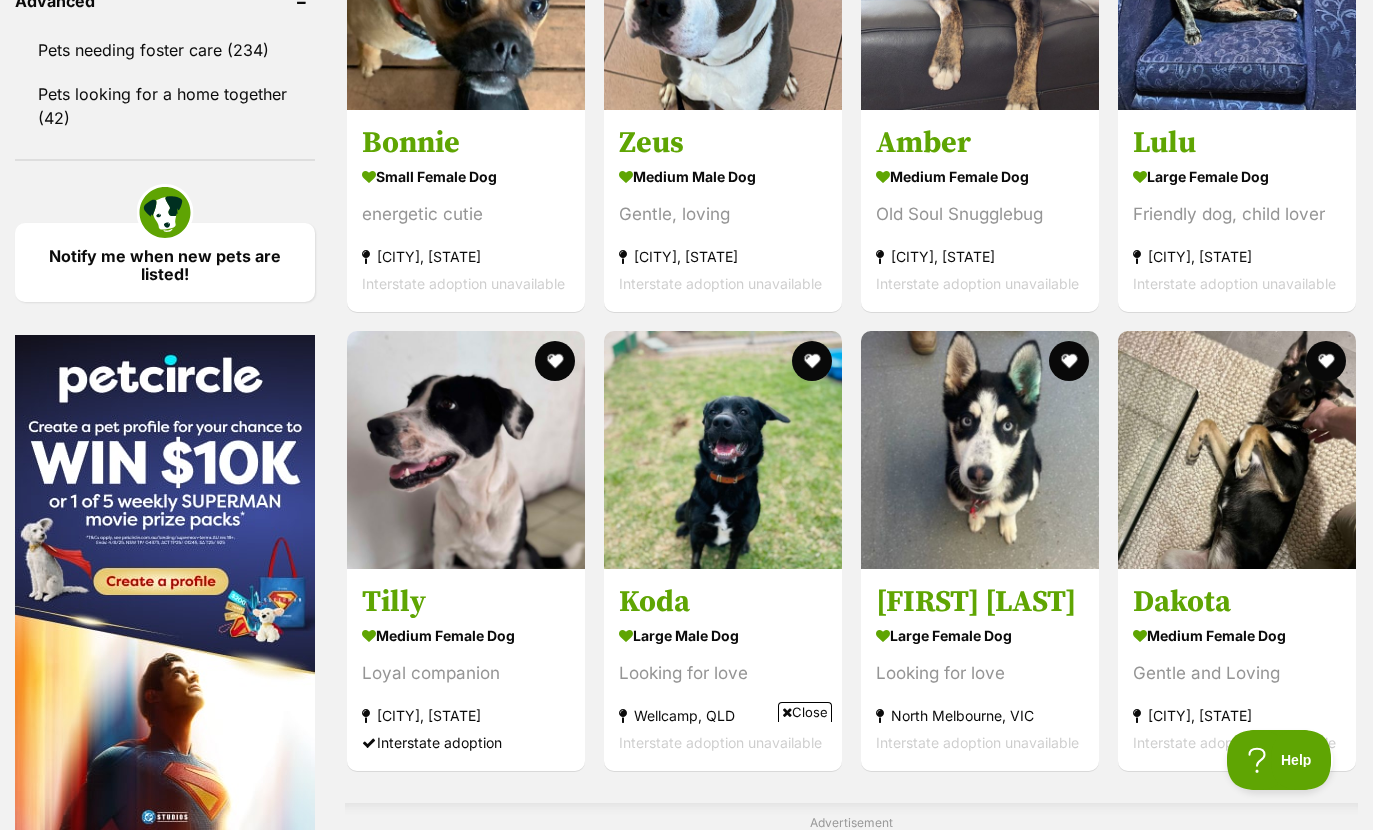 scroll, scrollTop: 2872, scrollLeft: 0, axis: vertical 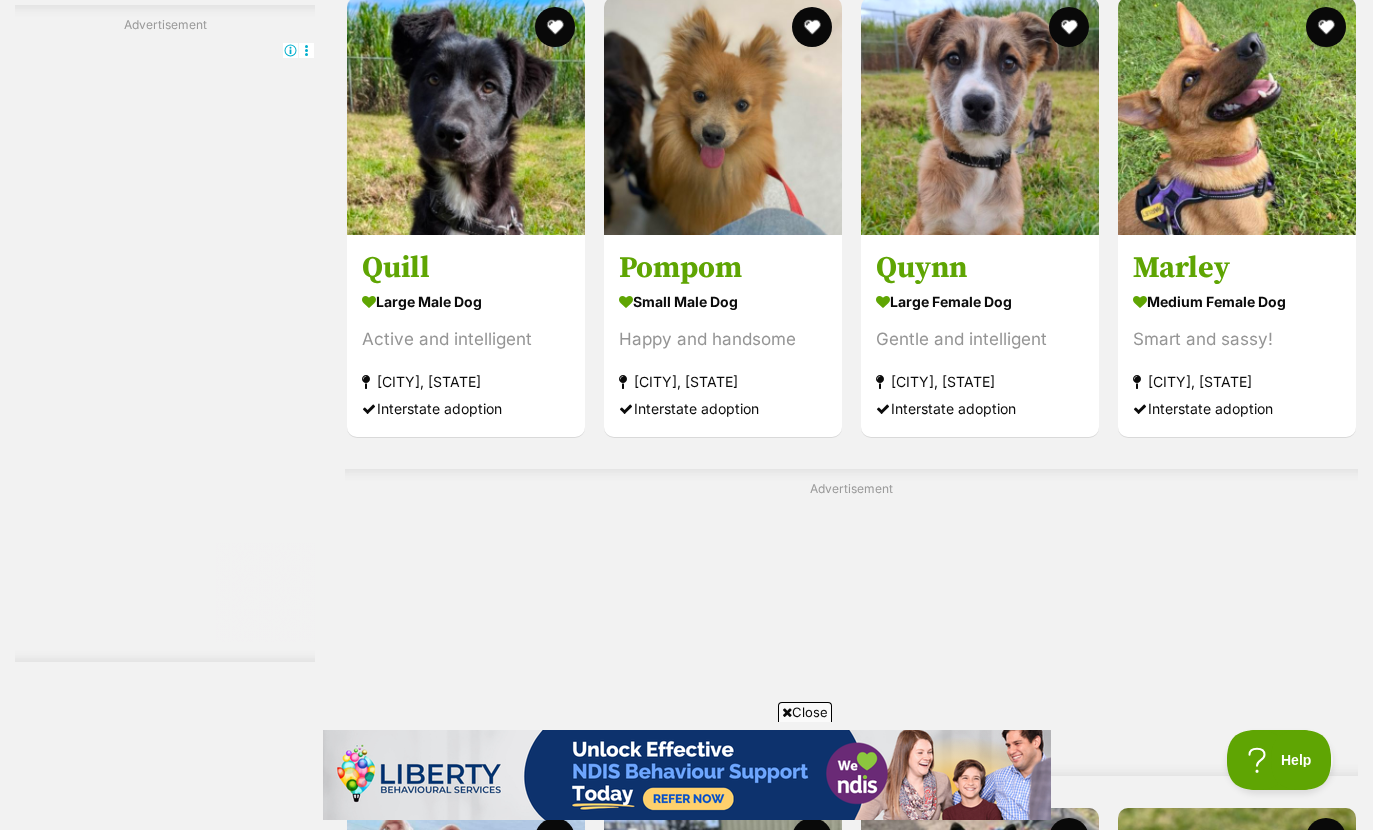 click on "Quill" at bounding box center (466, 268) 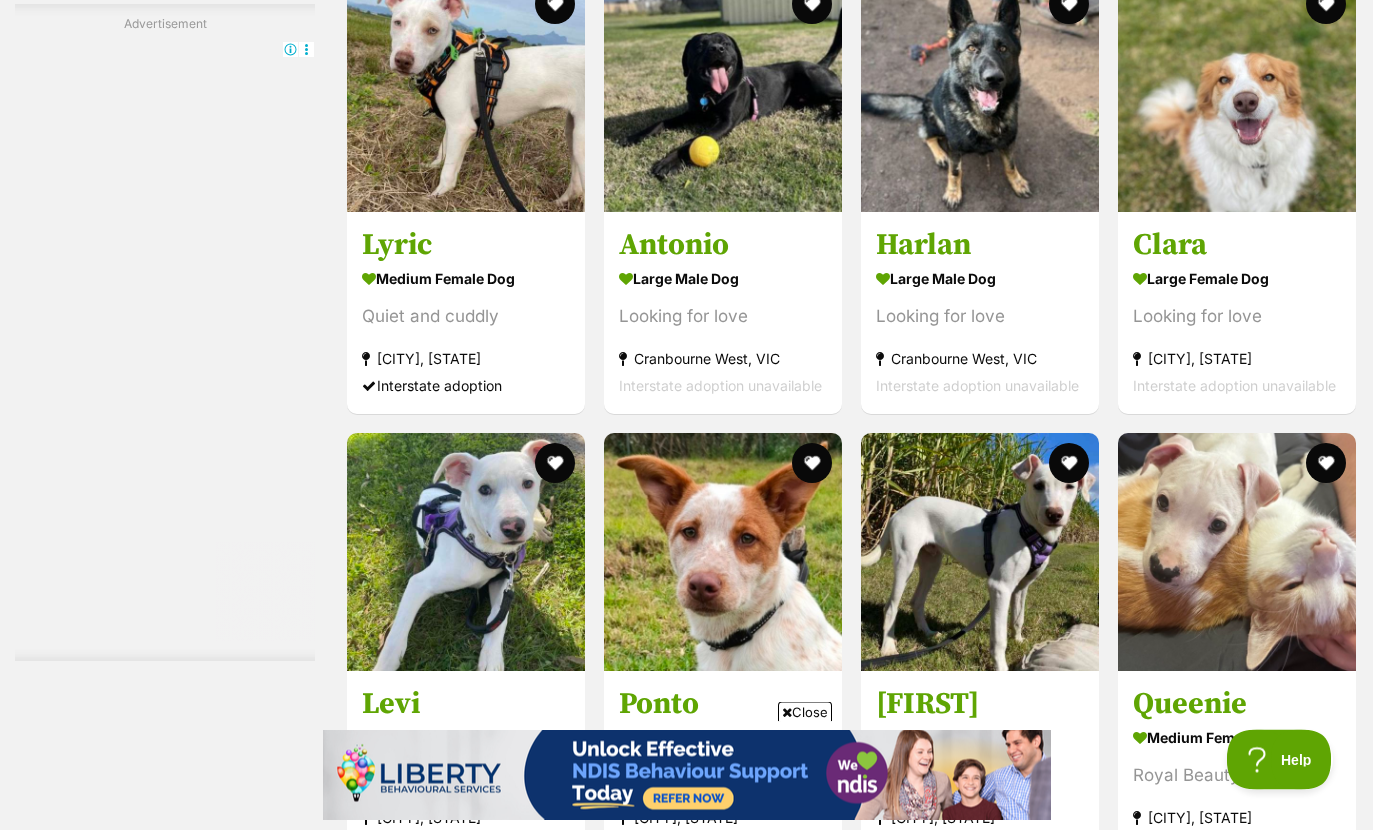 scroll, scrollTop: 8931, scrollLeft: 0, axis: vertical 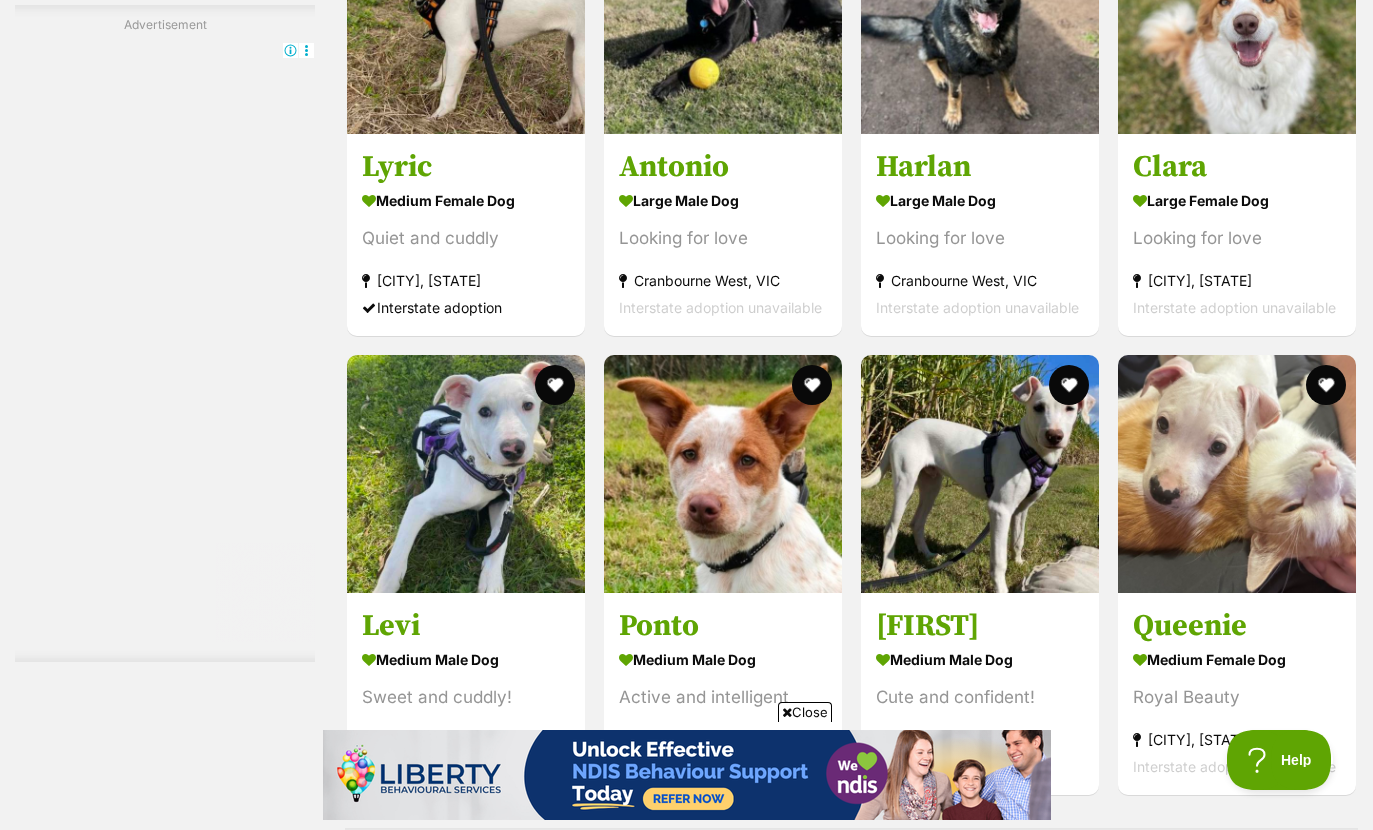 click on "Clara" at bounding box center (1237, 167) 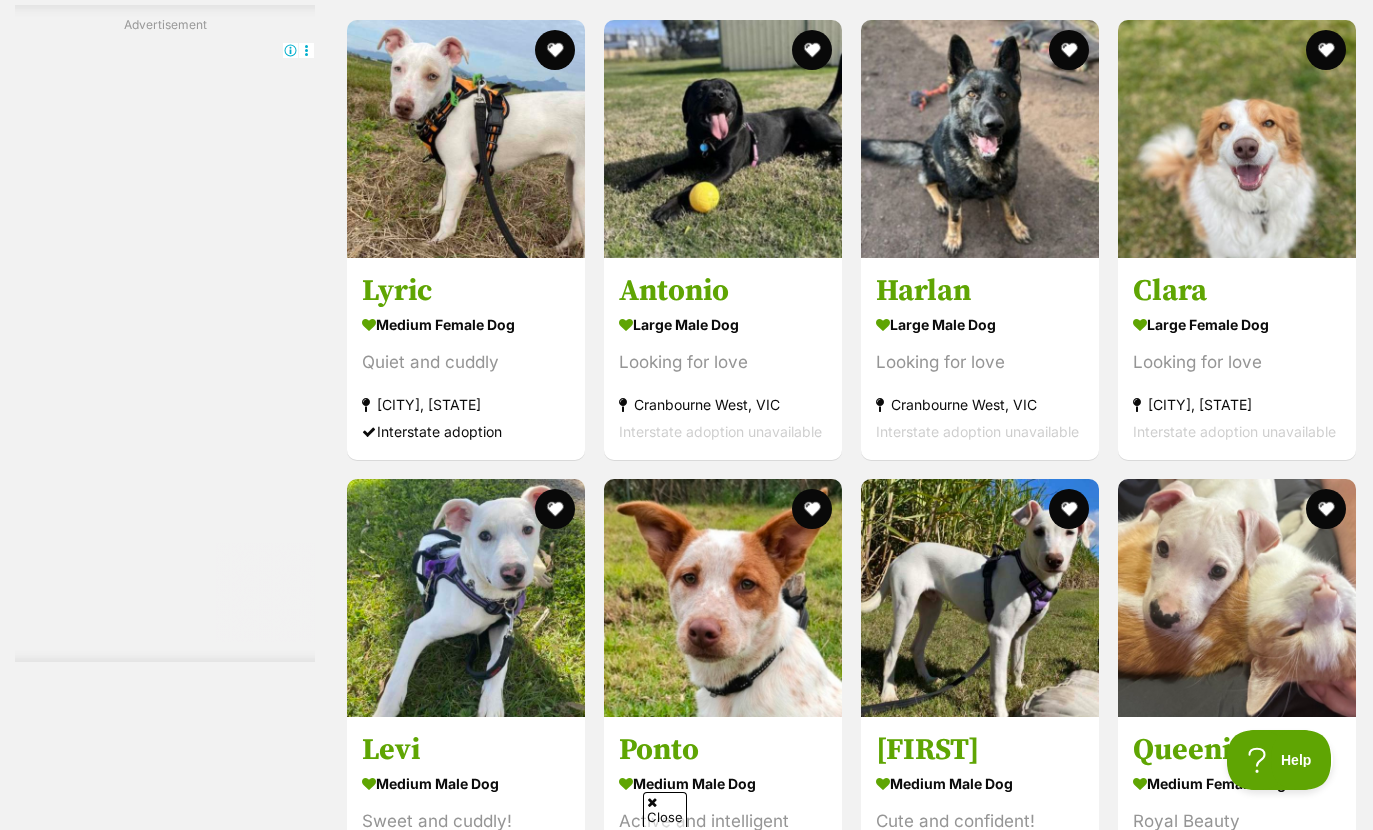 scroll, scrollTop: 0, scrollLeft: 0, axis: both 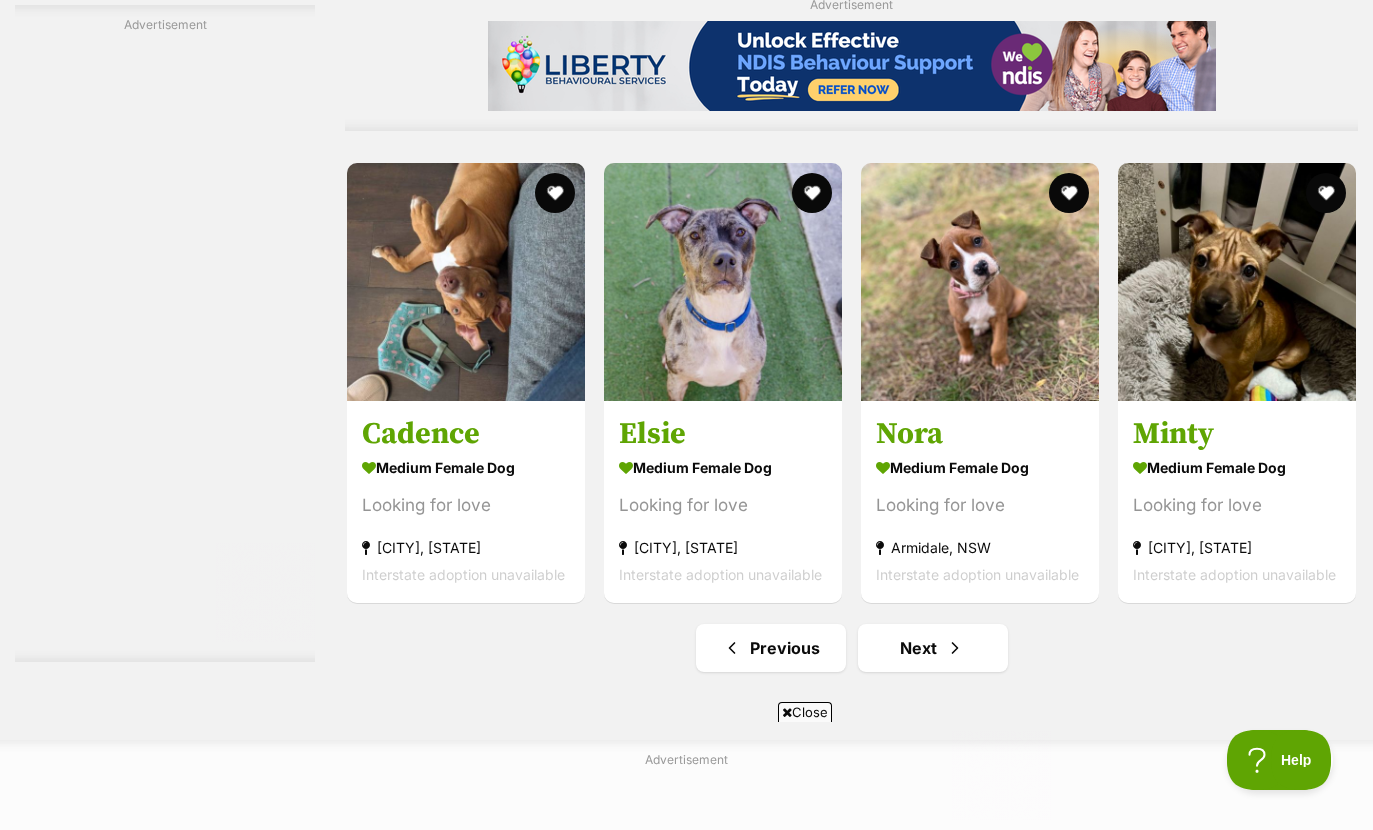click on "Next" at bounding box center (933, 648) 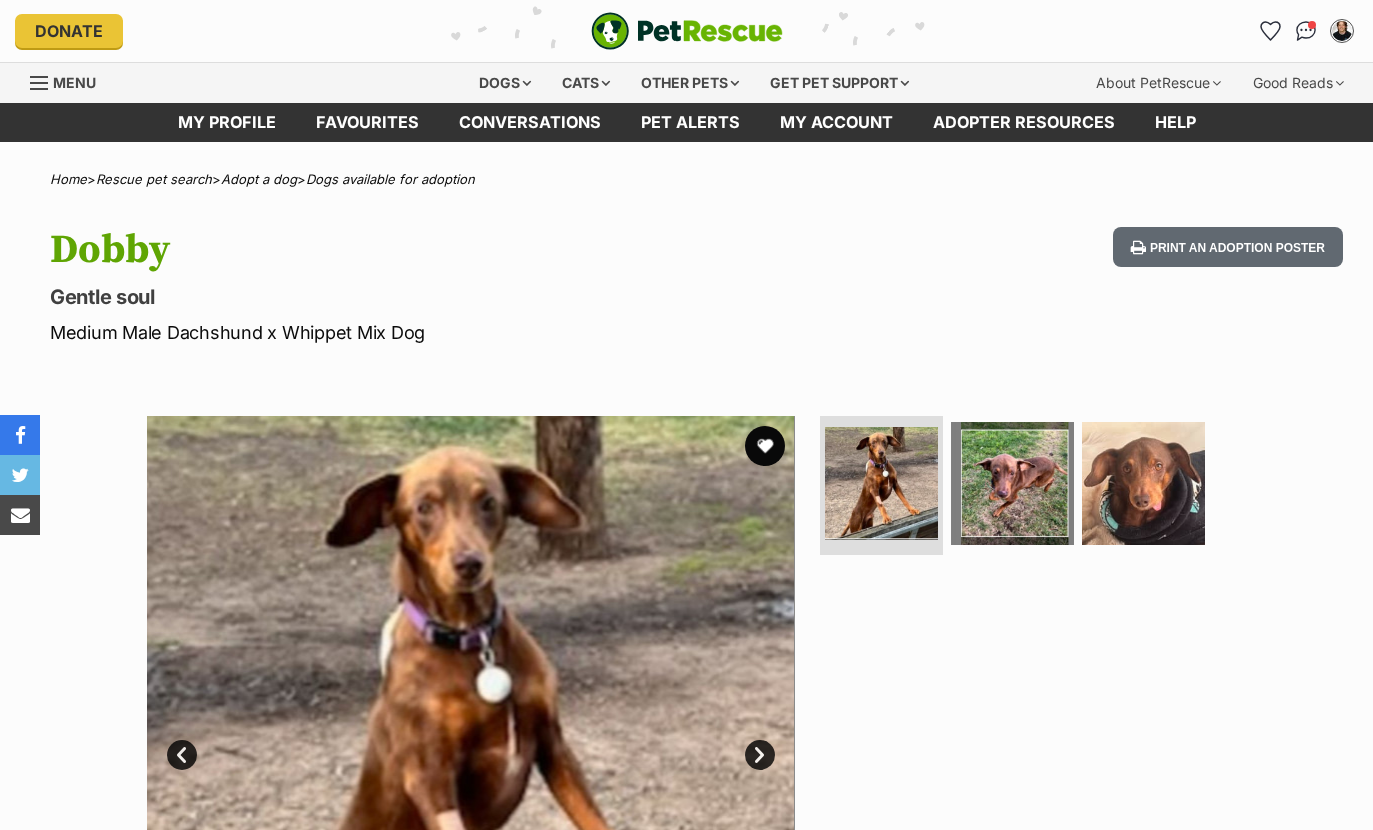 scroll, scrollTop: 0, scrollLeft: 0, axis: both 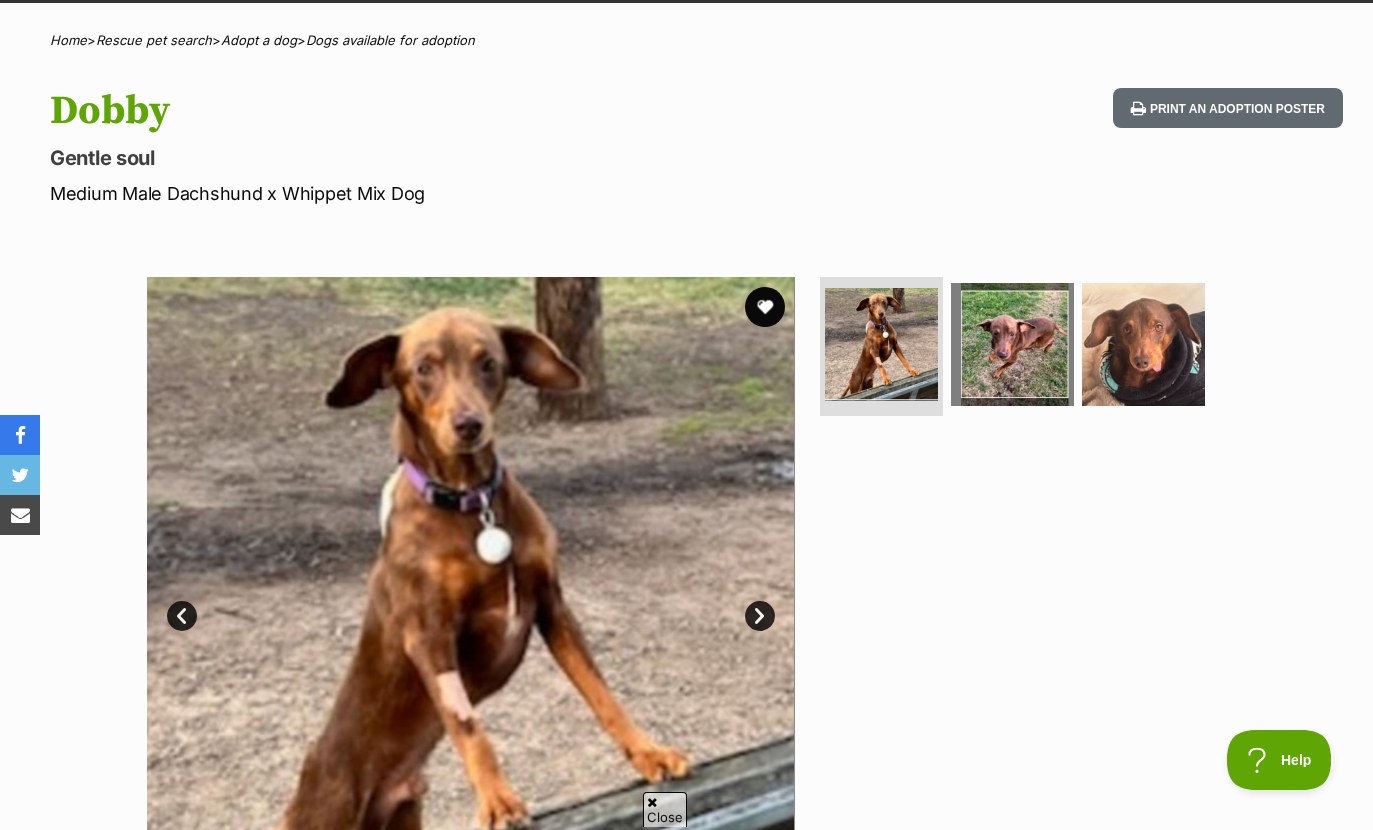 click at bounding box center [1012, 344] 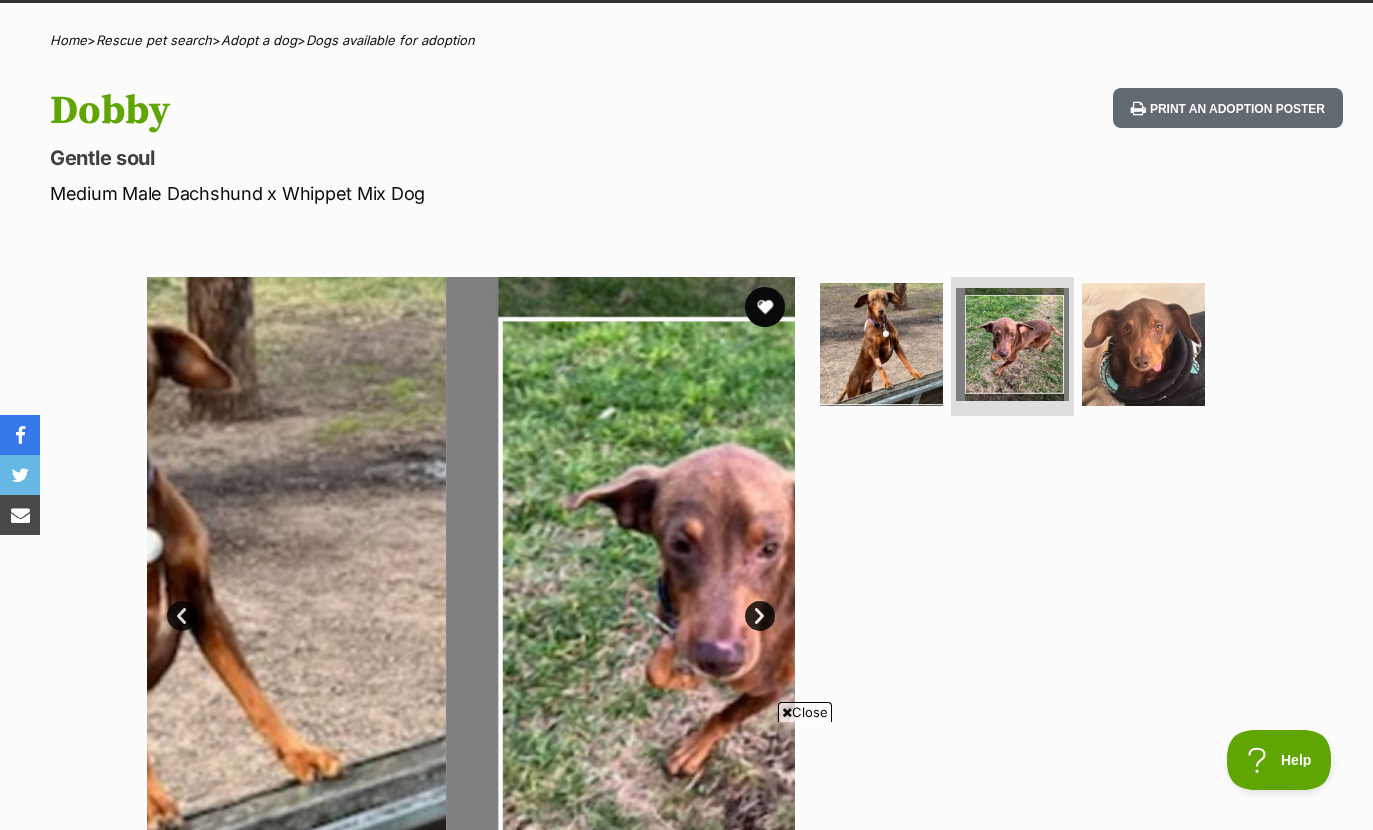 scroll, scrollTop: 0, scrollLeft: 0, axis: both 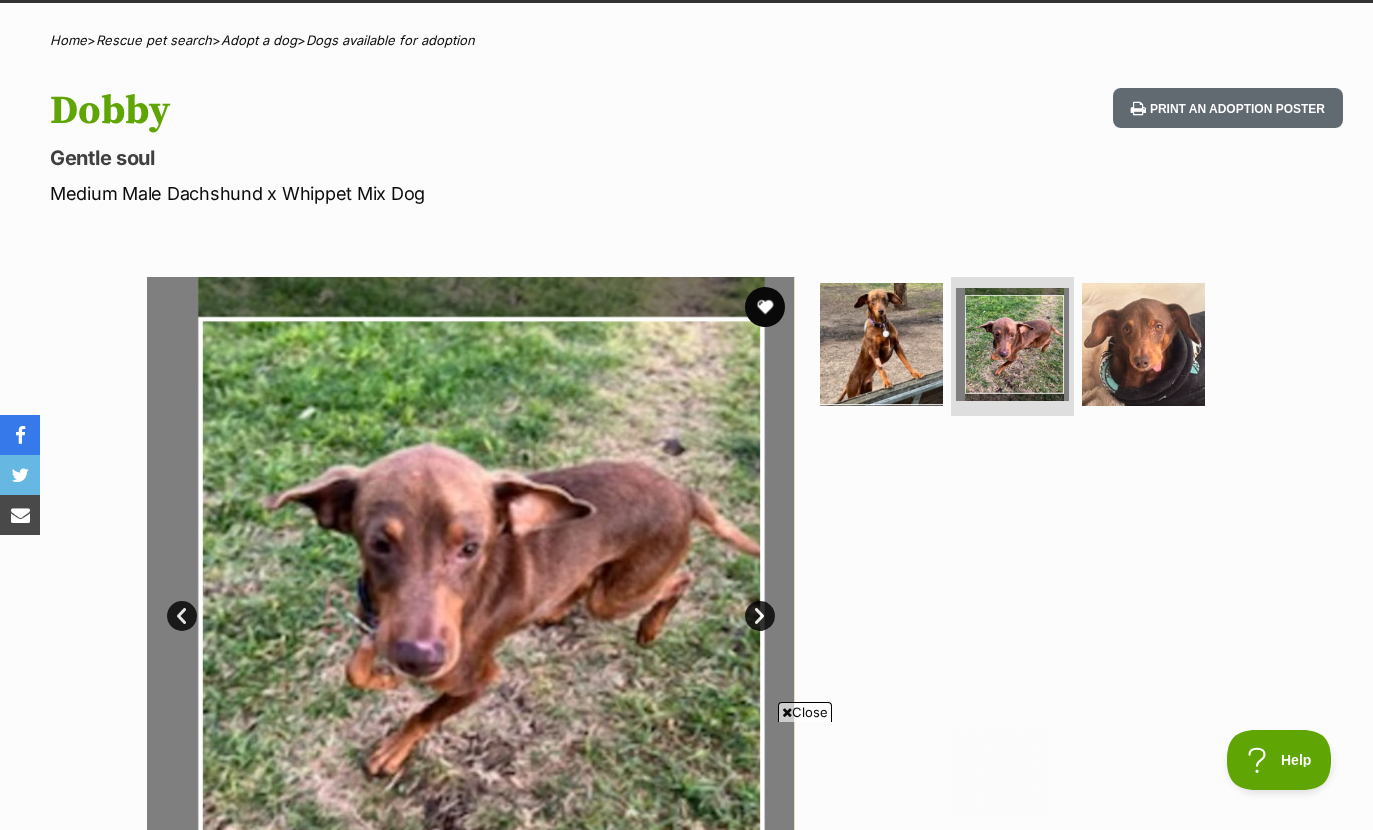 click at bounding box center [1143, 344] 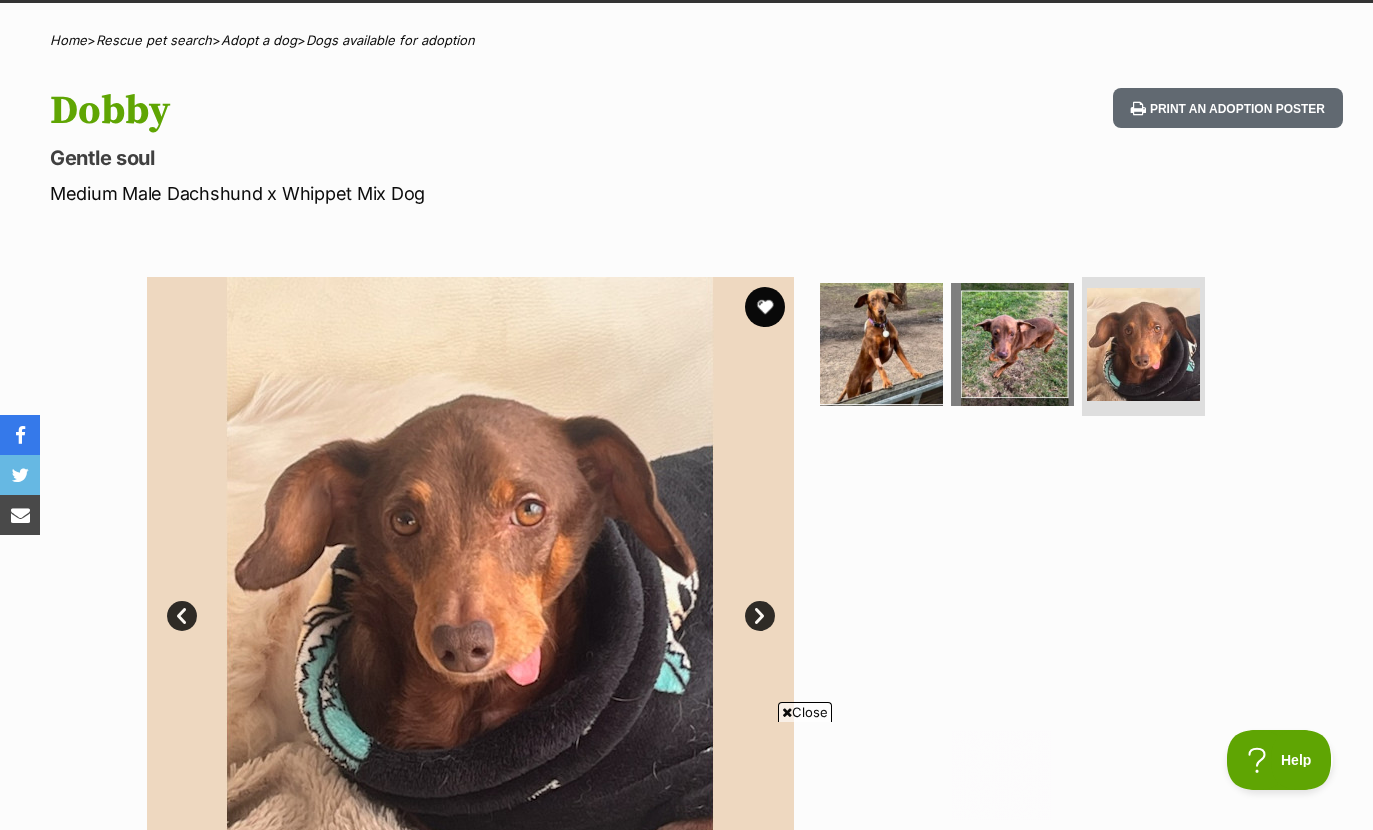 scroll, scrollTop: 219, scrollLeft: 0, axis: vertical 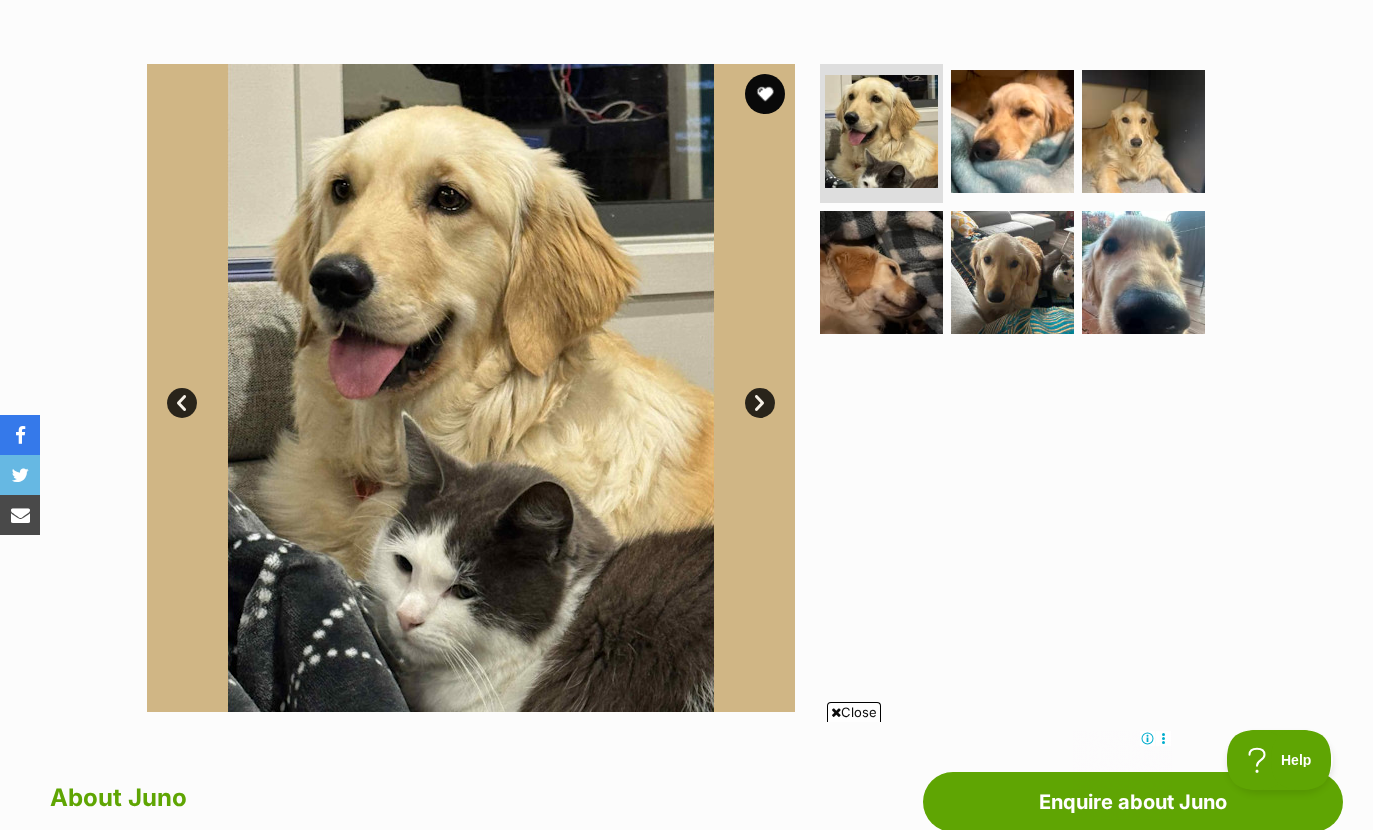 click on "Next" at bounding box center [760, 403] 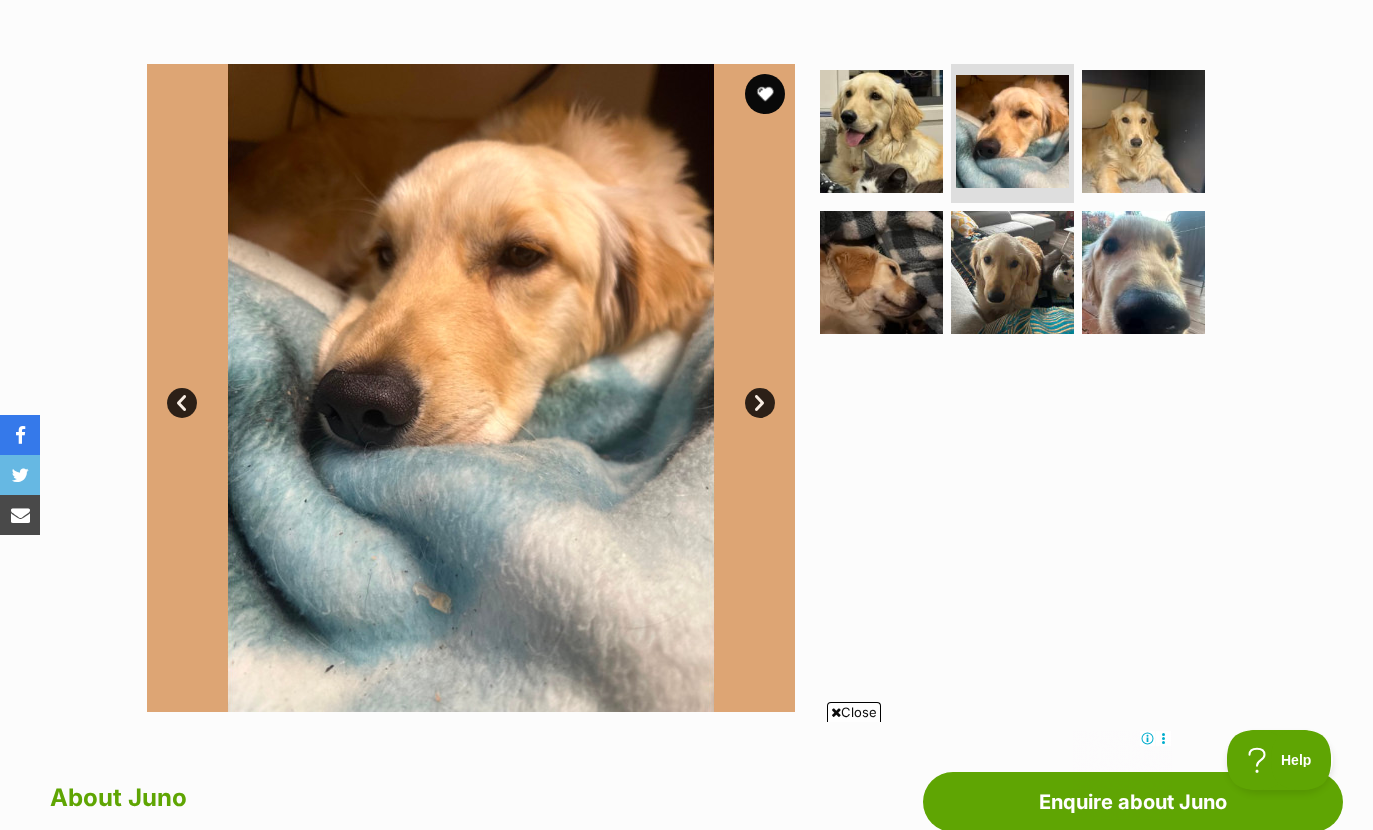 click on "Next" at bounding box center (760, 403) 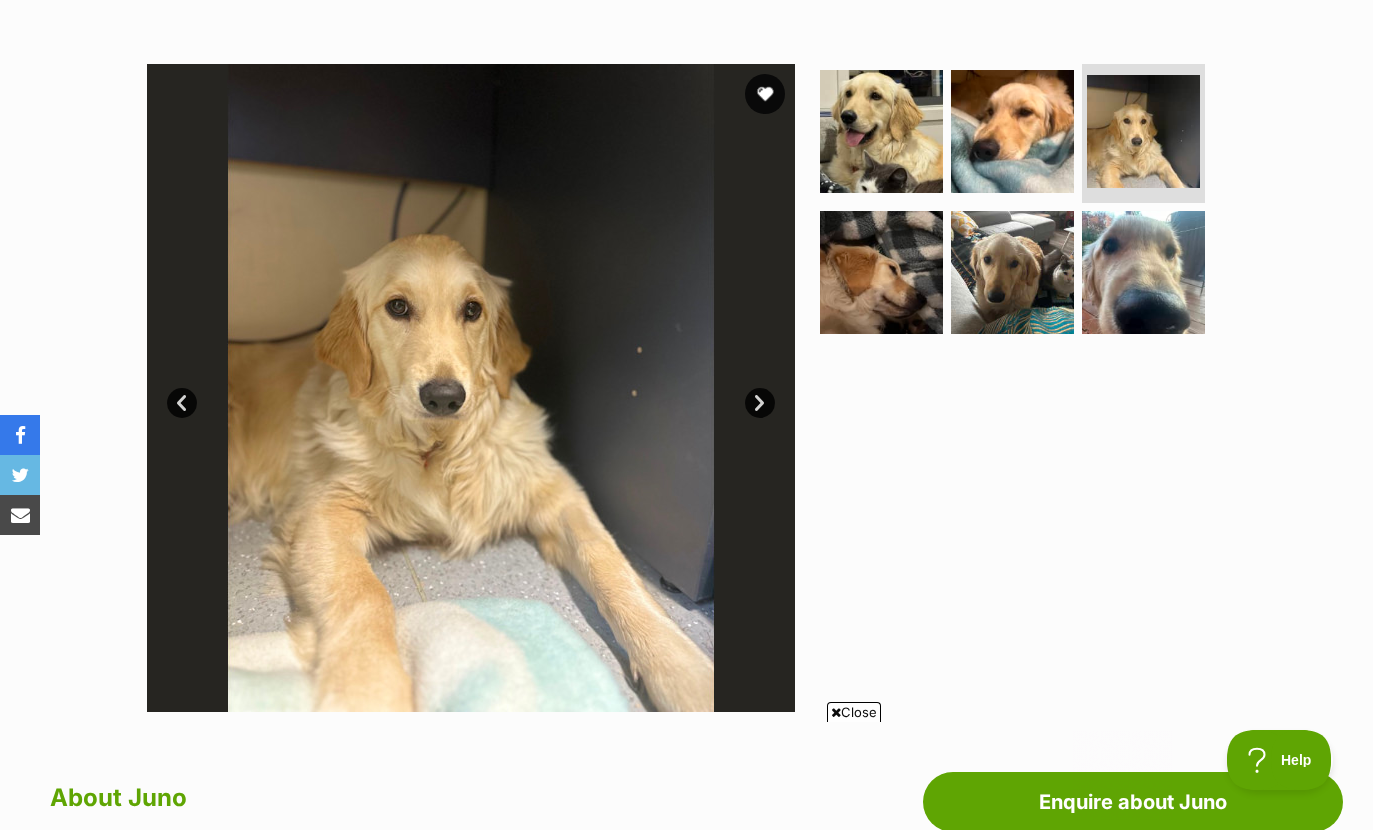 scroll, scrollTop: 0, scrollLeft: 0, axis: both 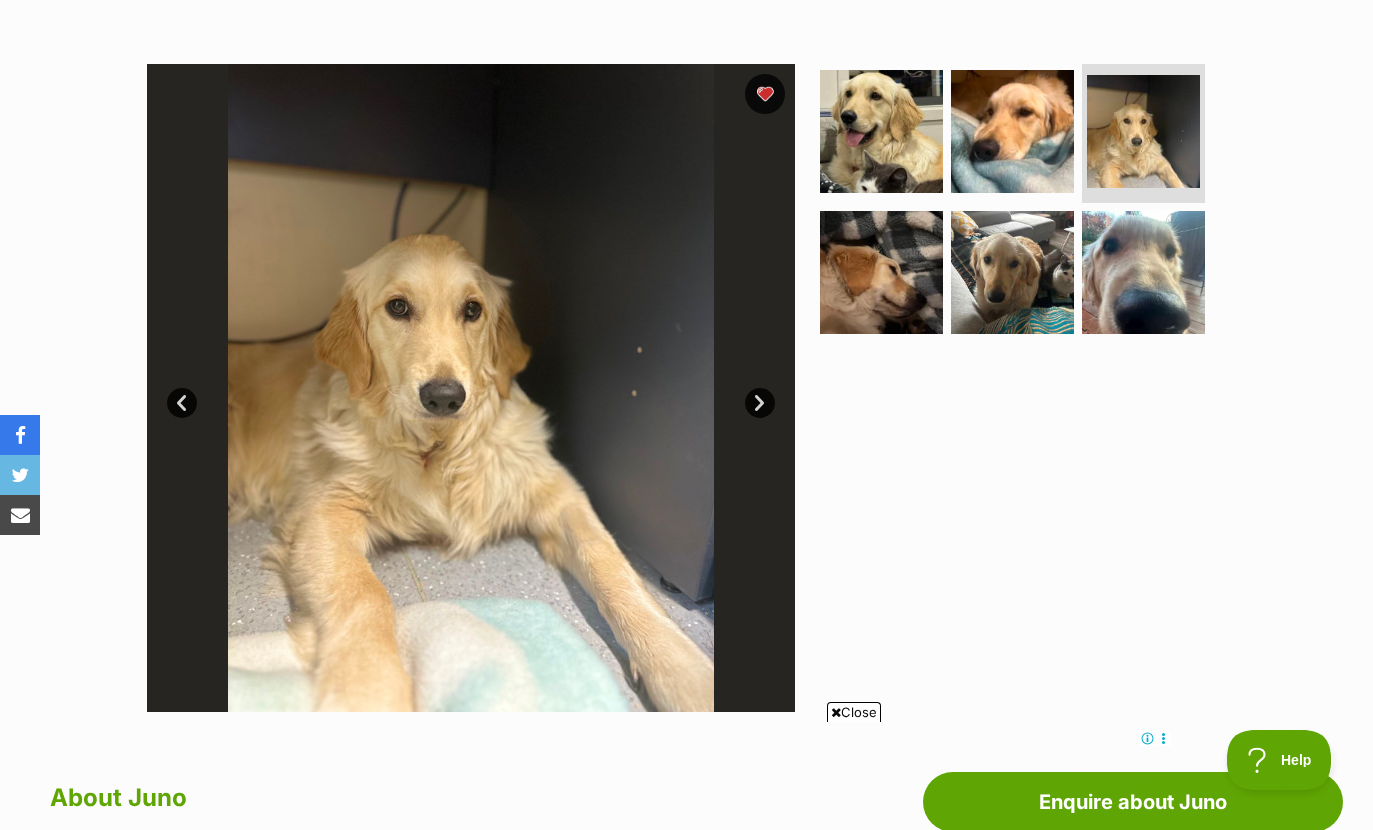 click on "Next" at bounding box center [760, 403] 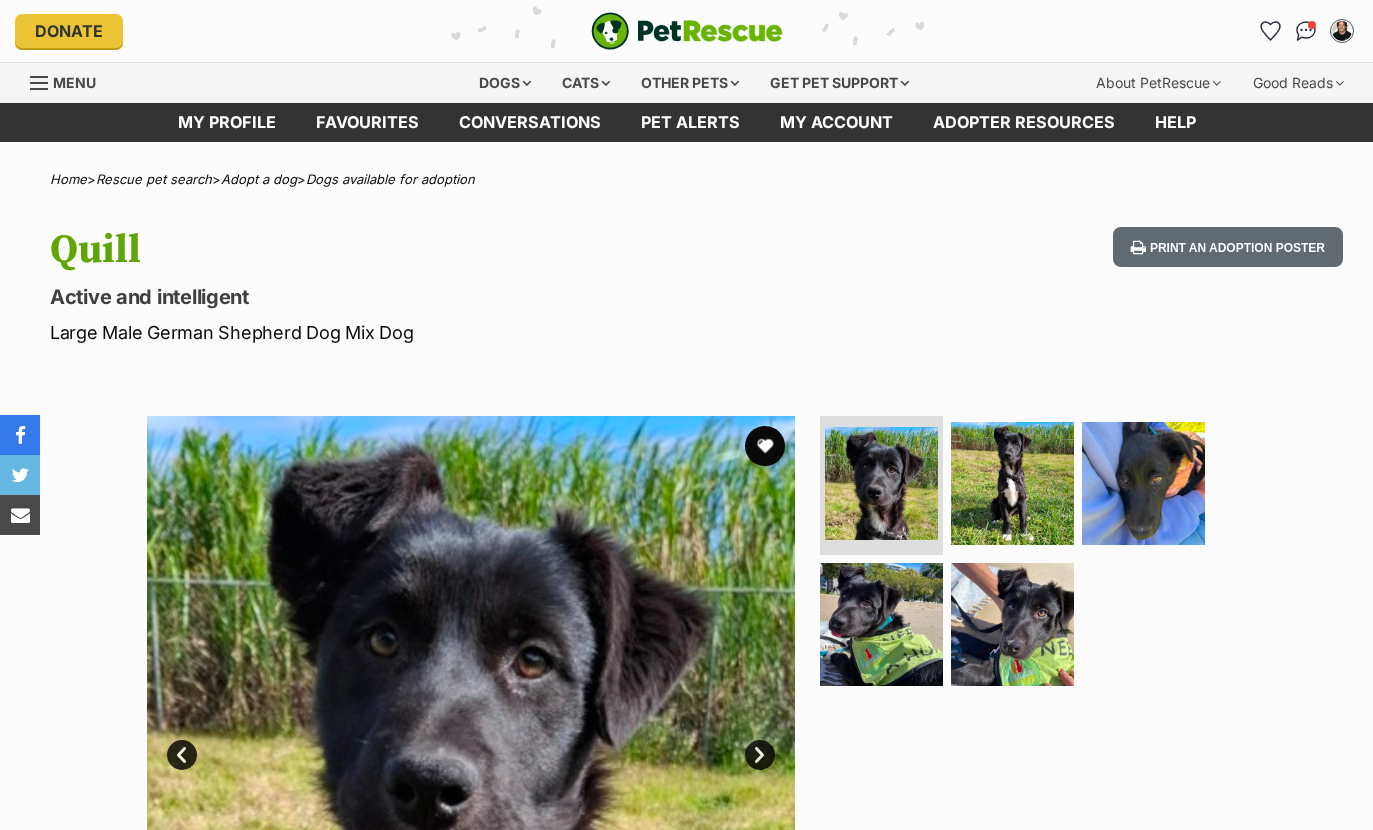 scroll, scrollTop: 0, scrollLeft: 0, axis: both 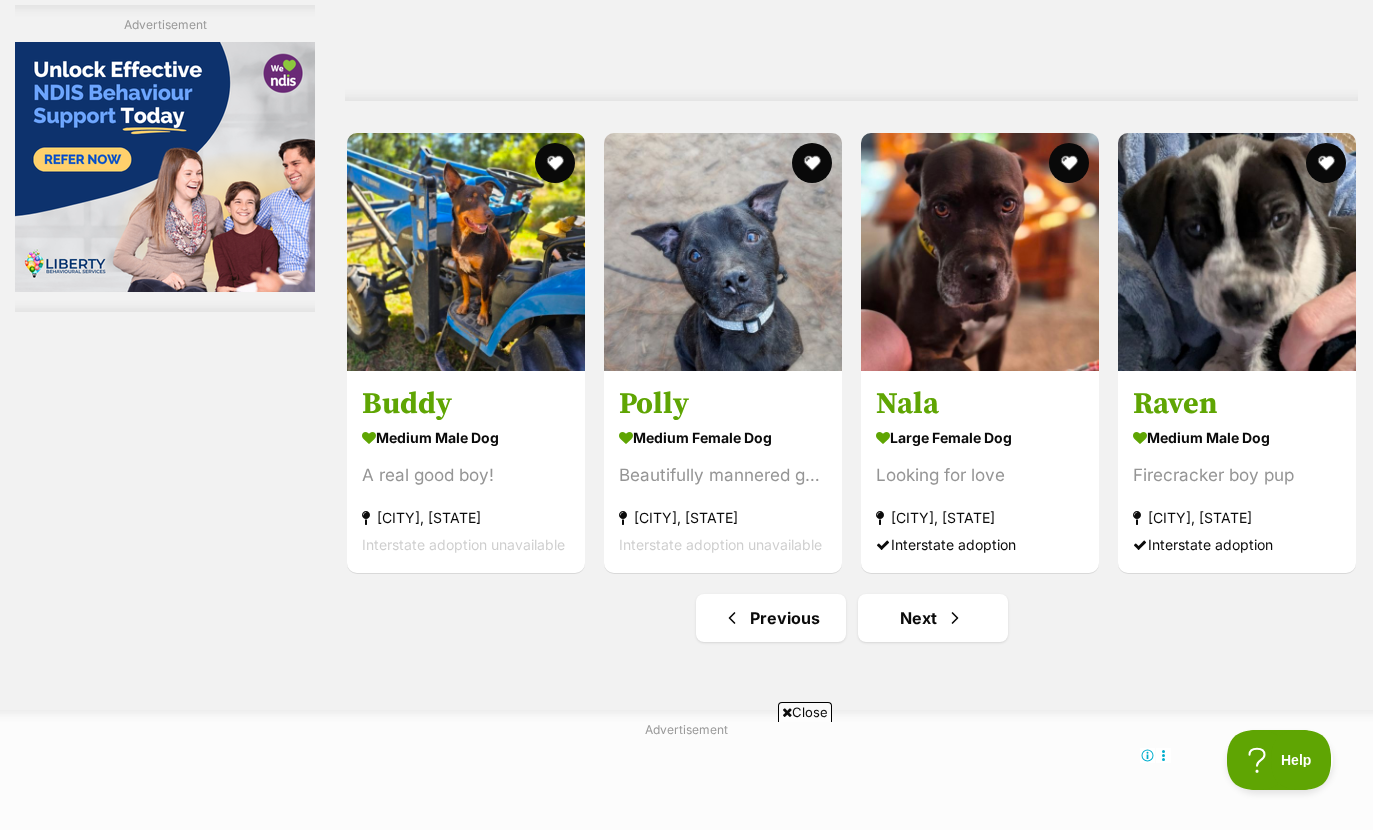 click on "Next" at bounding box center [933, 618] 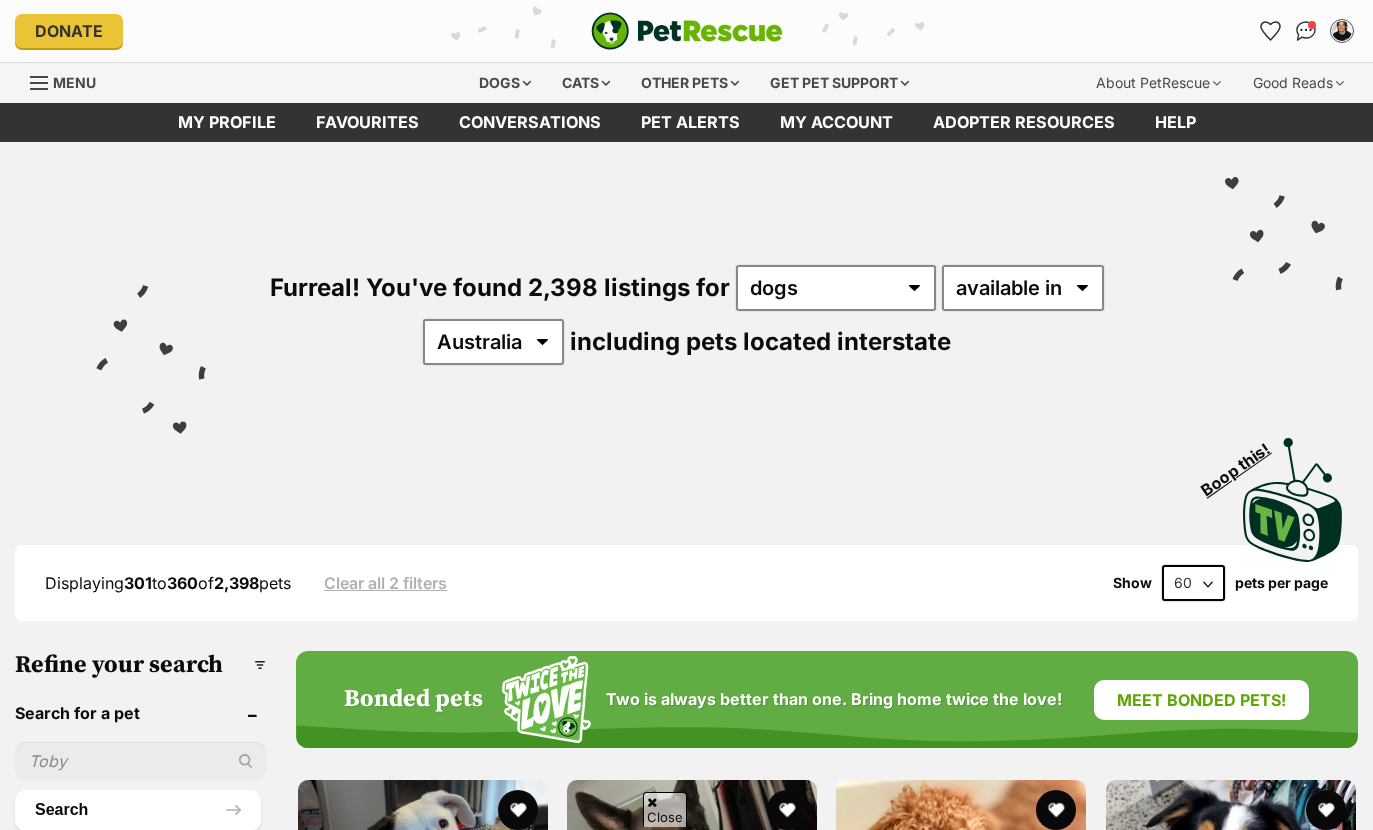 scroll, scrollTop: 627, scrollLeft: 0, axis: vertical 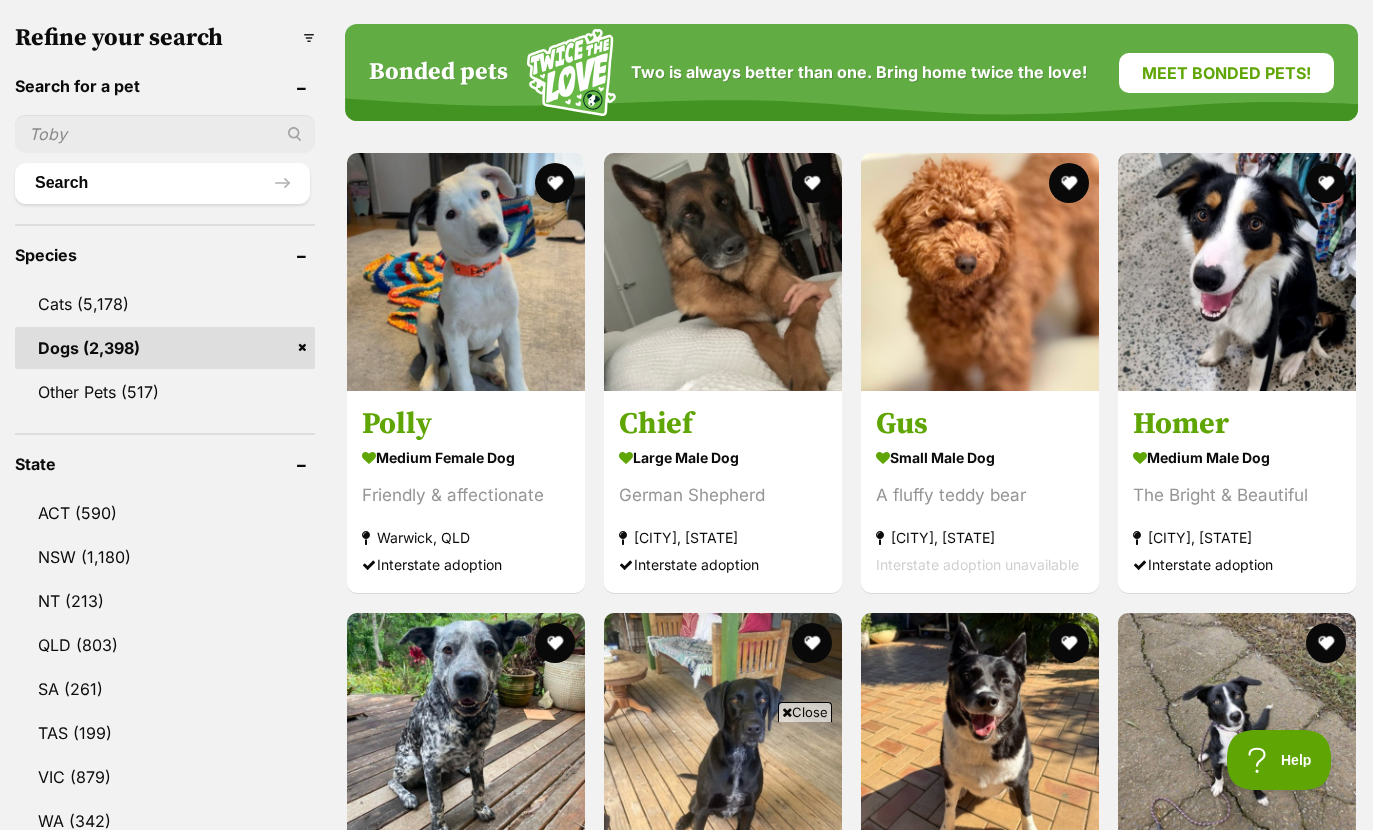 click at bounding box center (1237, 272) 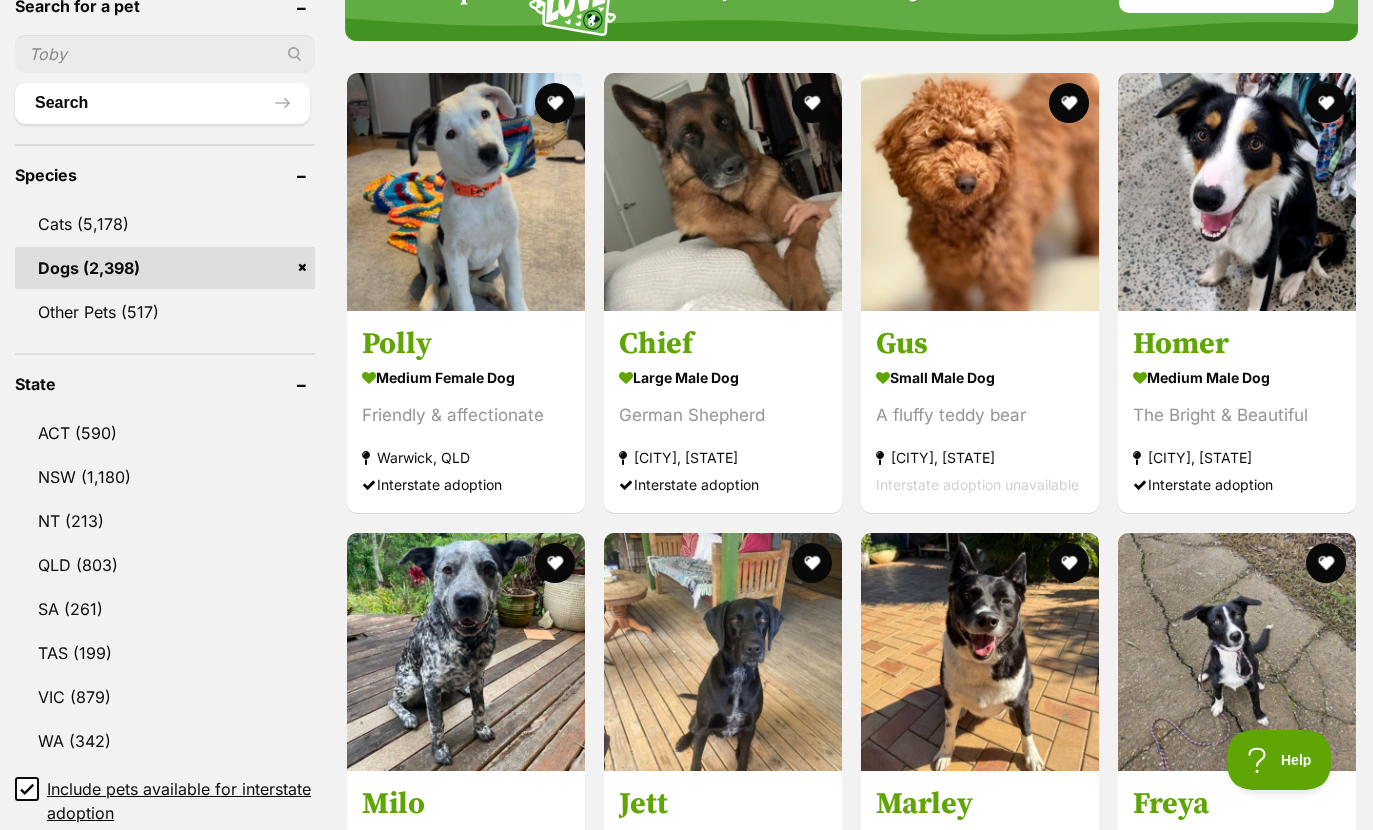 scroll, scrollTop: 0, scrollLeft: 0, axis: both 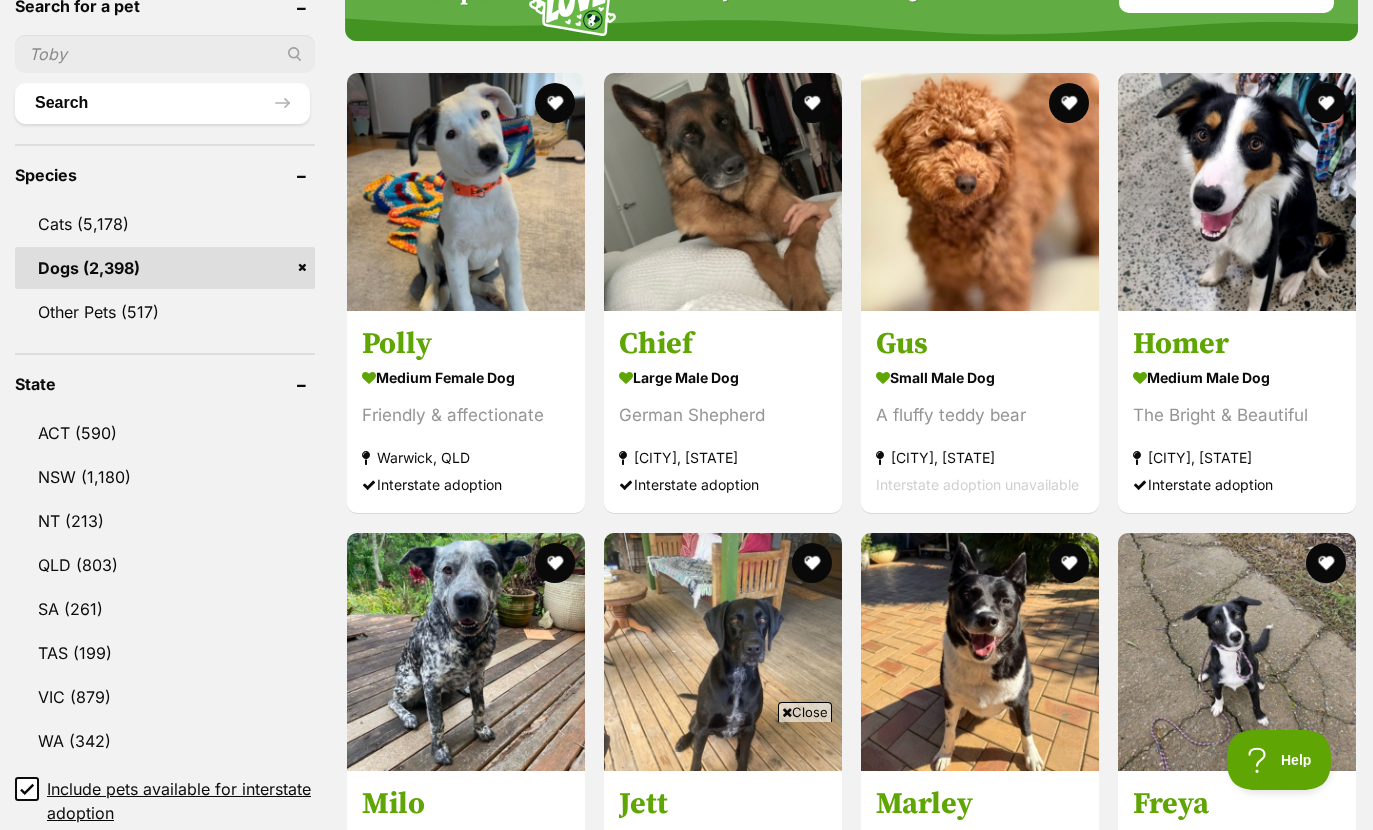 click at bounding box center (1326, 103) 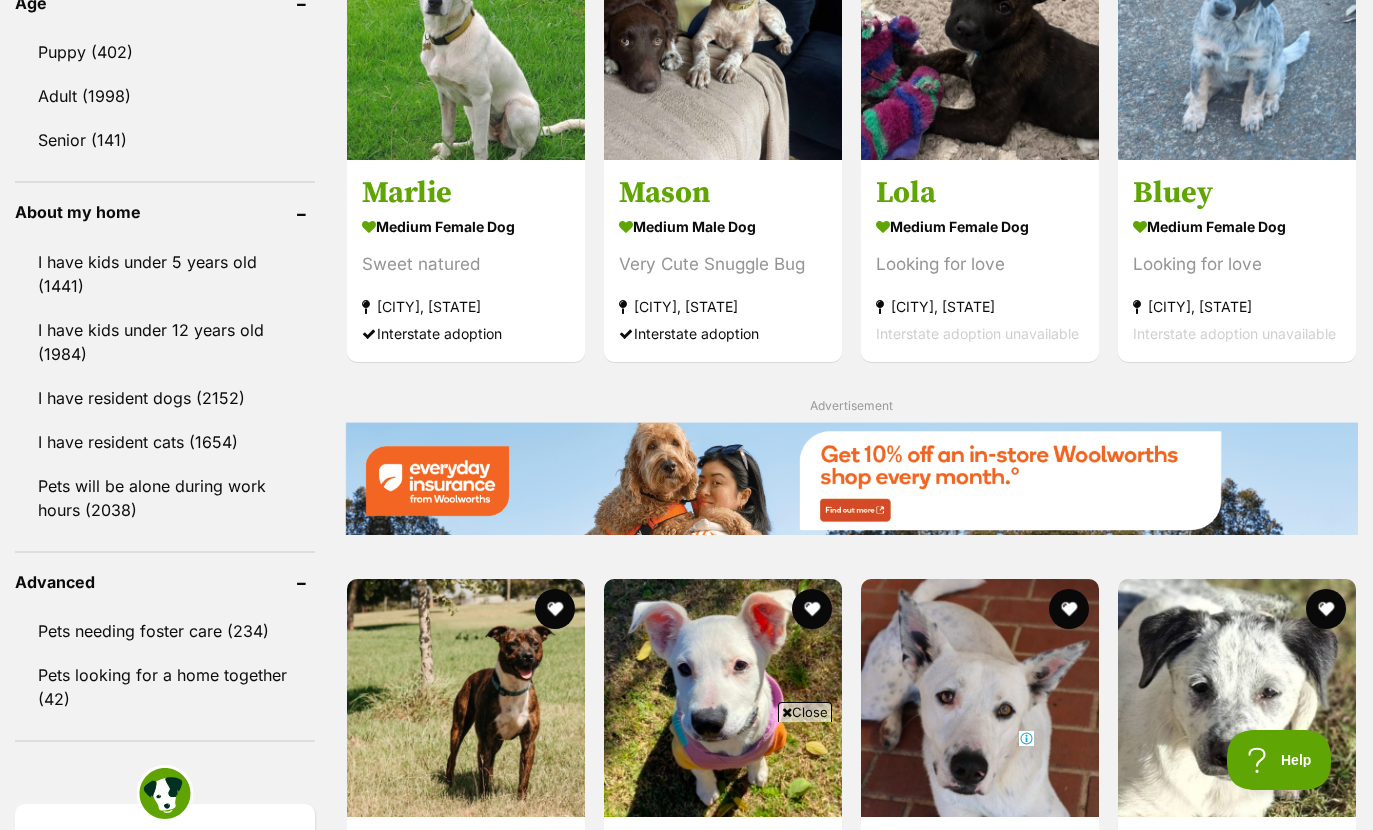 scroll, scrollTop: 2289, scrollLeft: 0, axis: vertical 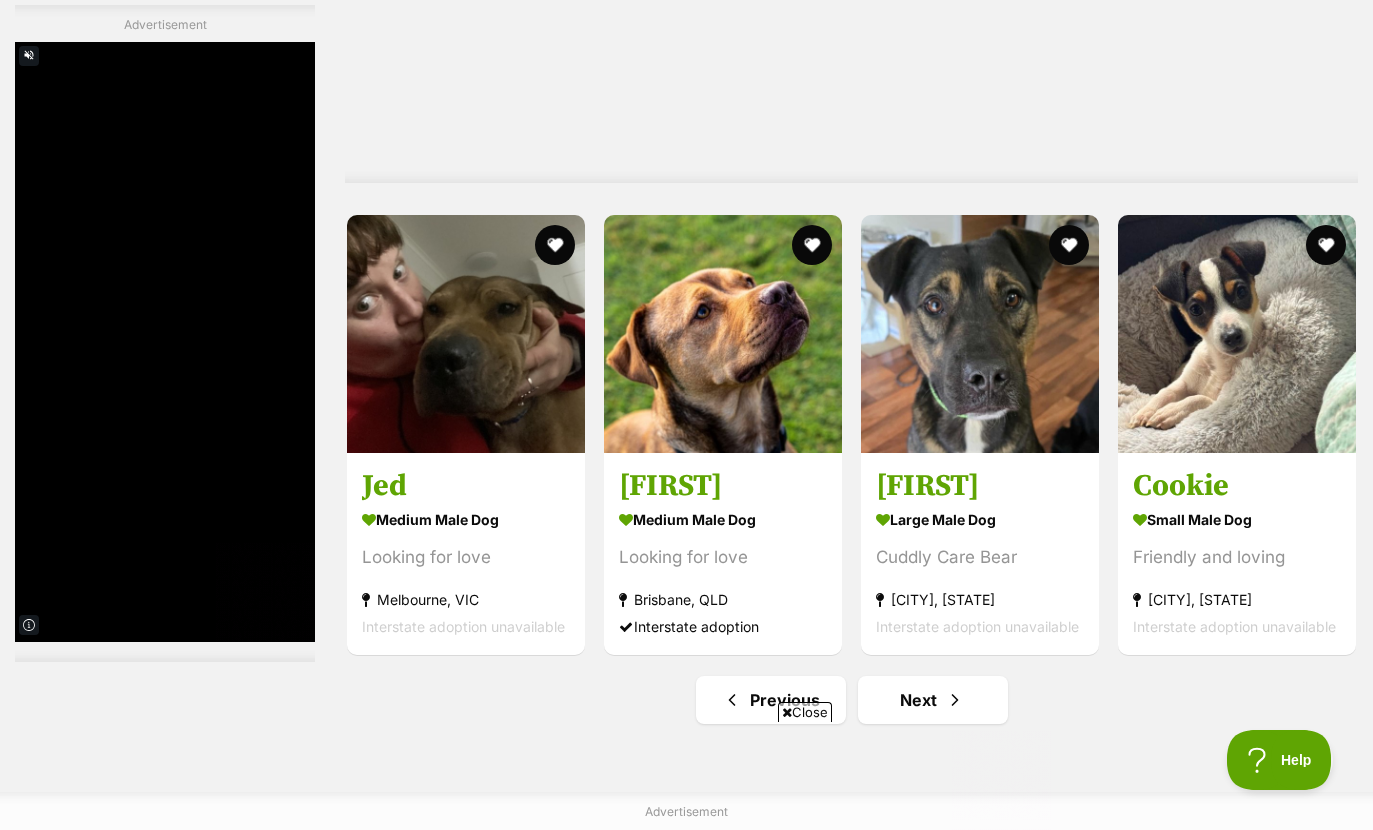 click on "Next" at bounding box center (933, 700) 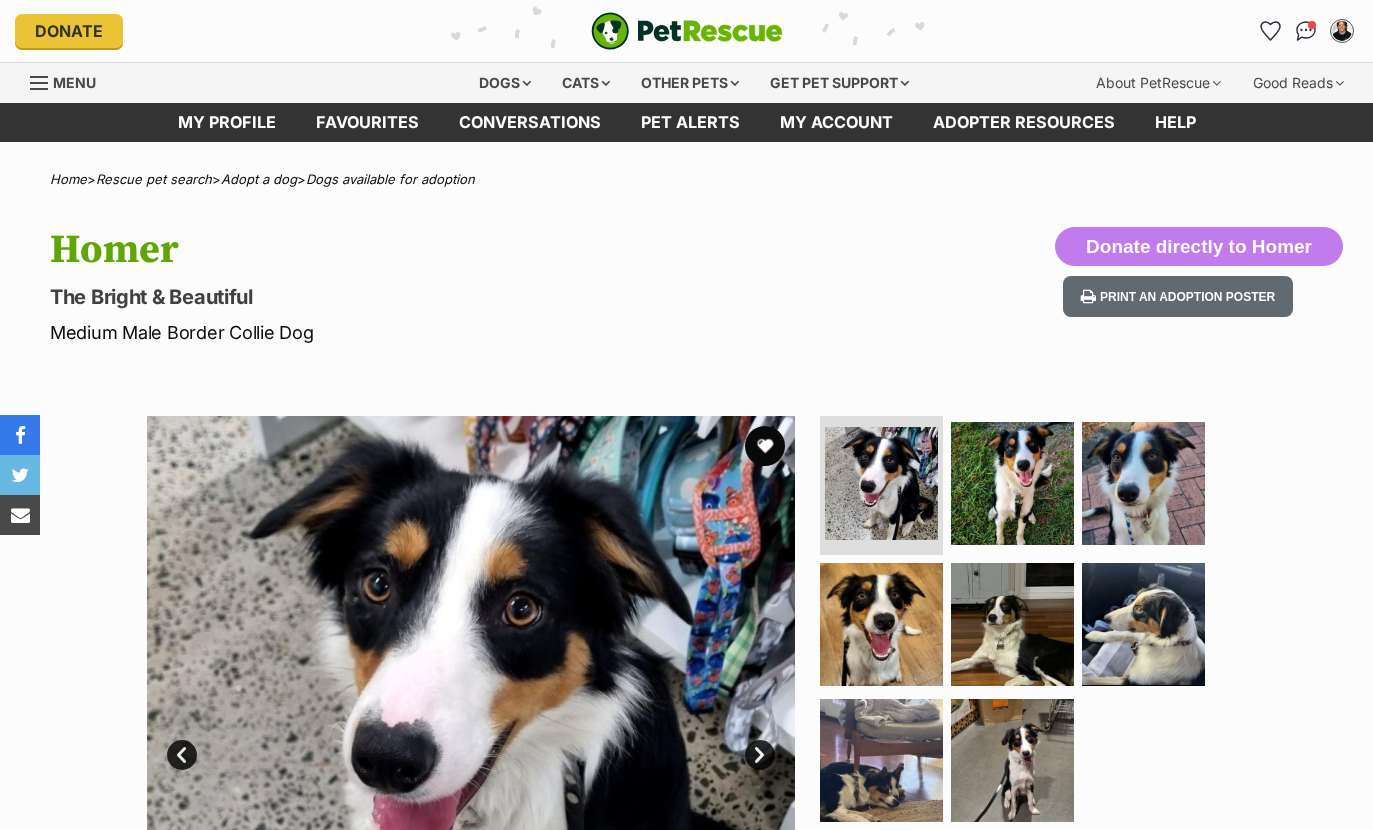 scroll, scrollTop: 0, scrollLeft: 0, axis: both 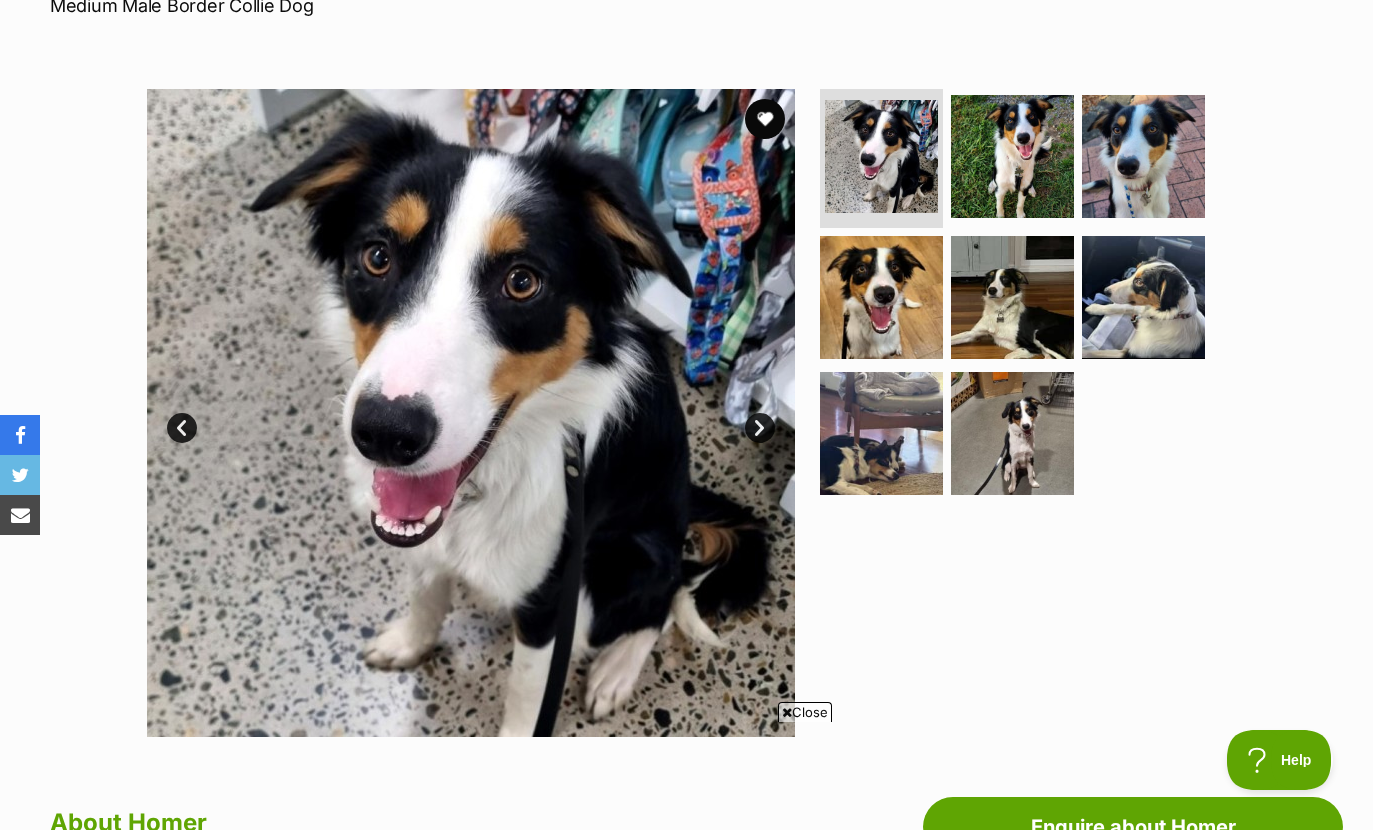 click at bounding box center (1012, 156) 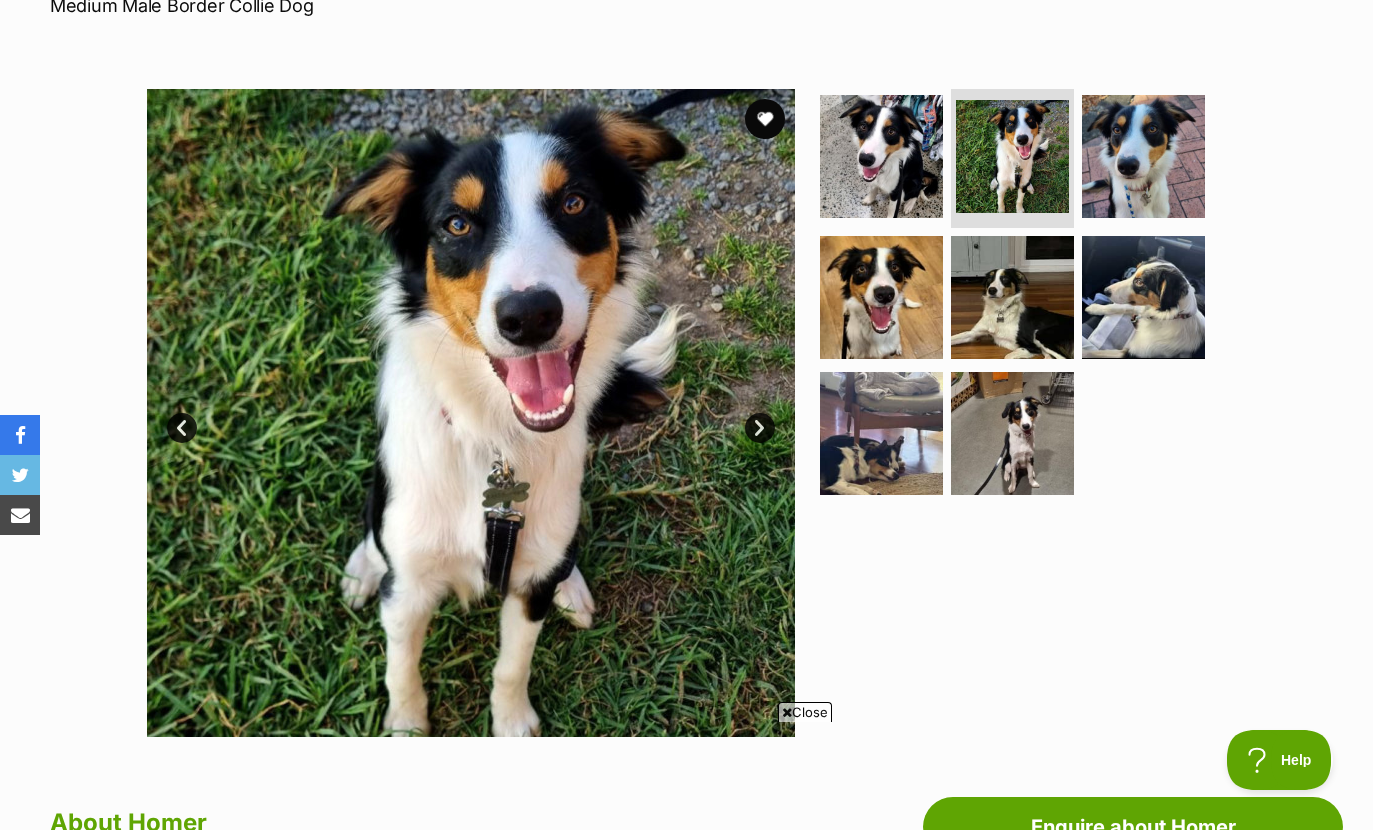click at bounding box center [1143, 156] 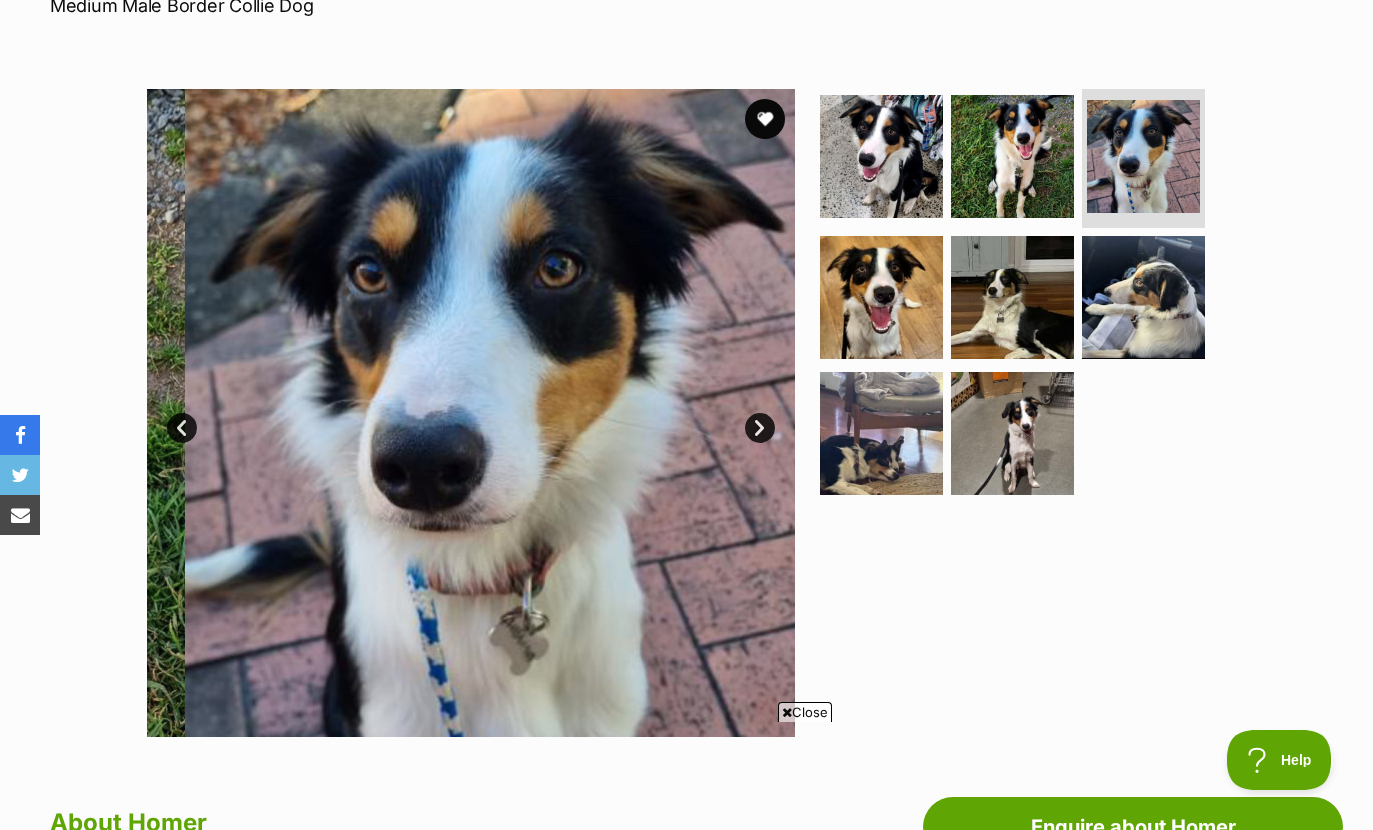click at bounding box center [881, 297] 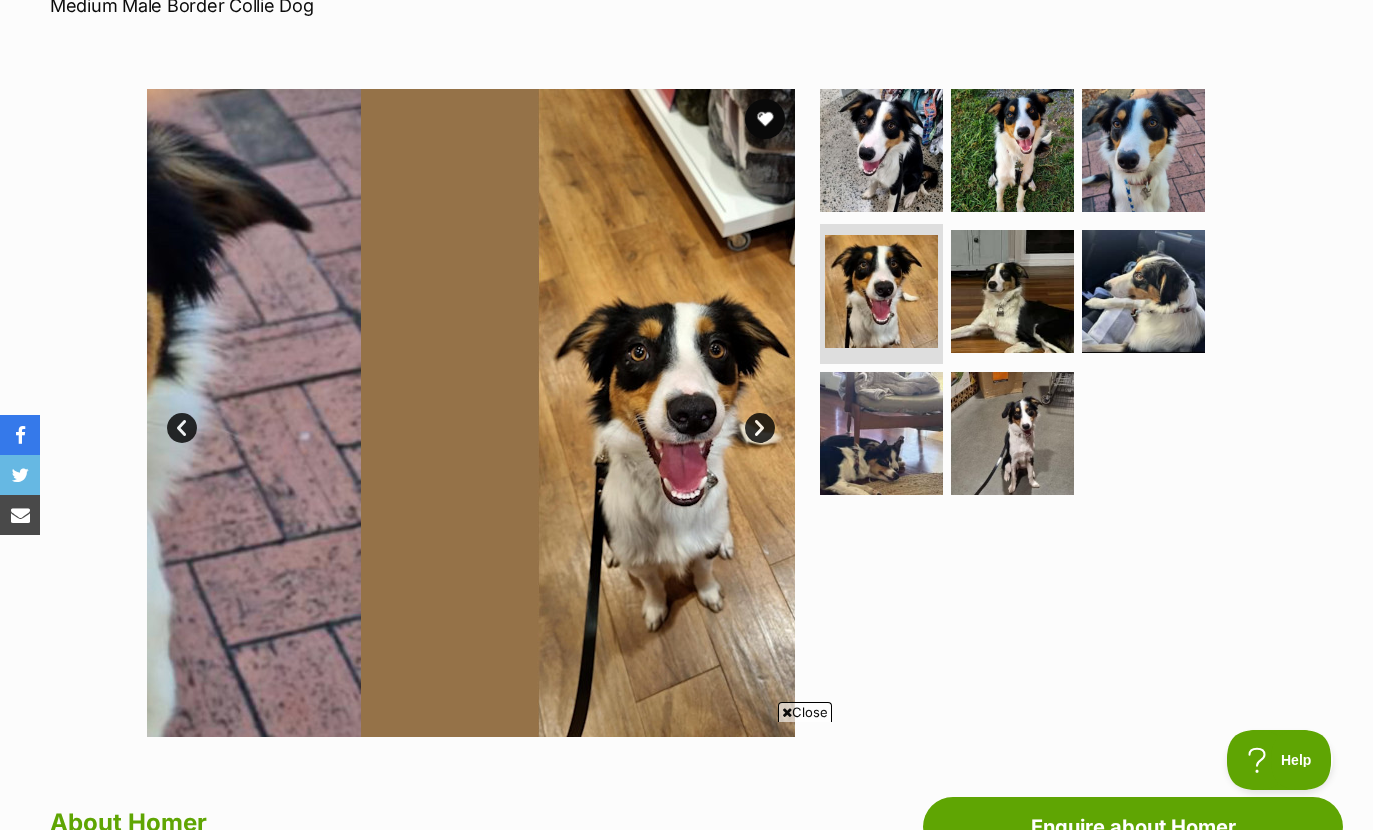 click at bounding box center [1012, 291] 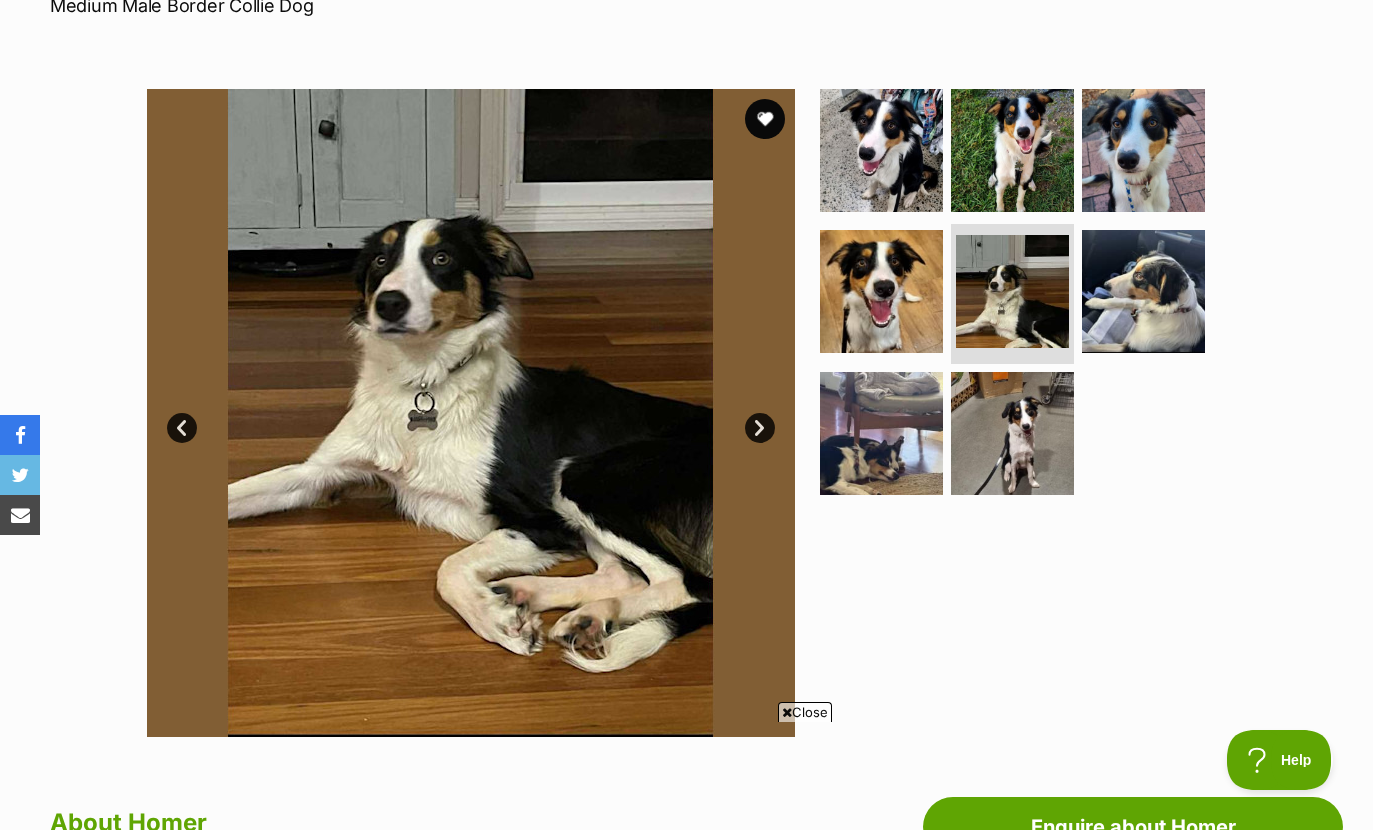 click at bounding box center (1143, 291) 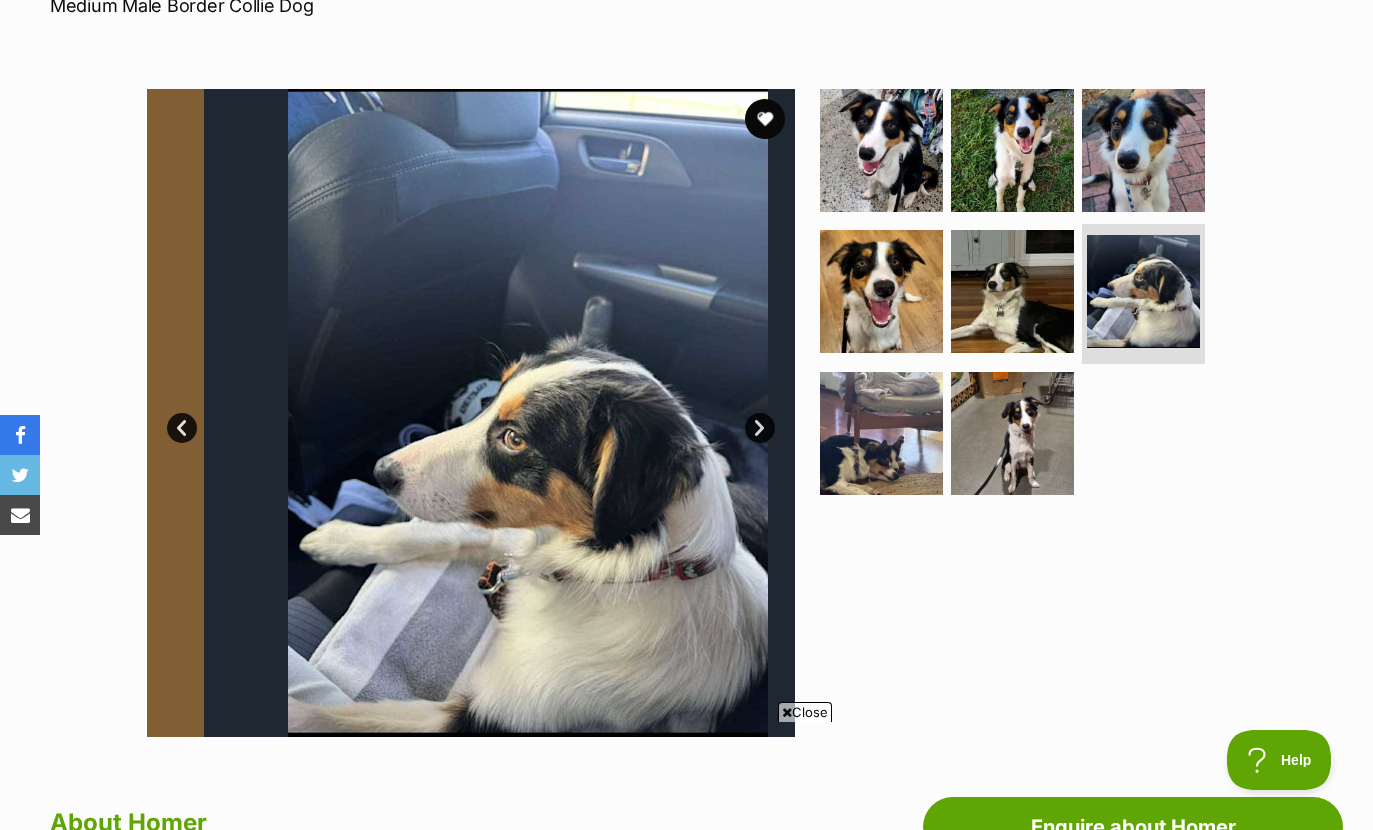 click at bounding box center (1012, 433) 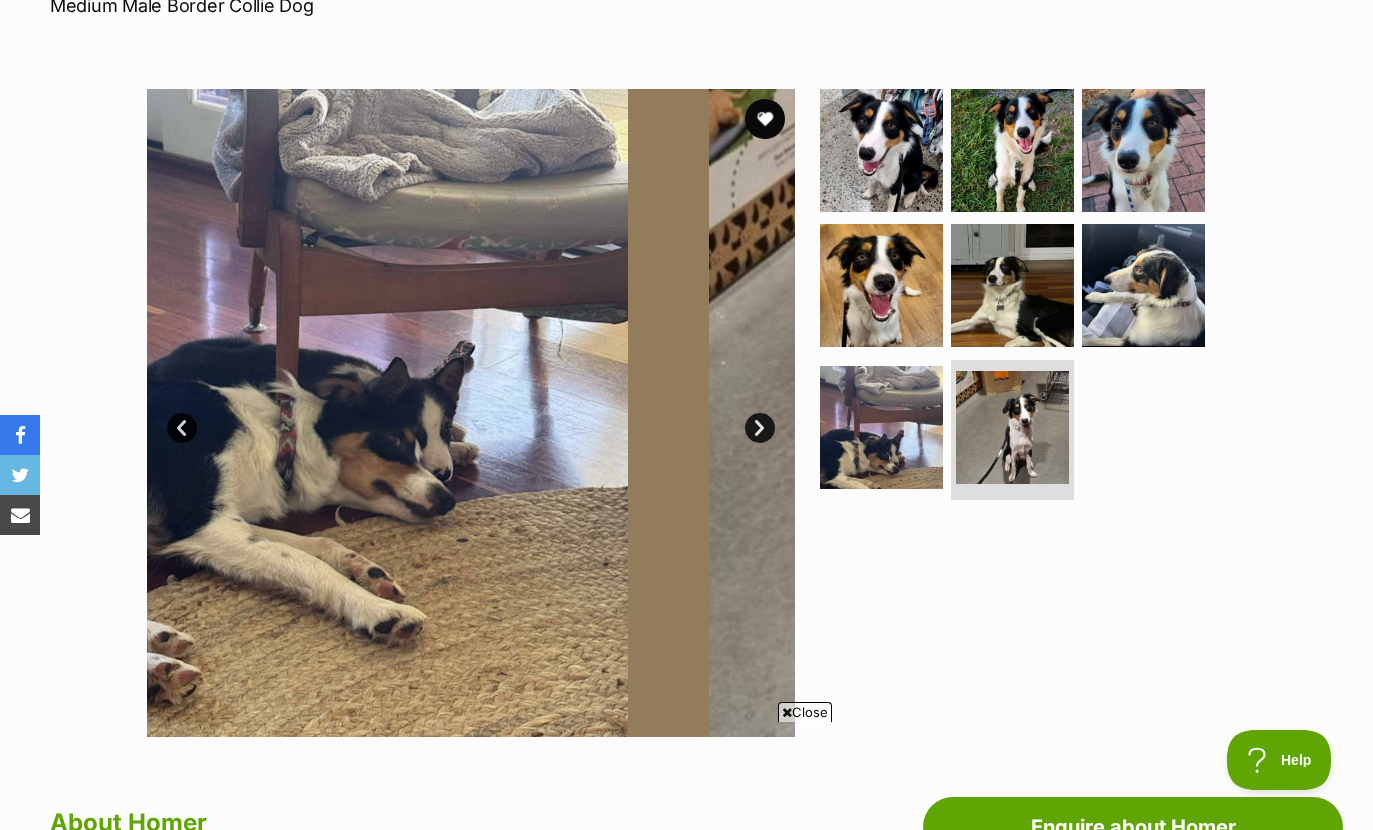 click at bounding box center [881, 427] 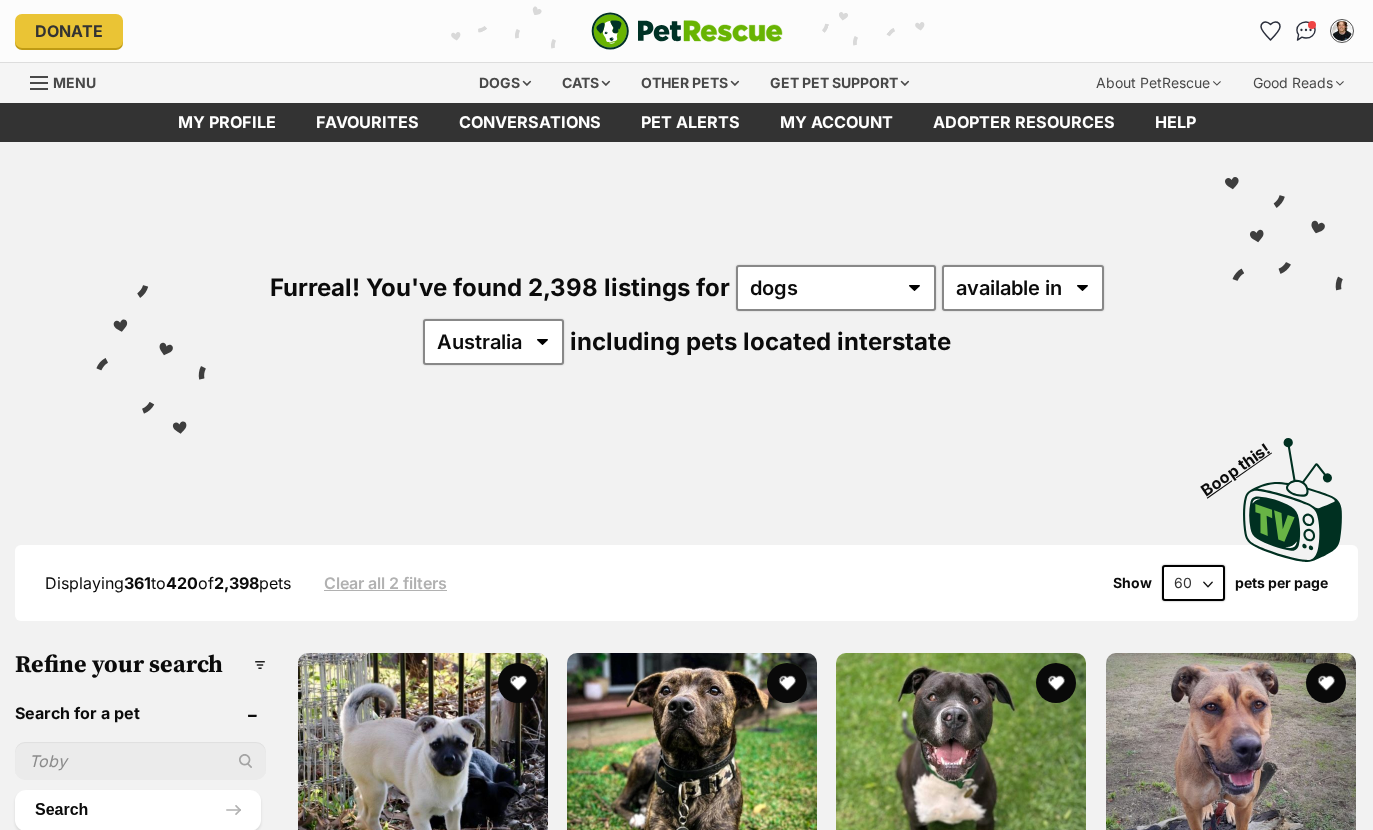 scroll, scrollTop: 169, scrollLeft: 0, axis: vertical 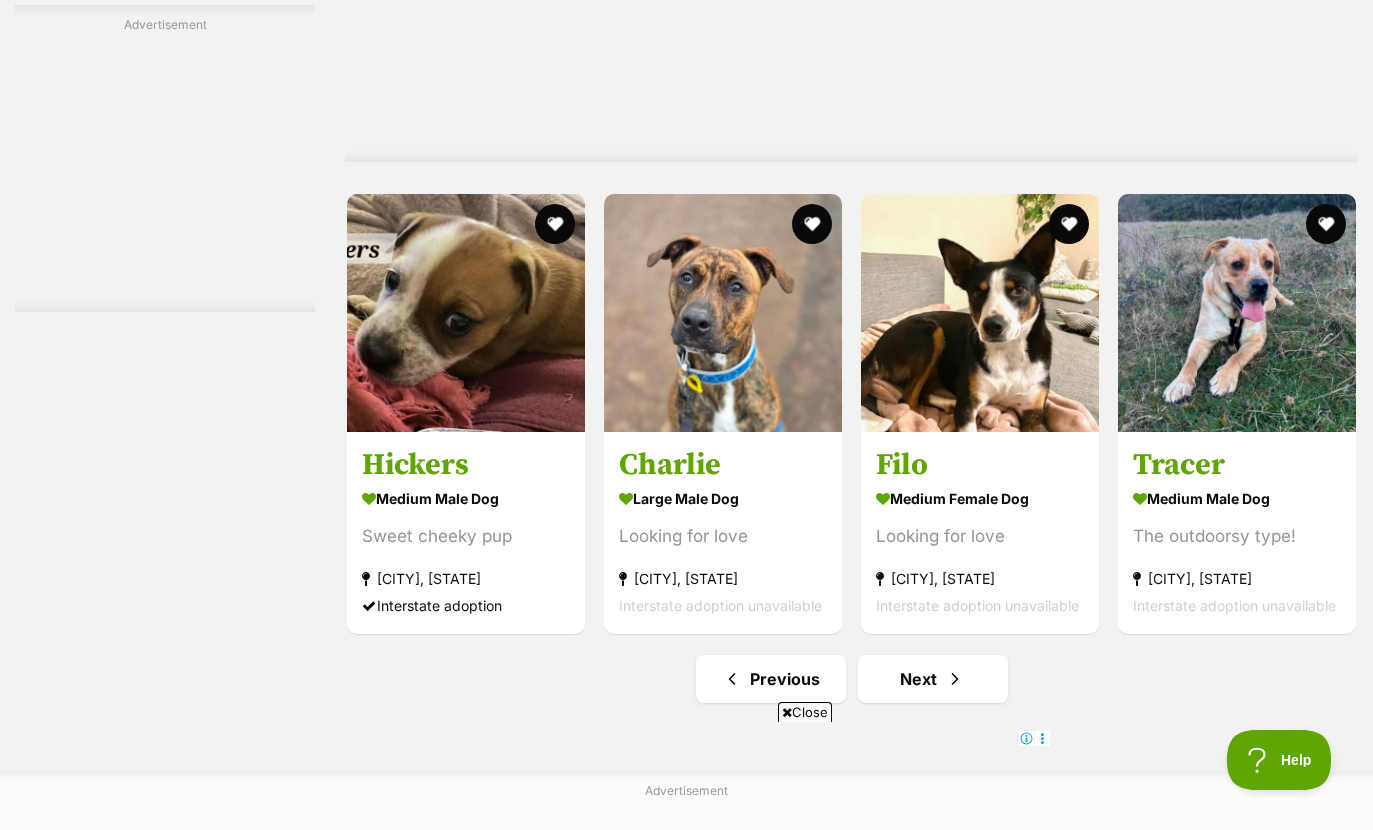 click on "Next" at bounding box center [933, 679] 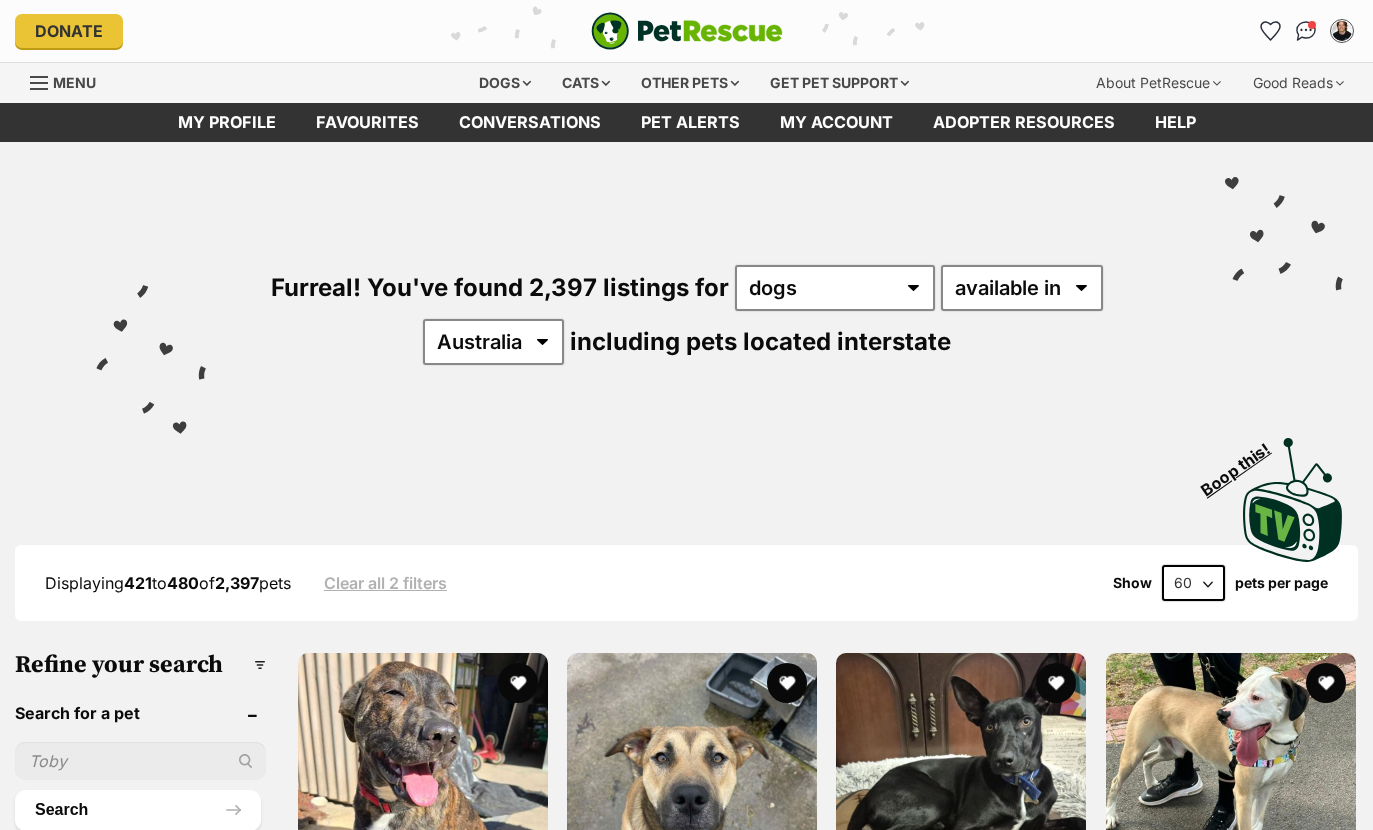 scroll, scrollTop: 121, scrollLeft: 0, axis: vertical 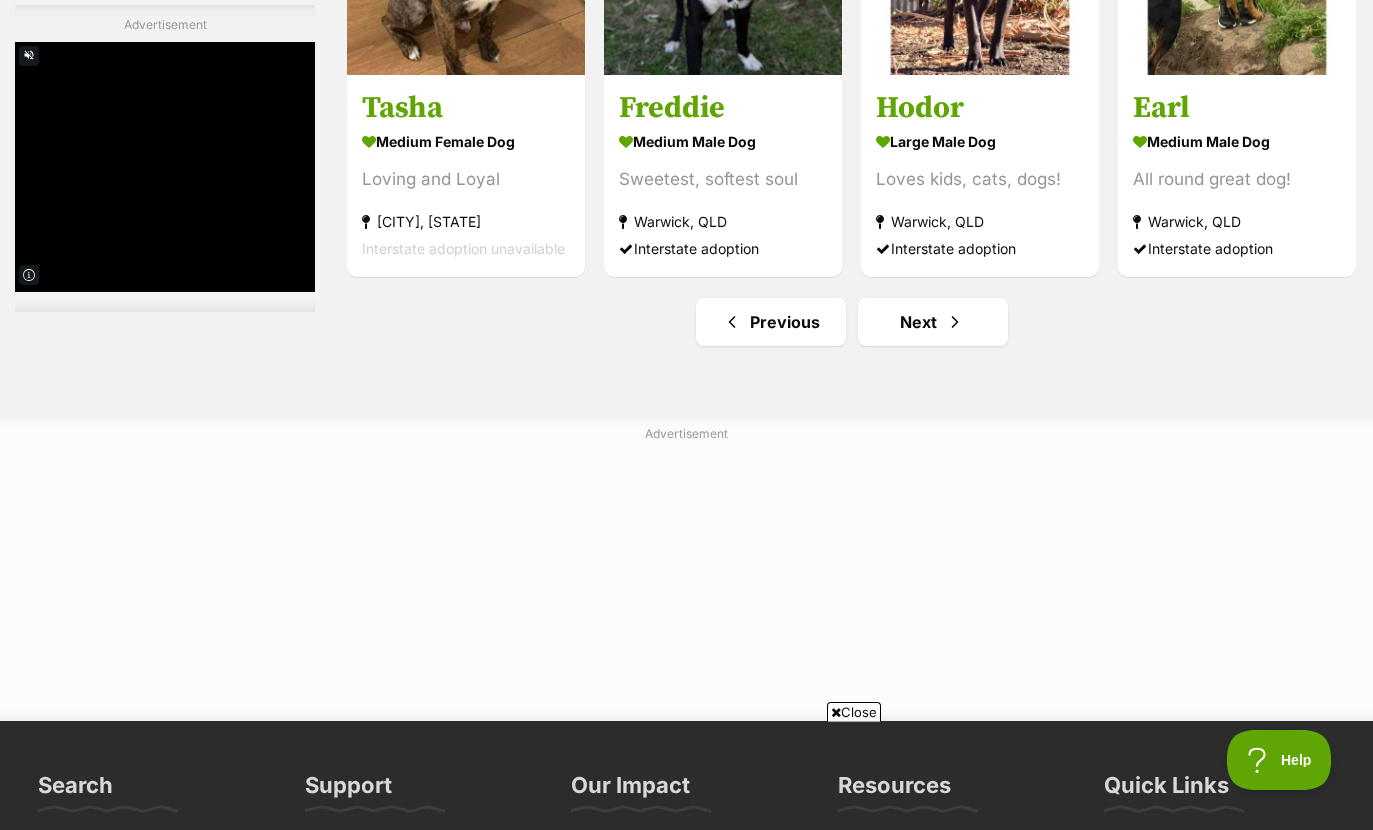 click on "Next" at bounding box center [933, 322] 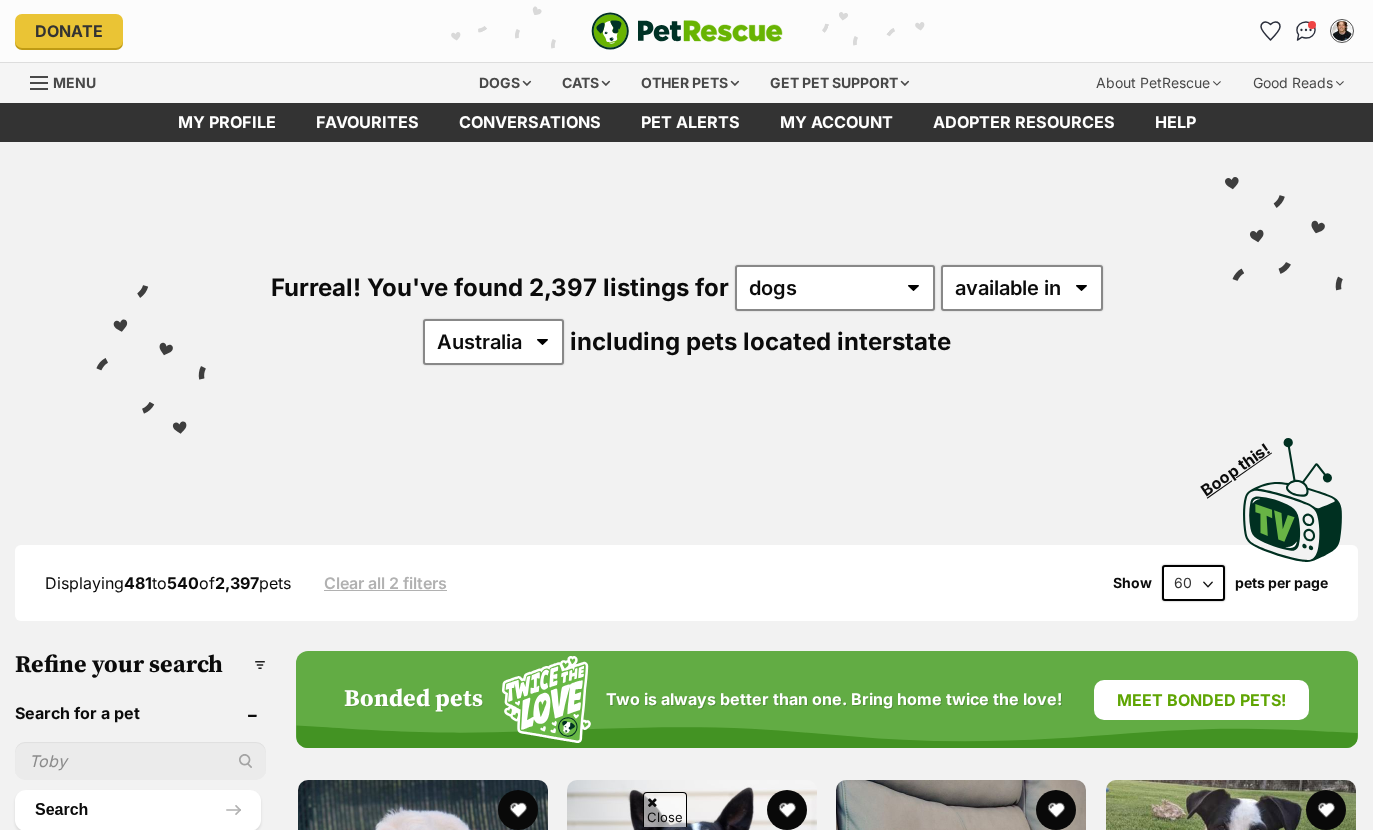 scroll, scrollTop: 486, scrollLeft: 0, axis: vertical 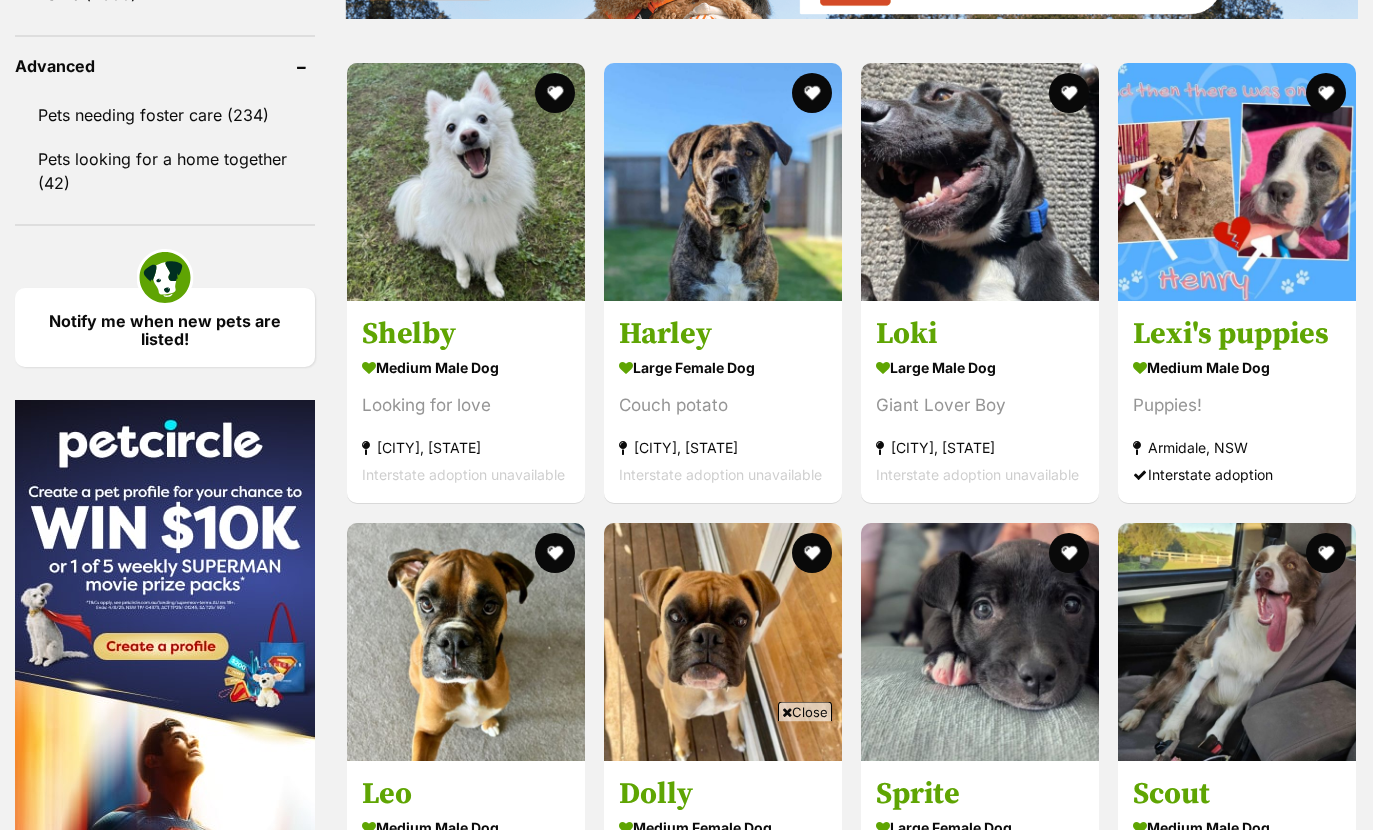 click on "Shelby" at bounding box center (466, 336) 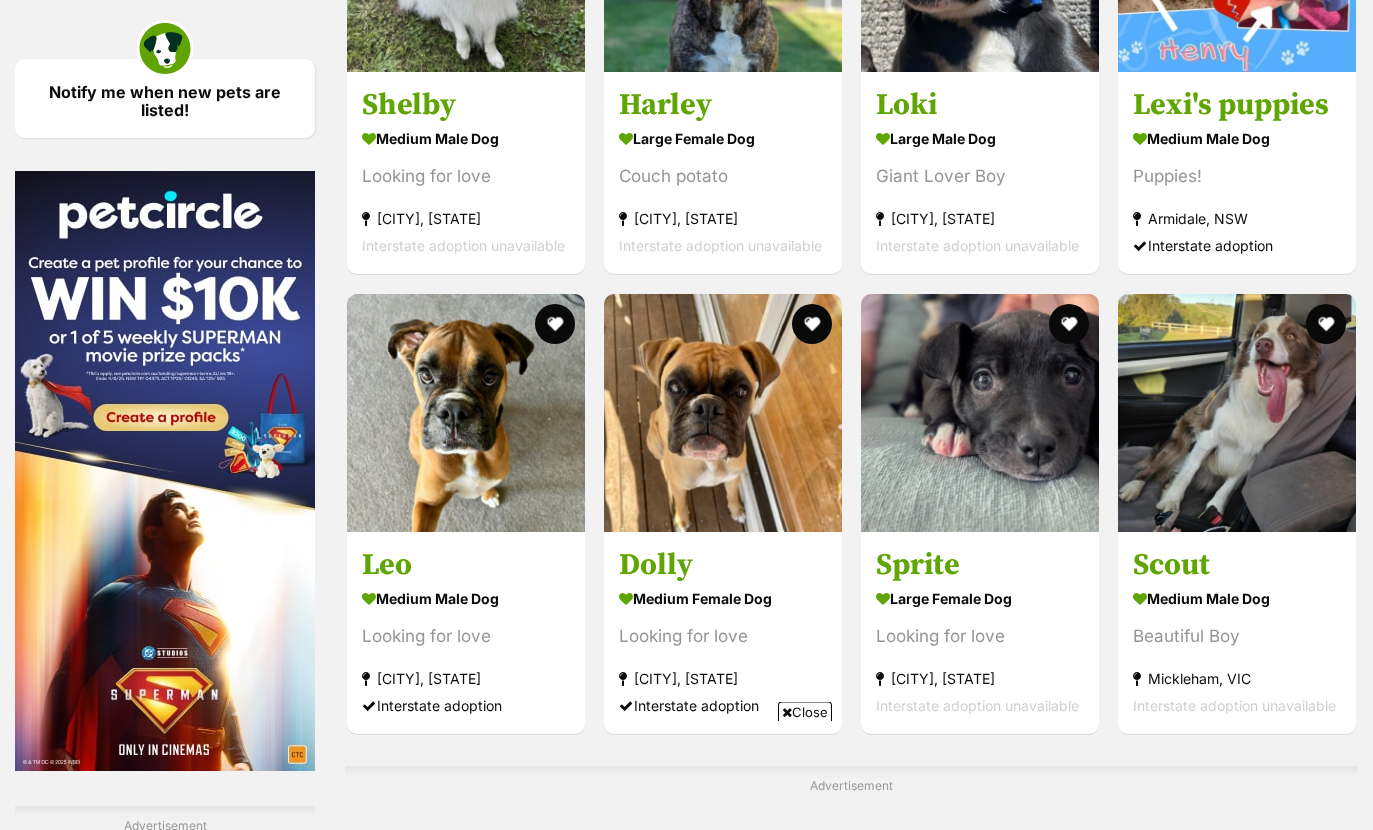 scroll, scrollTop: 3089, scrollLeft: 0, axis: vertical 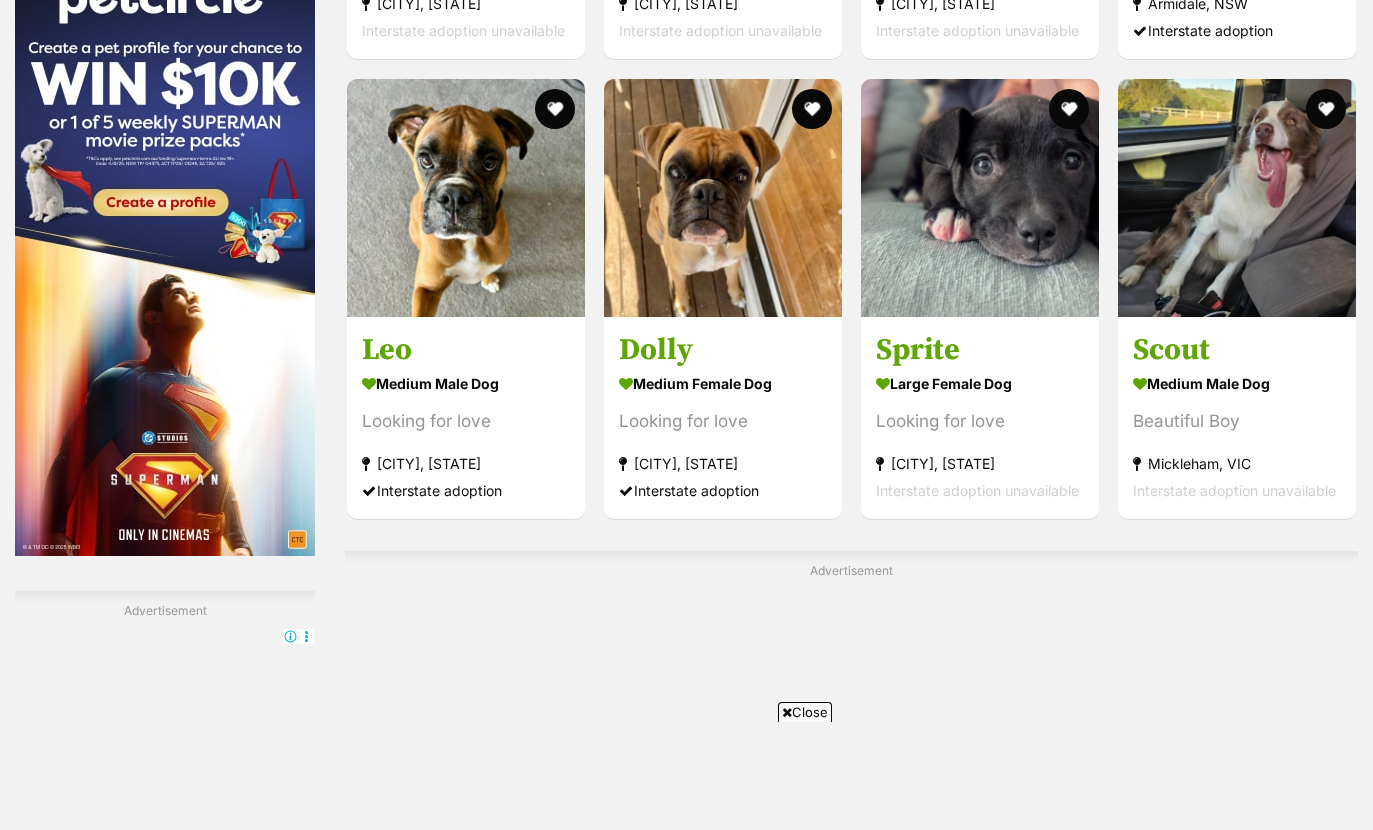 click at bounding box center [1237, 311] 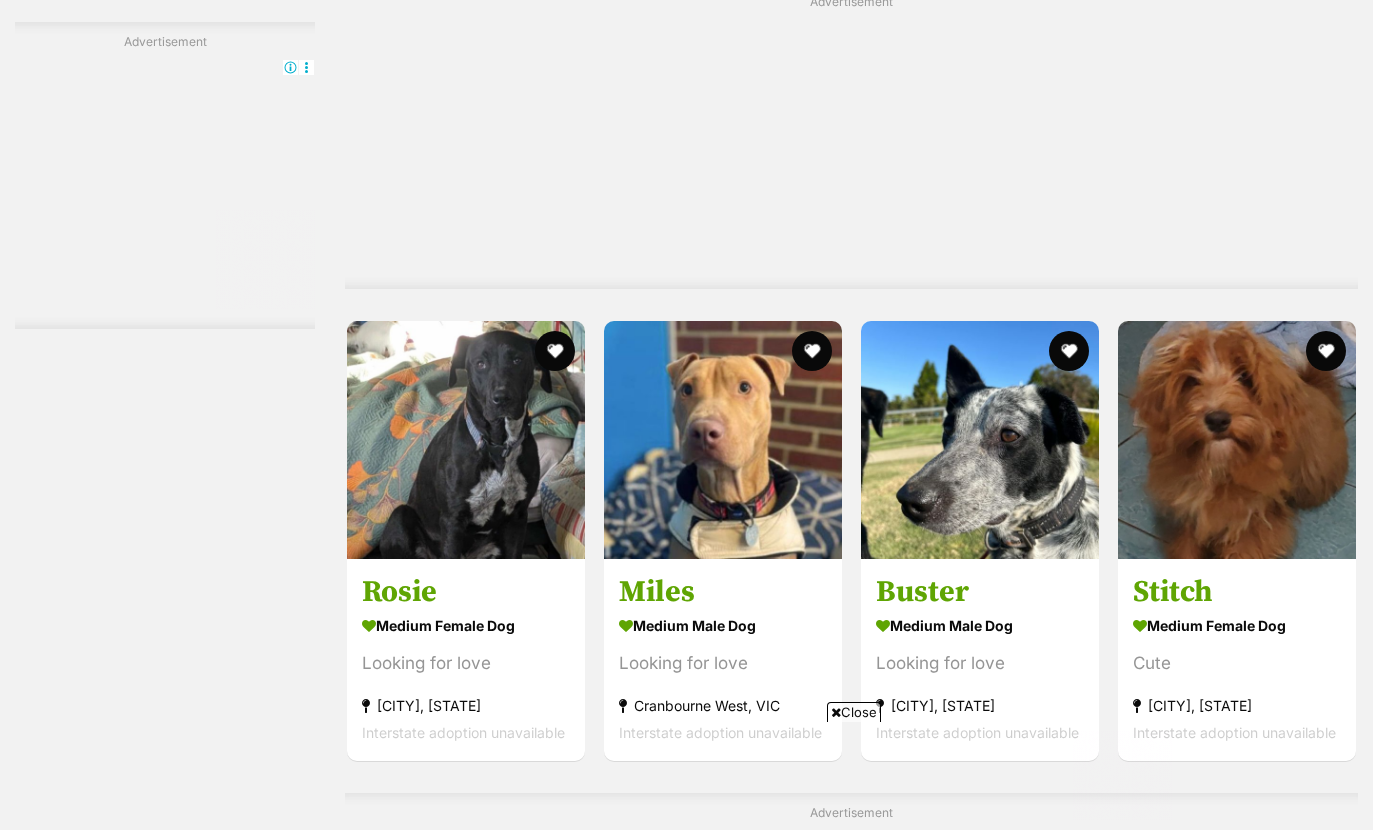 scroll, scrollTop: 0, scrollLeft: 0, axis: both 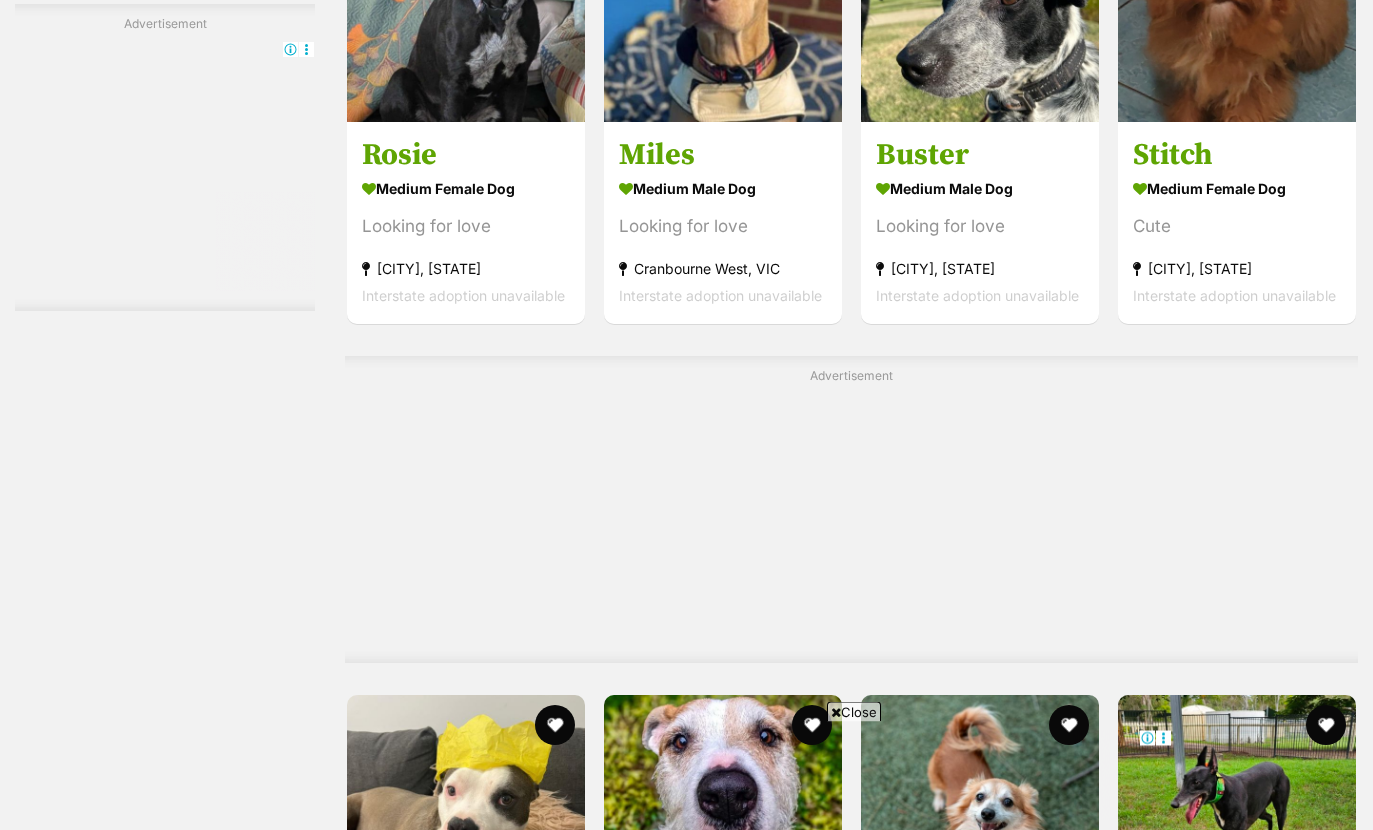 click on "medium female Dog
Cute
Bateau Bay, NSW
Interstate adoption unavailable" at bounding box center (1237, 242) 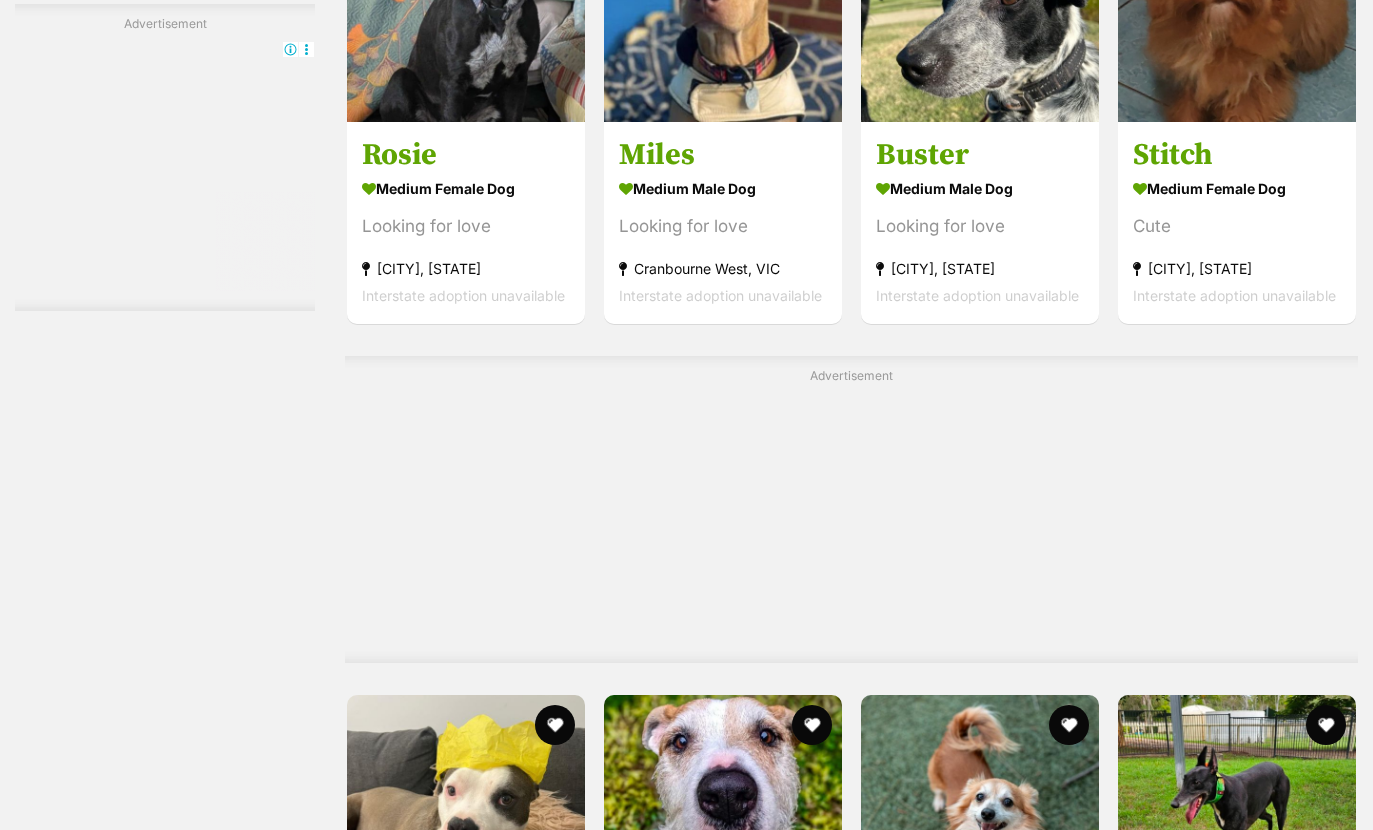 scroll, scrollTop: 4175, scrollLeft: 0, axis: vertical 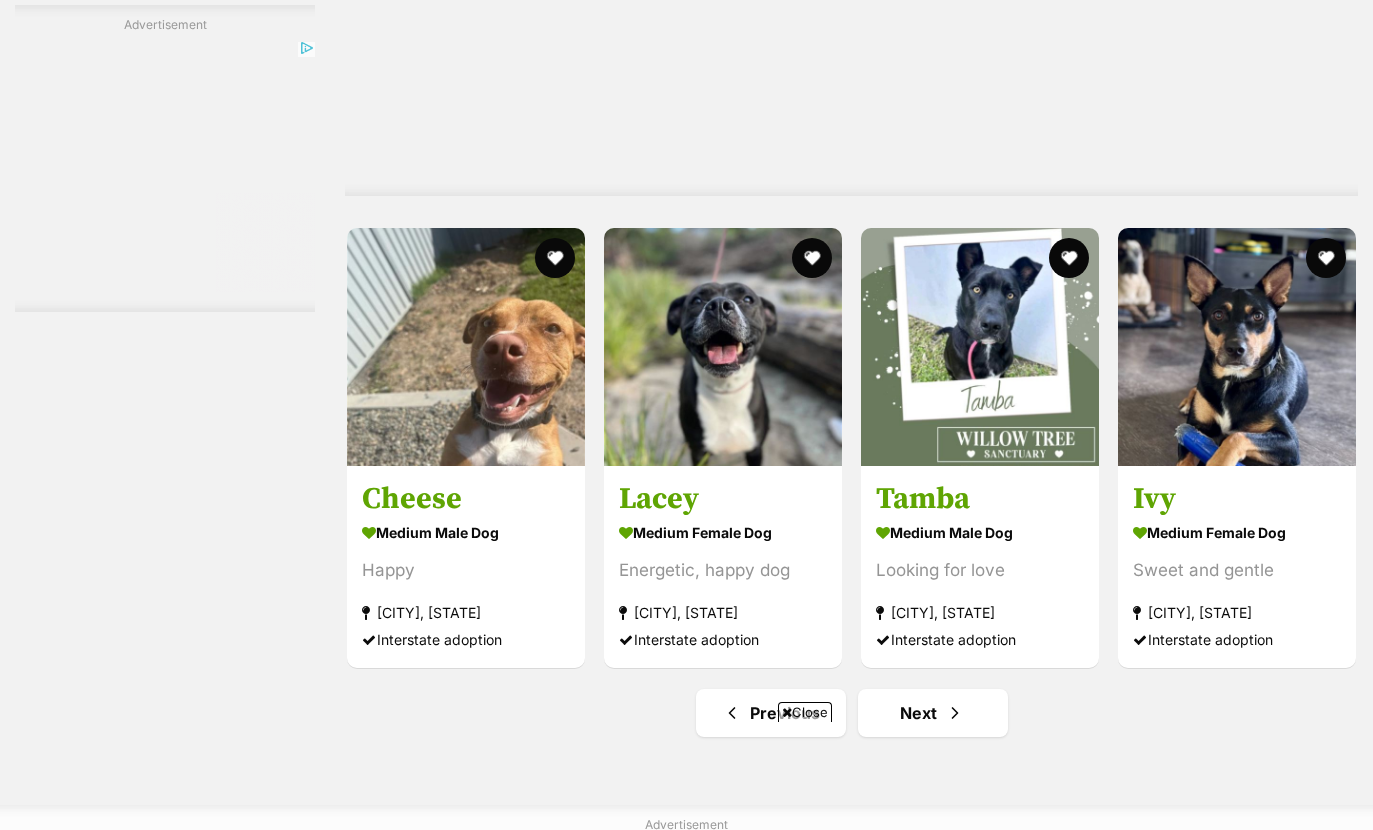 click on "Next" at bounding box center [933, 713] 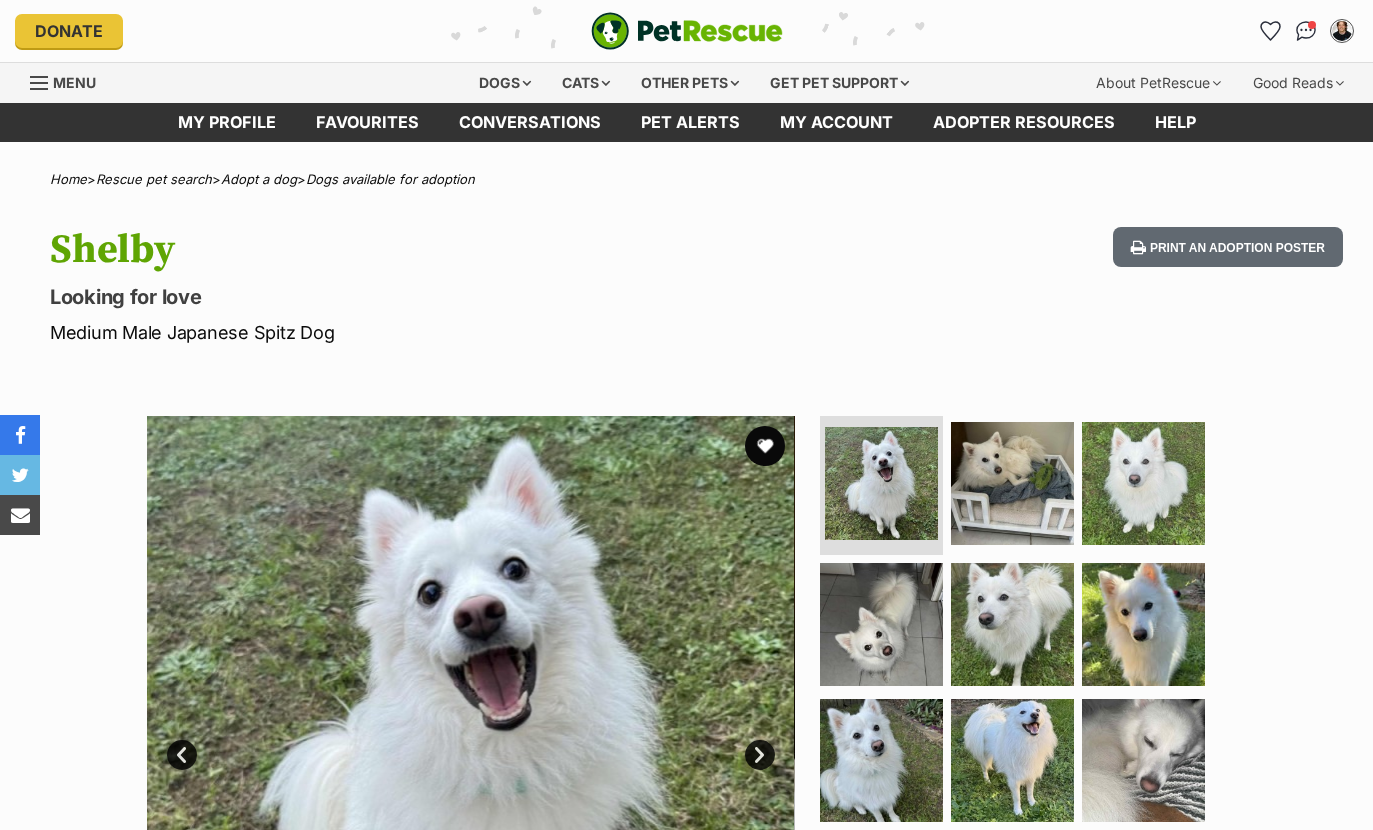 scroll, scrollTop: 0, scrollLeft: 0, axis: both 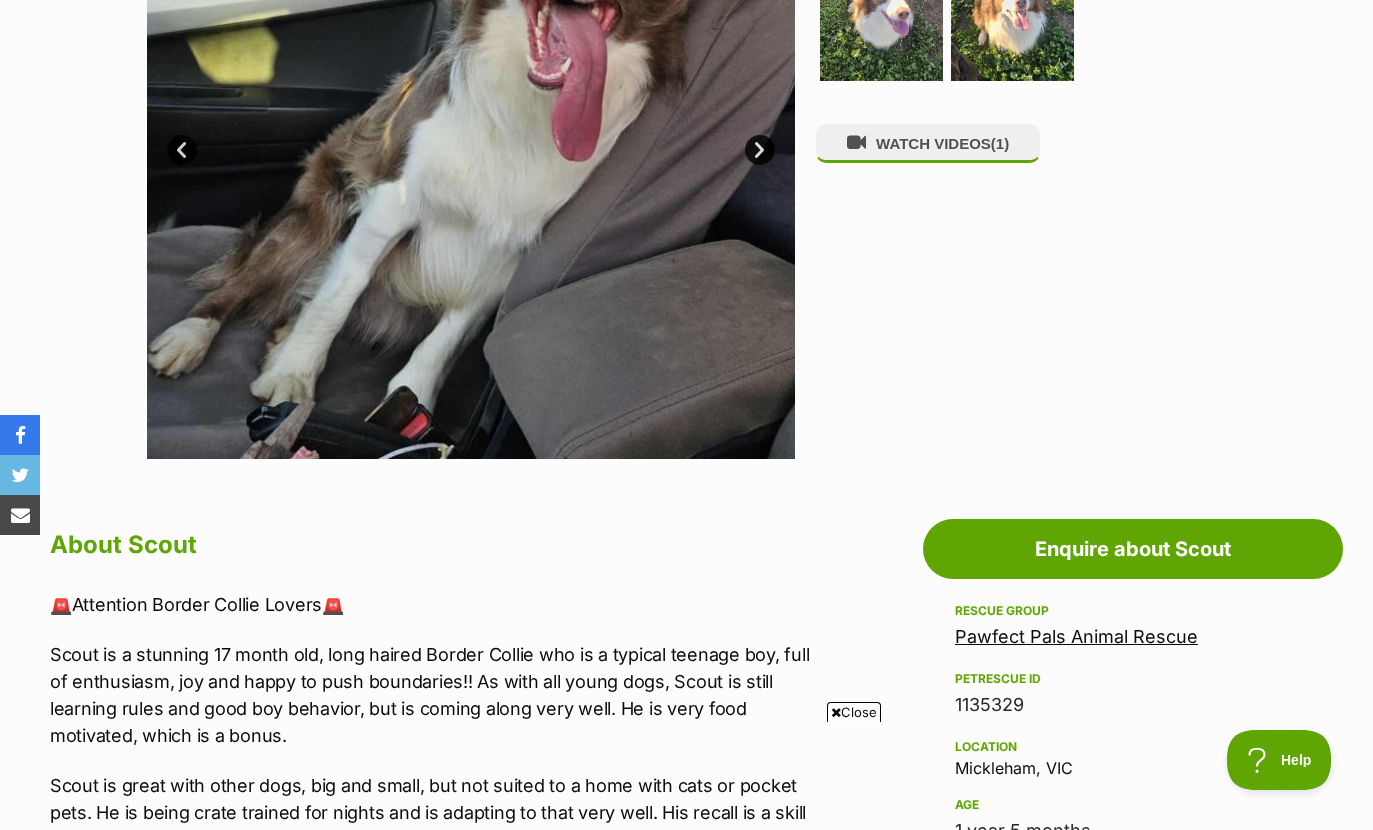 click on "WATCH VIDEOS
(1)" at bounding box center [928, 143] 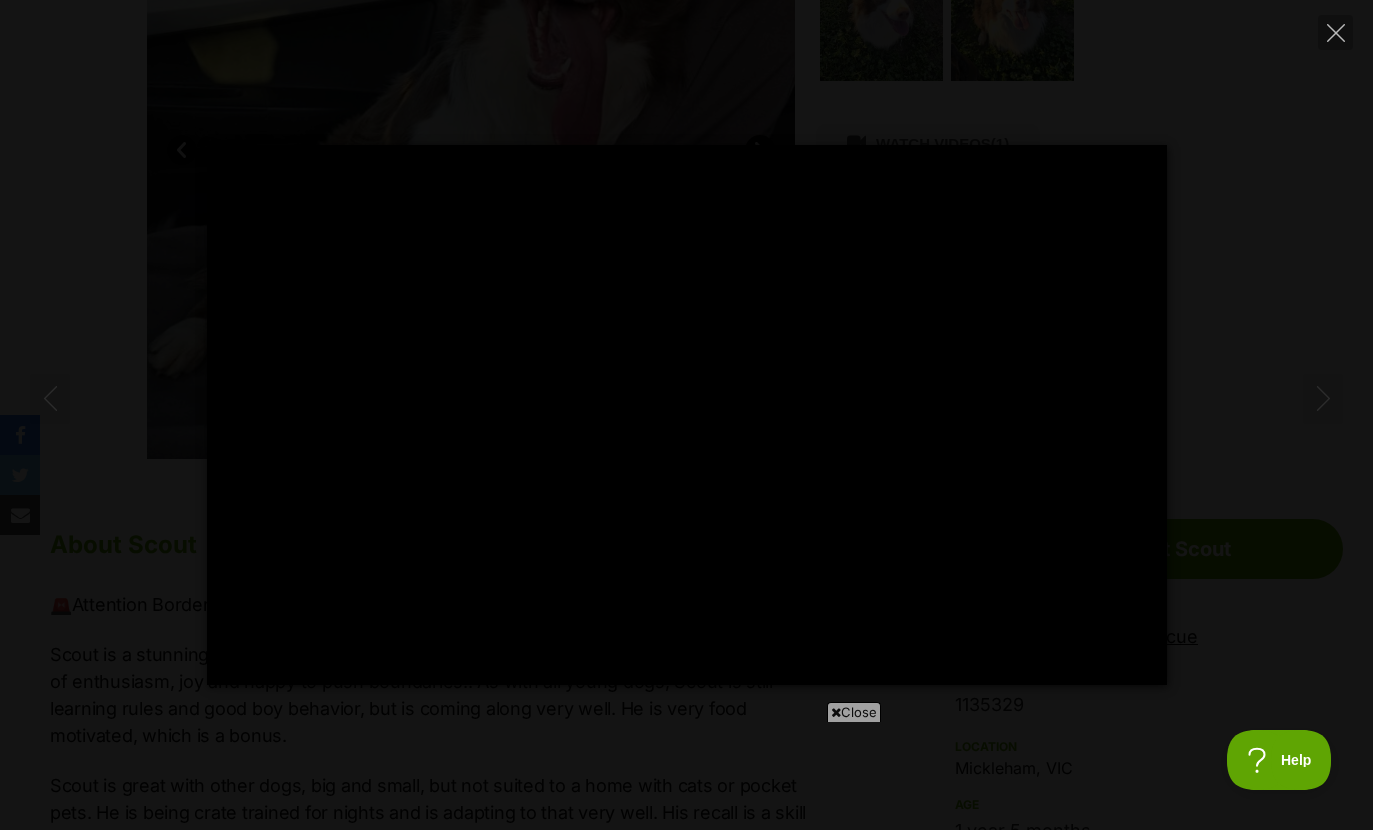 click on "Play" at bounding box center (687, 415) 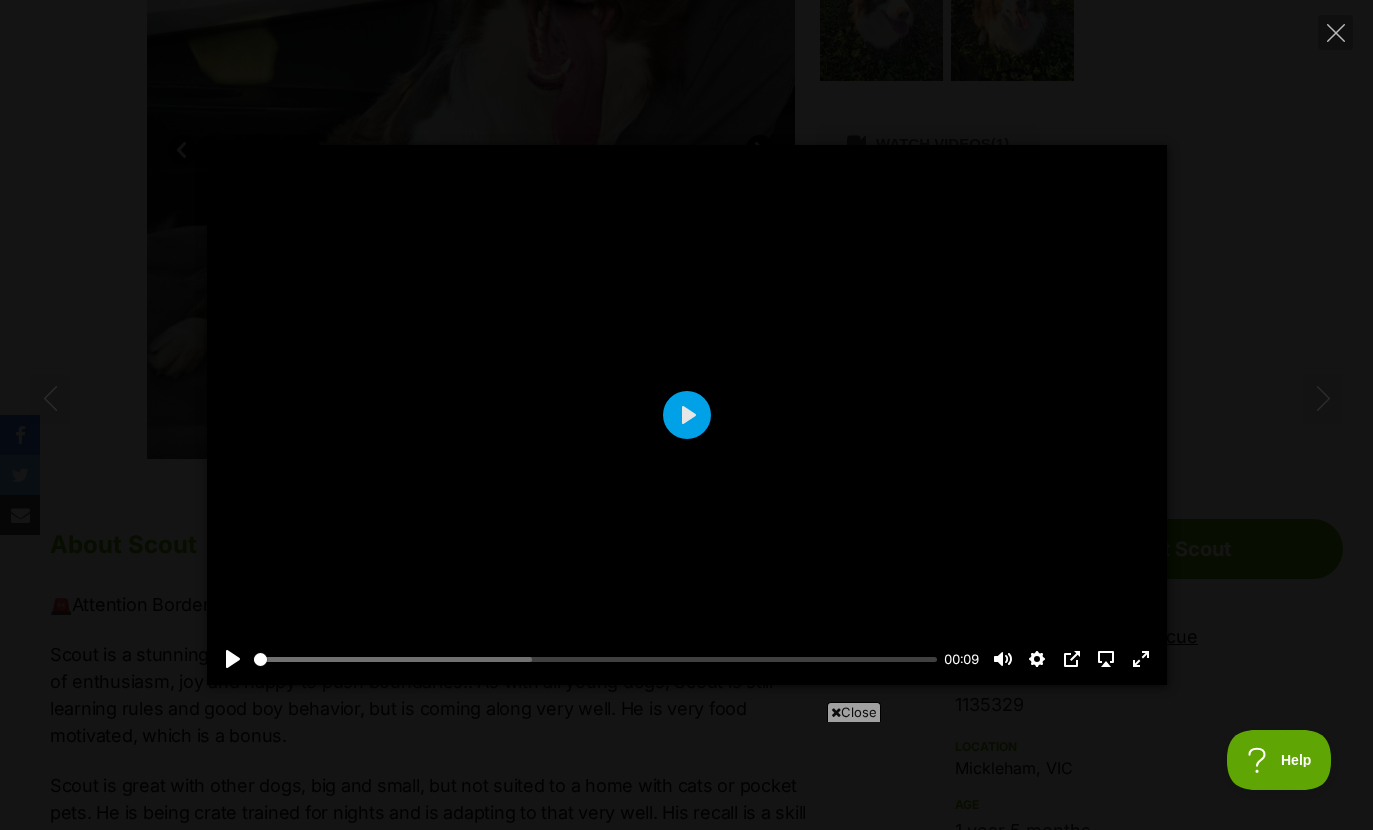 scroll, scrollTop: 0, scrollLeft: 0, axis: both 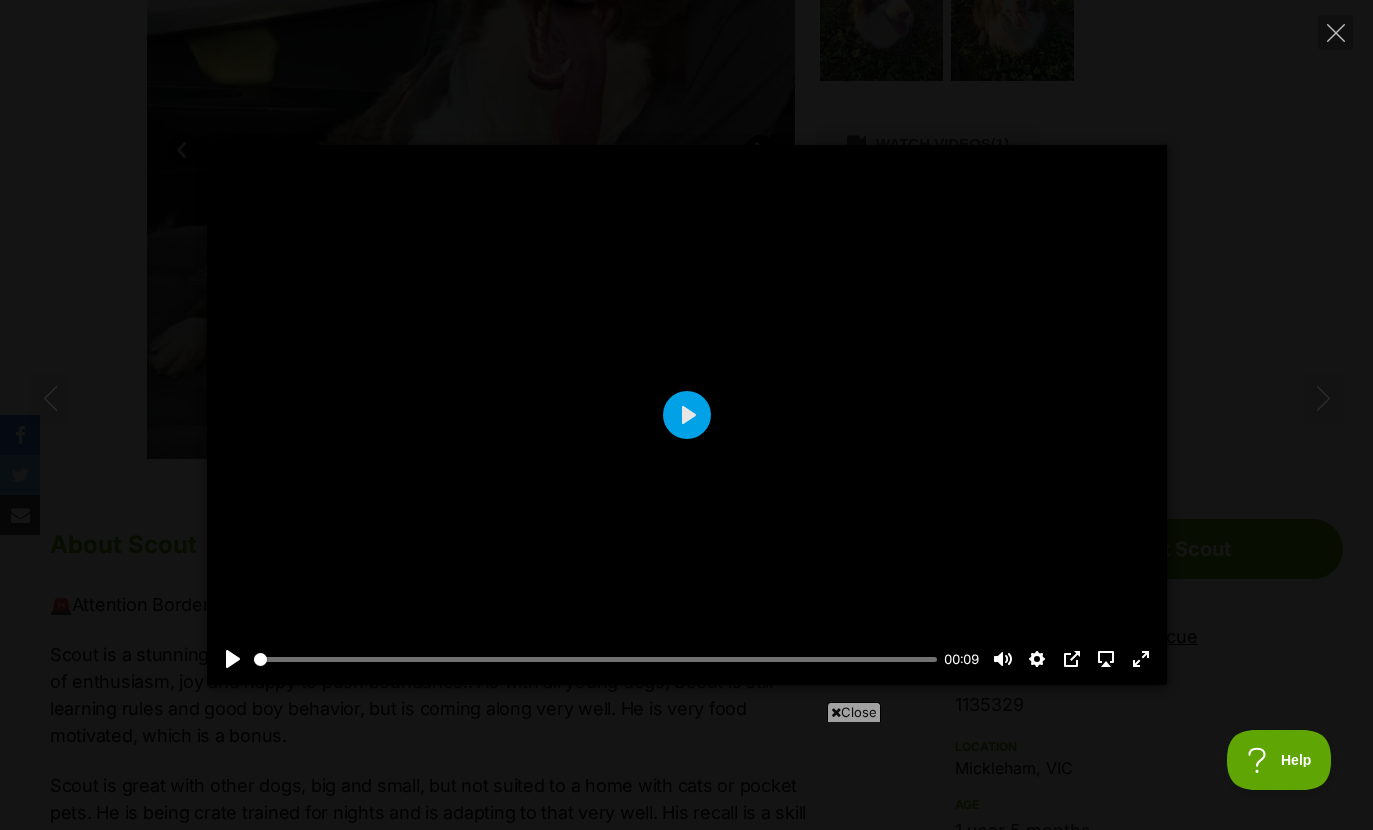 click on "Play" at bounding box center (687, 415) 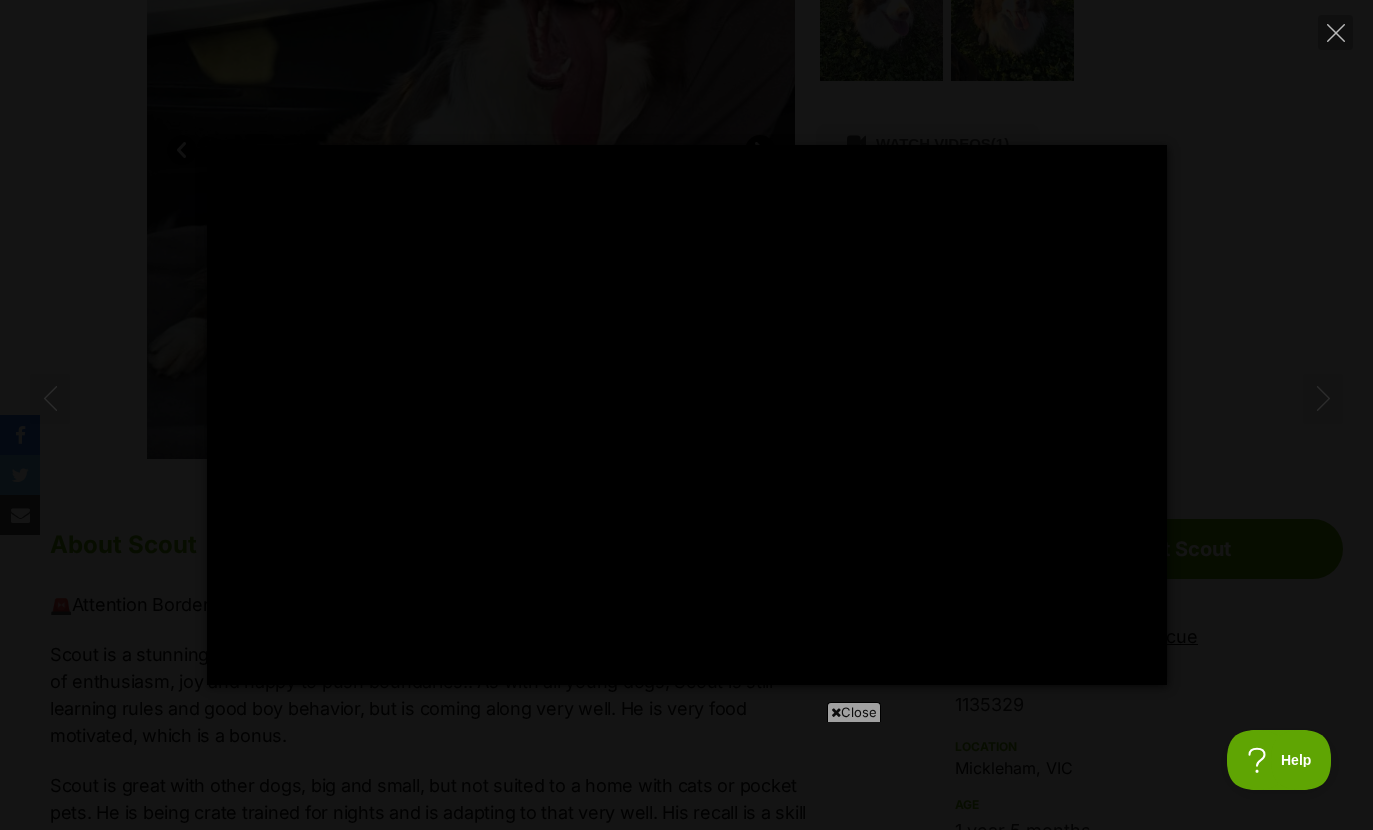 scroll, scrollTop: 0, scrollLeft: 0, axis: both 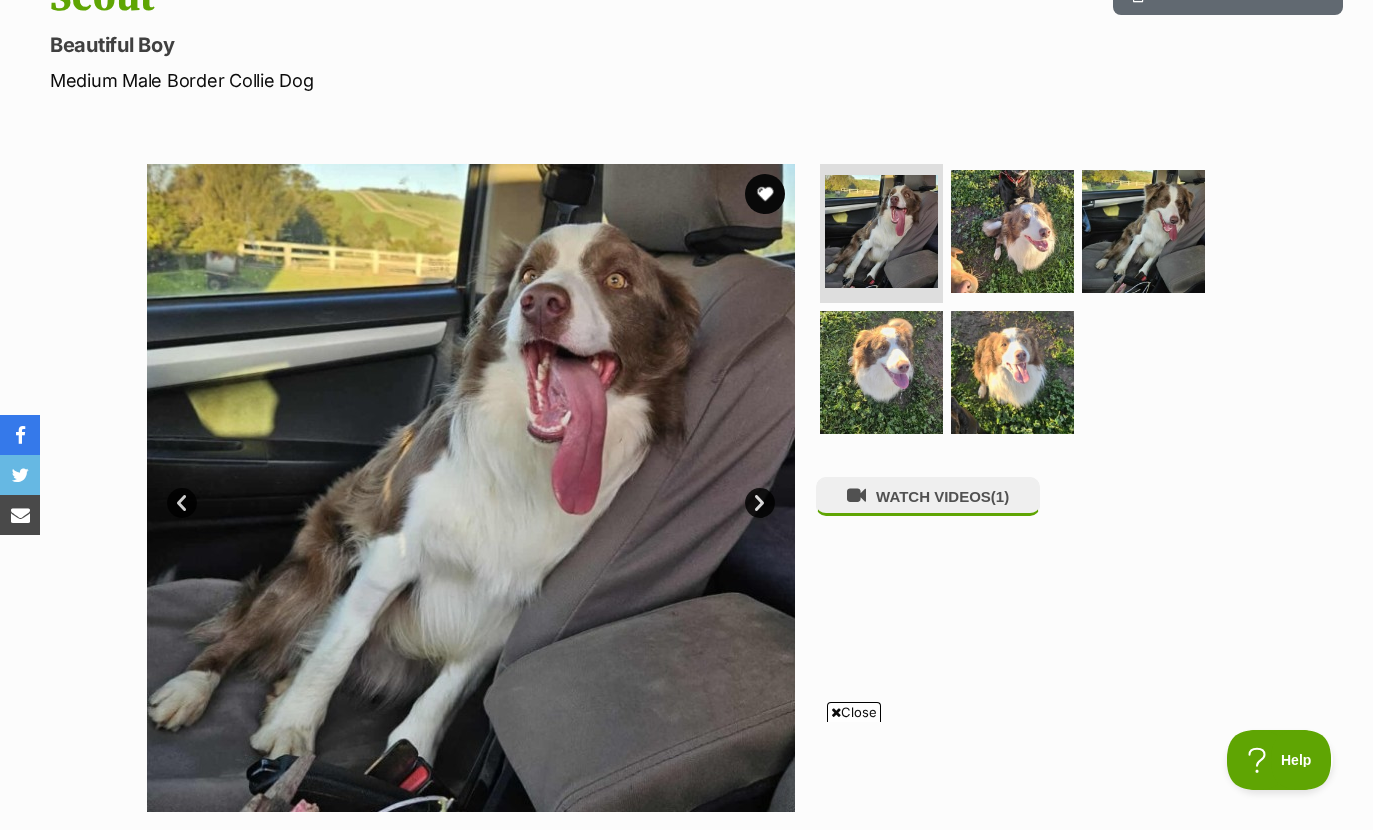 click at bounding box center [471, 488] 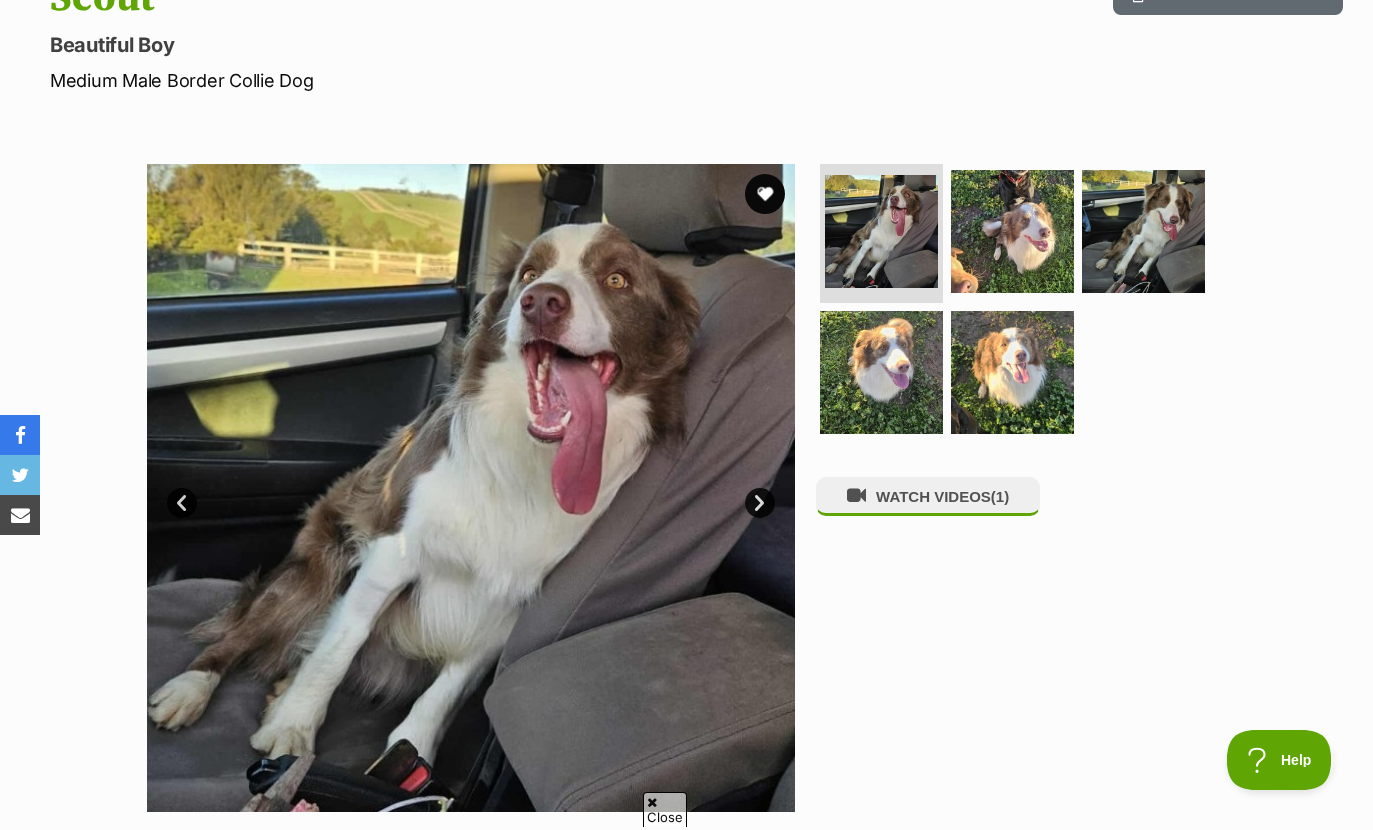 click at bounding box center (765, 194) 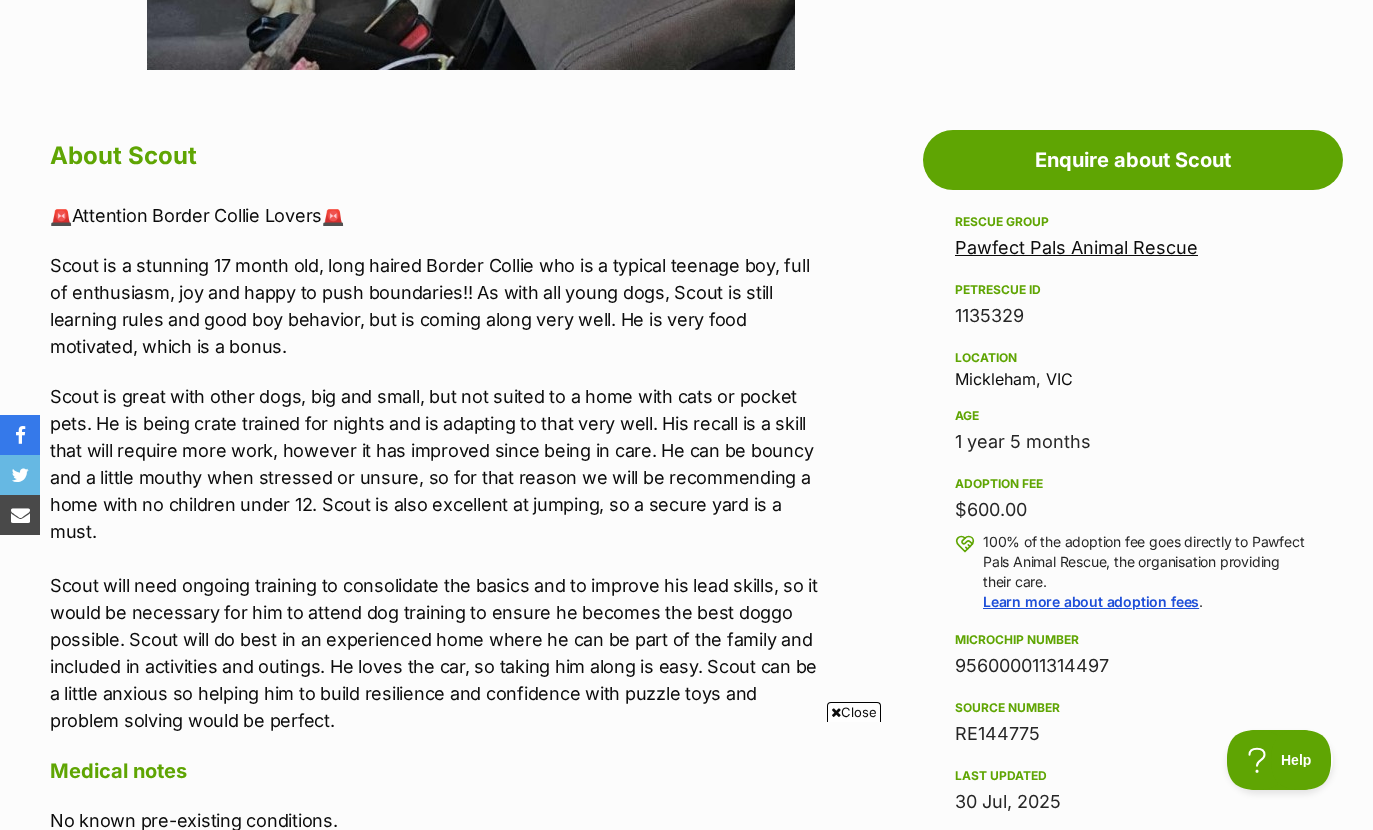 scroll, scrollTop: 1025, scrollLeft: 0, axis: vertical 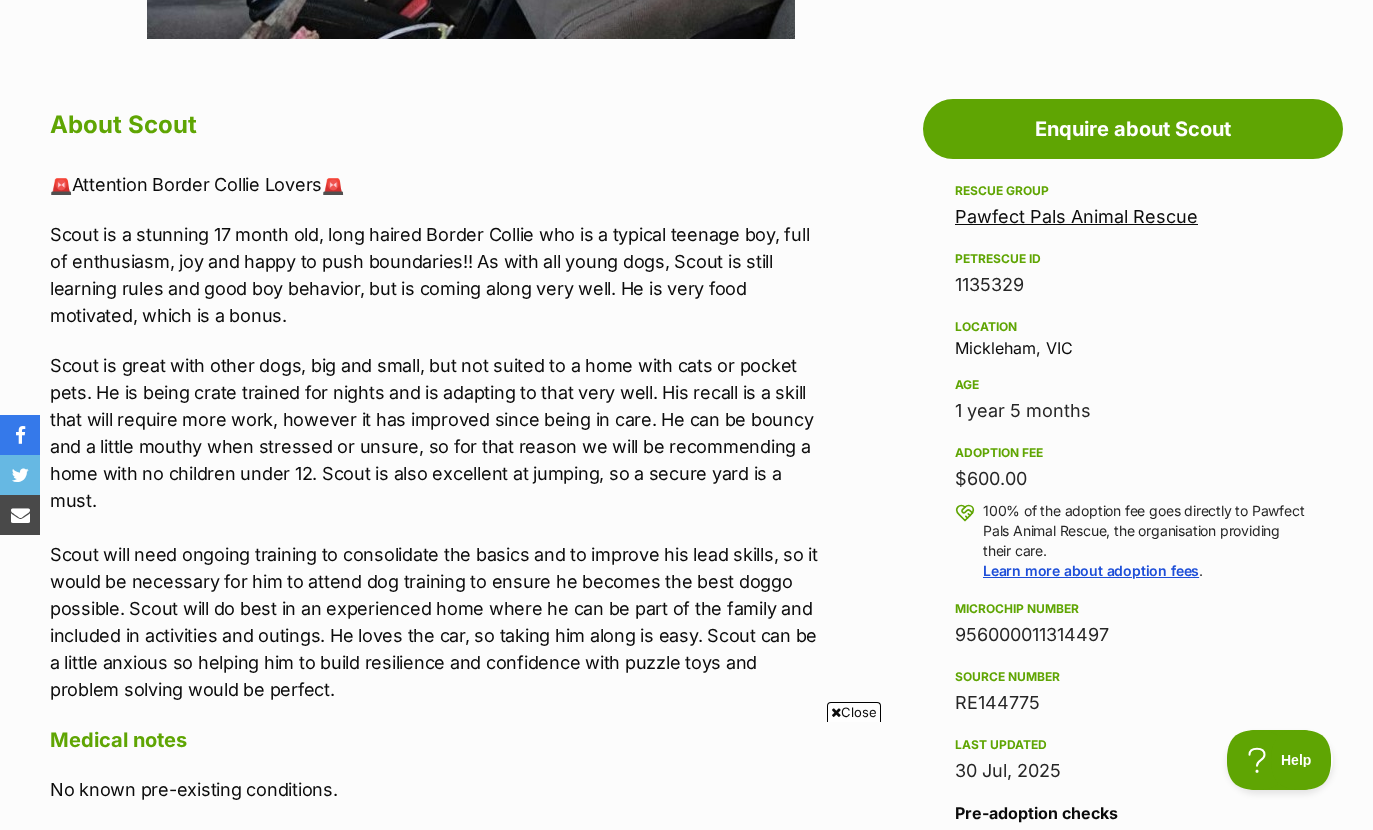 click on "Home
>
Rescue pet search
>
Adopt a dog
>
Dogs available for adoption
Scout
Beautiful Boy
Medium Male Border Collie Dog
Print an adoption poster
Available
1
of 5 images
1
of 5 images
1
of 5 images
1
of 5 images
1
of 5 images
Next Prev 1 2 3 4 5
WATCH VIDEOS
(1)
Advertisement
Adoption information
I've been adopted!
This pet is no longer available
On Hold
Enquire about Scout
Find available pets like this!
Rescue group
Pawfect Pals Animal Rescue
PetRescue ID
1135329
Location
Mickleham, VIC
Age
1 year 5 months
Adoption fee
$600.00
100% of the adoption fee goes directly to Pawfect Pals Animal Rescue, the organisation providing their care.
." at bounding box center (686, 702) 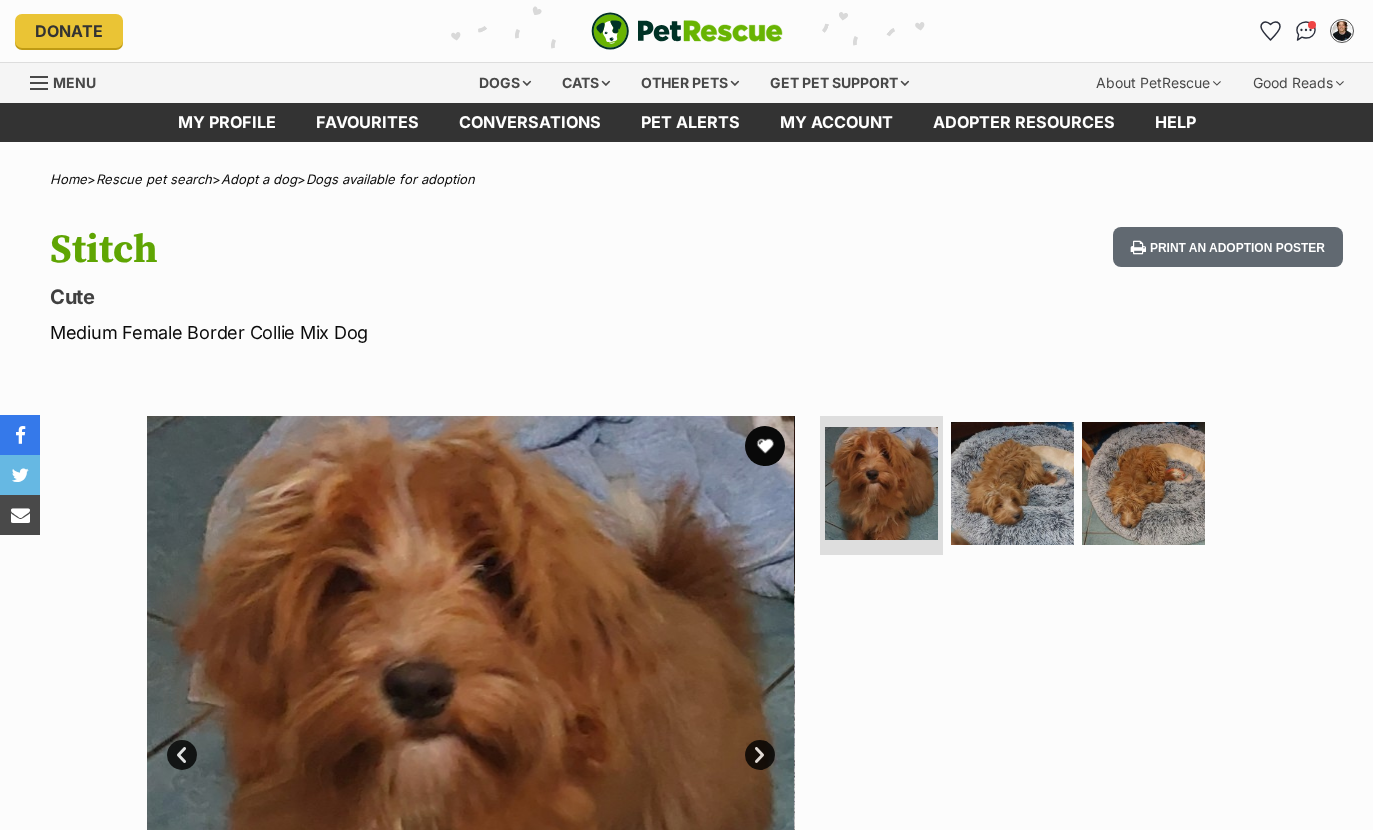 scroll, scrollTop: 0, scrollLeft: 0, axis: both 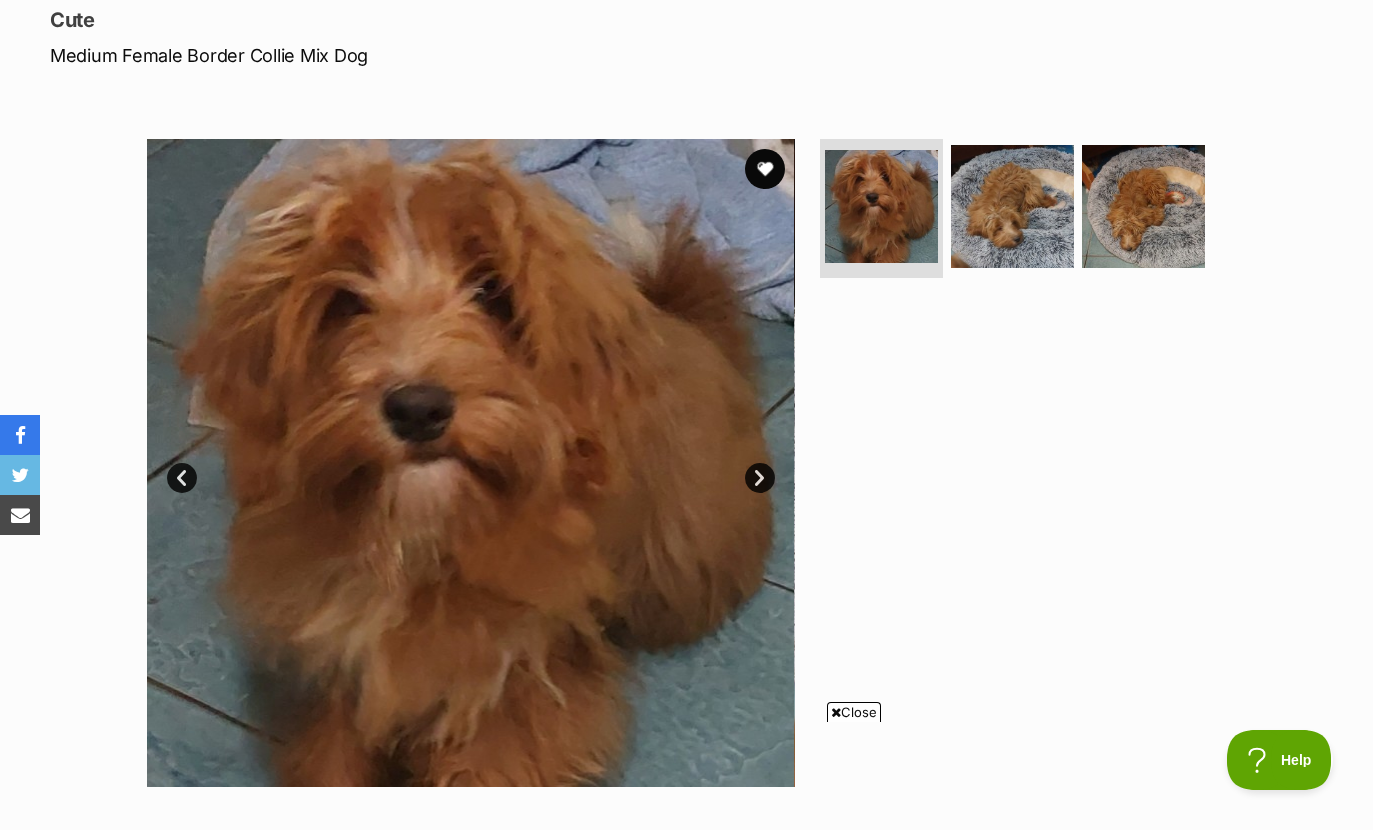 click on "Next" at bounding box center [760, 478] 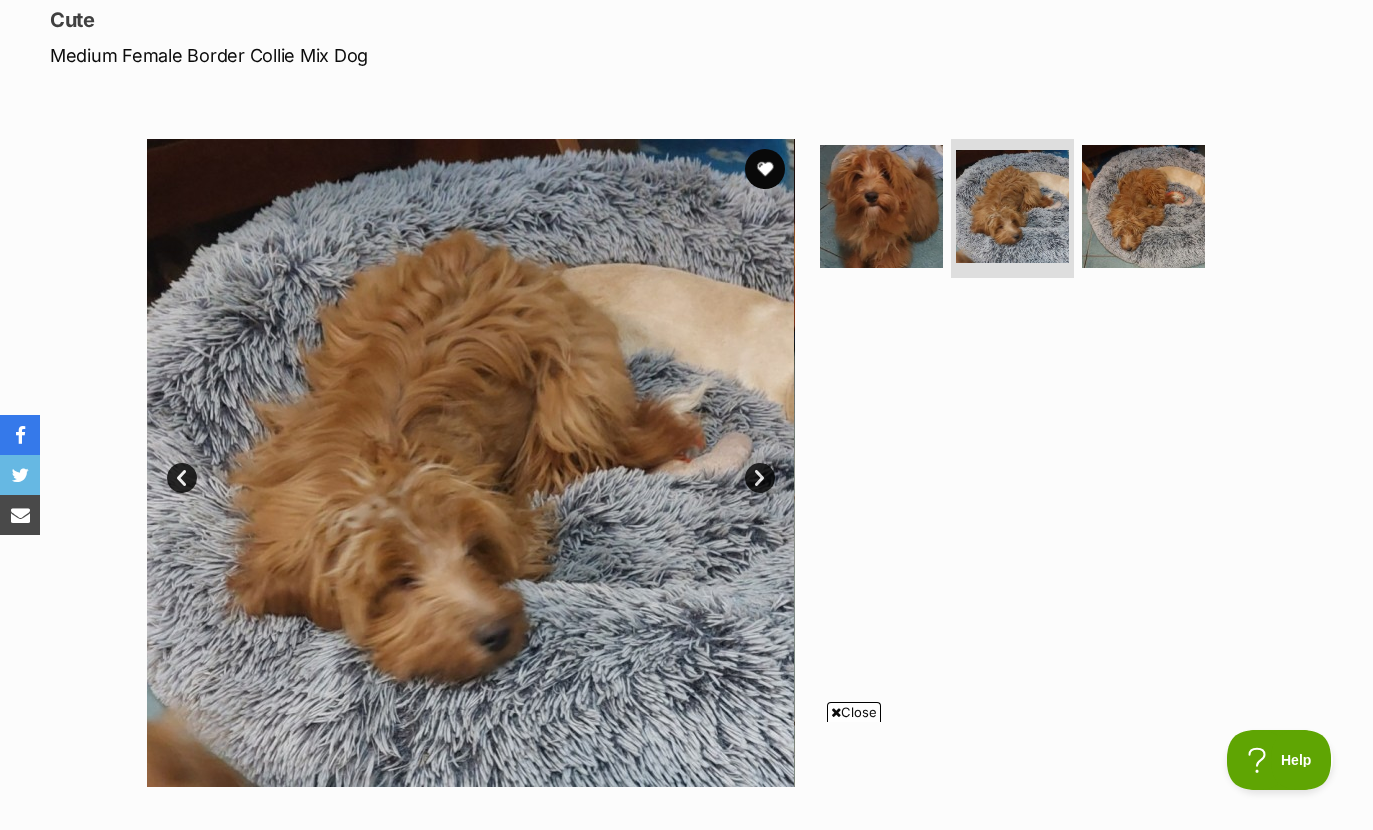 scroll, scrollTop: 0, scrollLeft: 0, axis: both 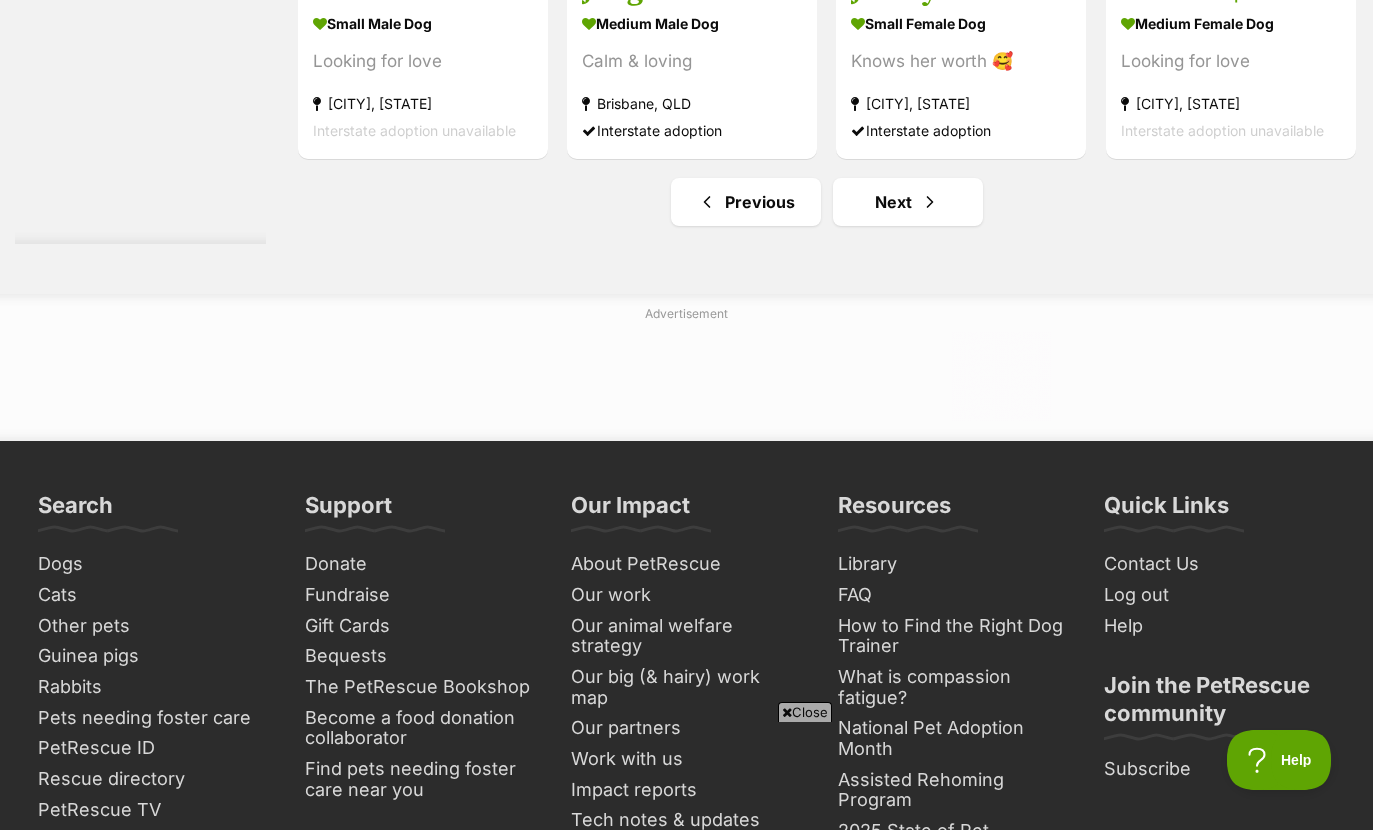click at bounding box center [930, 202] 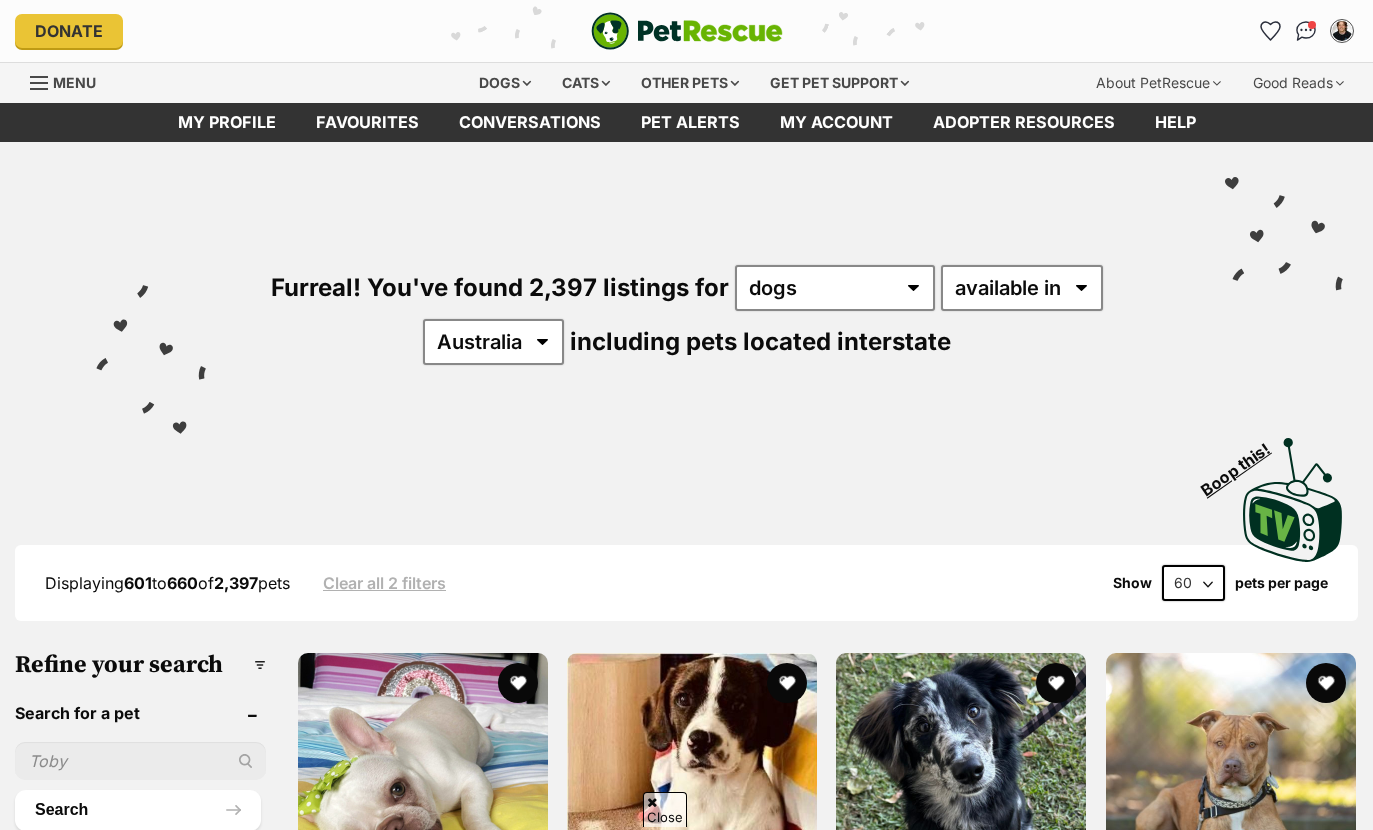 scroll, scrollTop: 335, scrollLeft: 0, axis: vertical 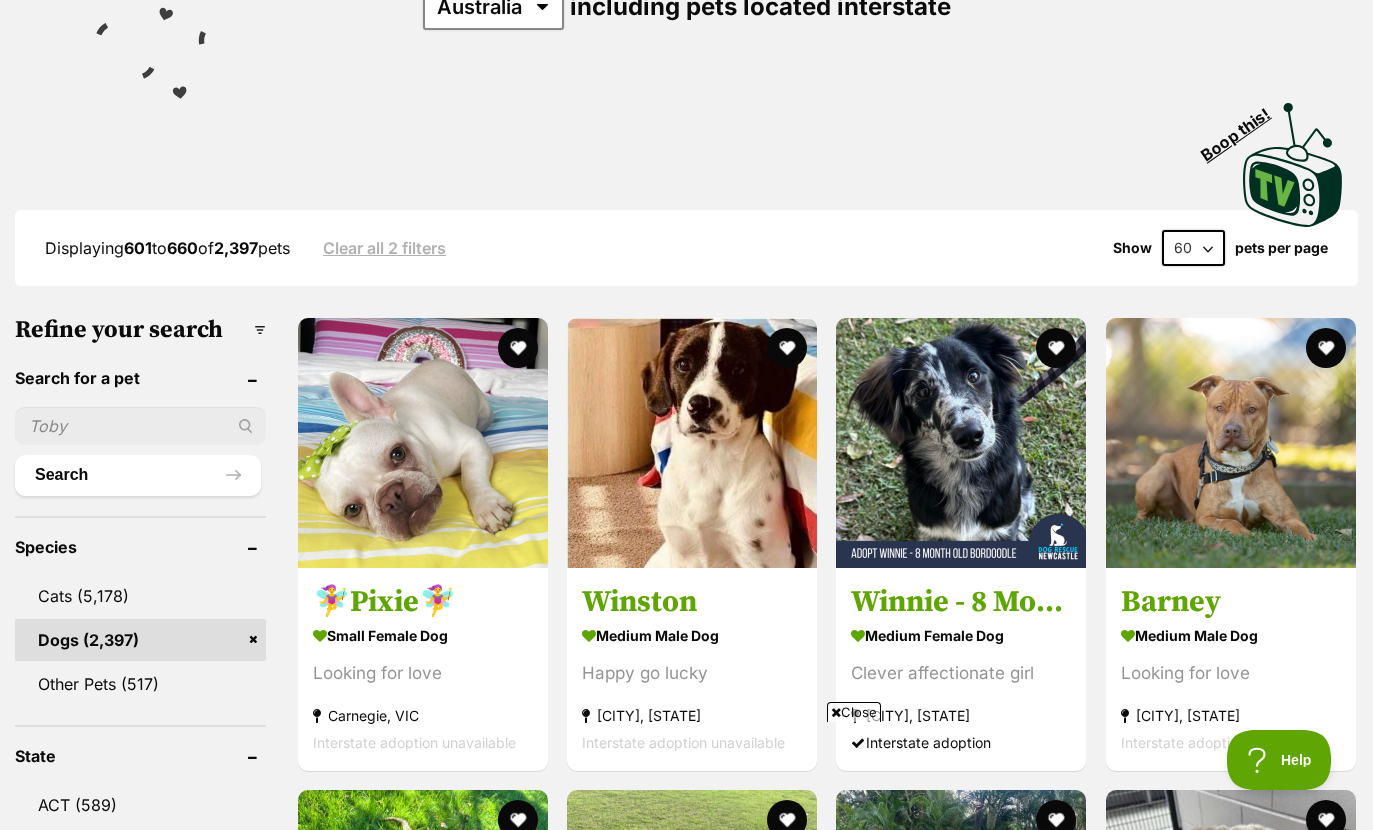 click at bounding box center (961, 443) 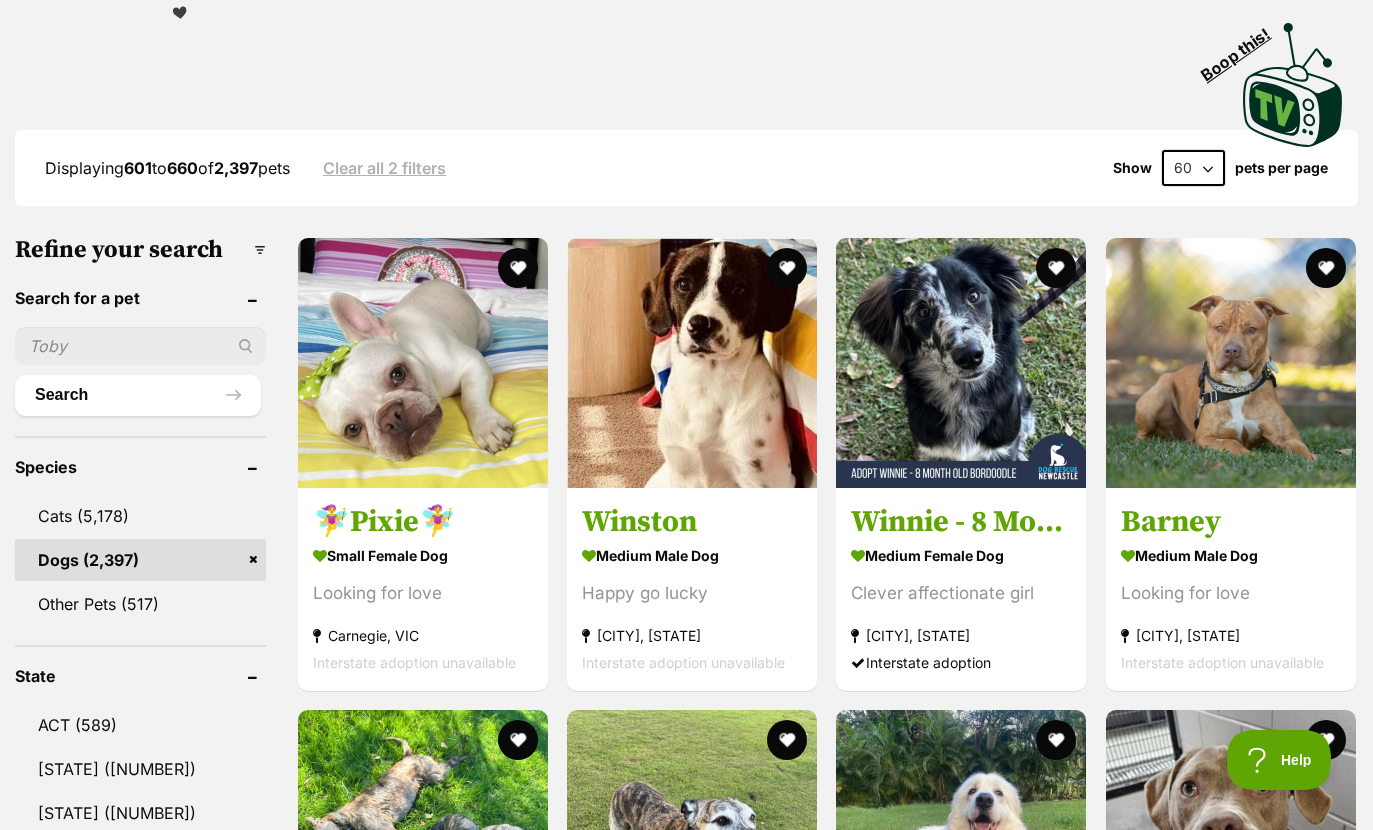 scroll, scrollTop: 0, scrollLeft: 0, axis: both 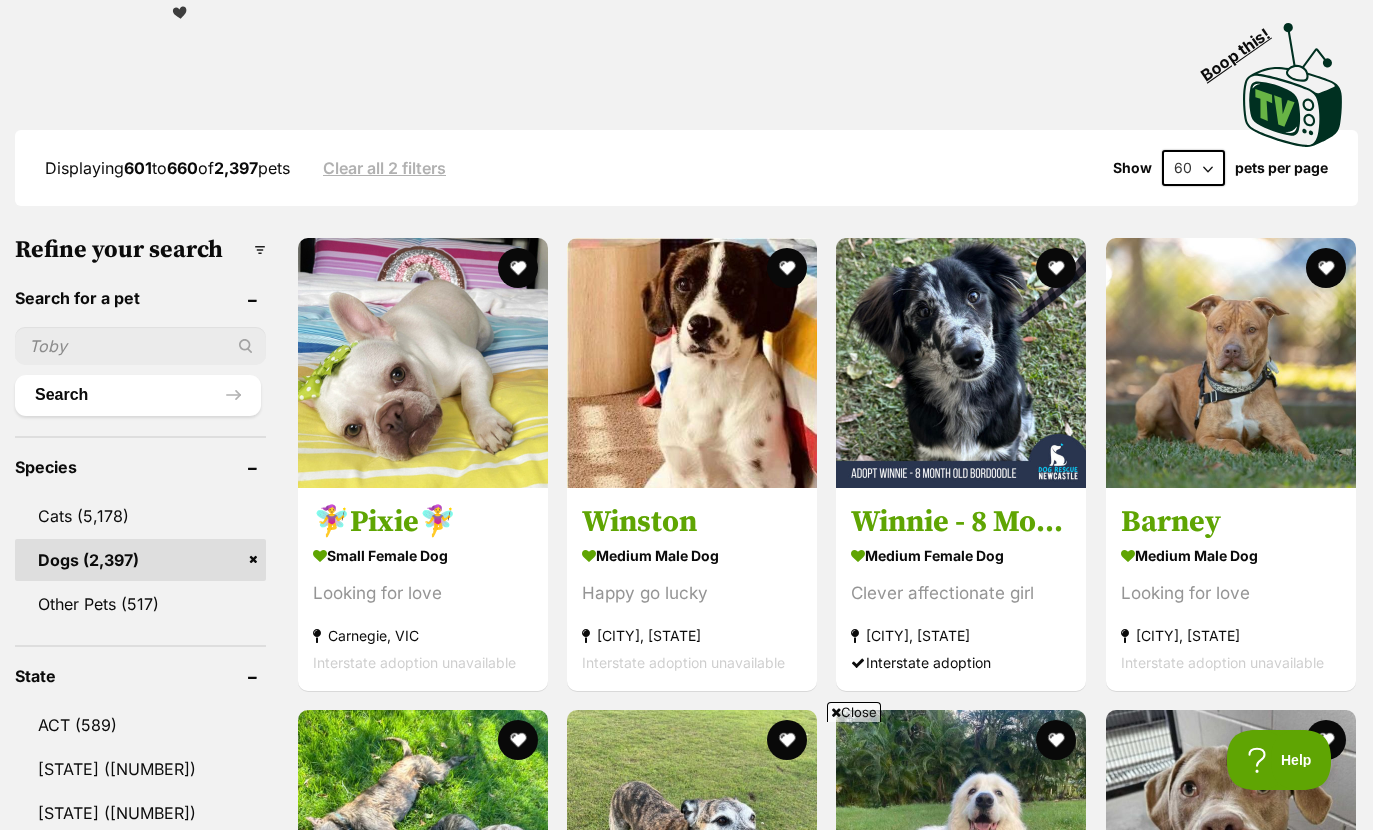 click at bounding box center [1057, 268] 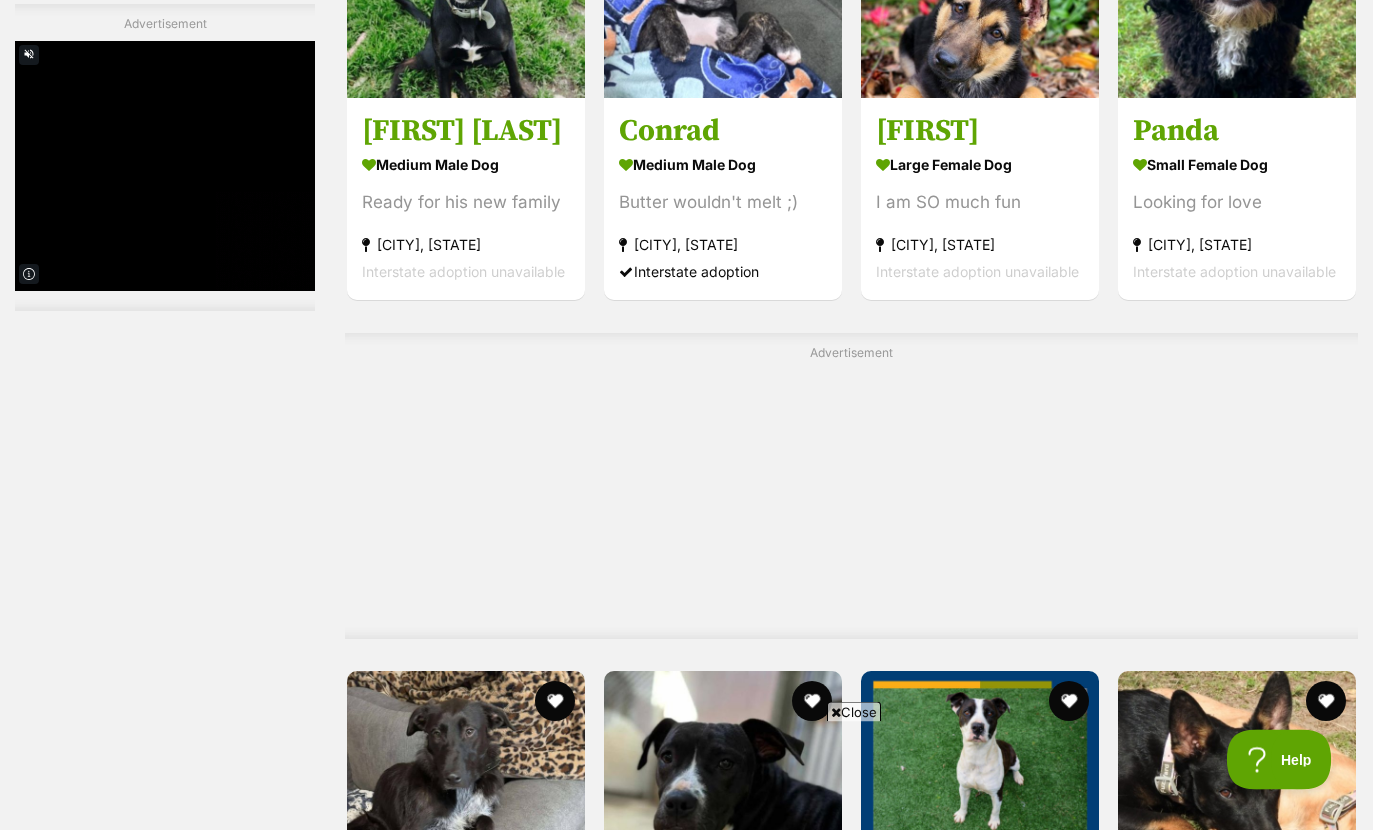 scroll, scrollTop: 3992, scrollLeft: 0, axis: vertical 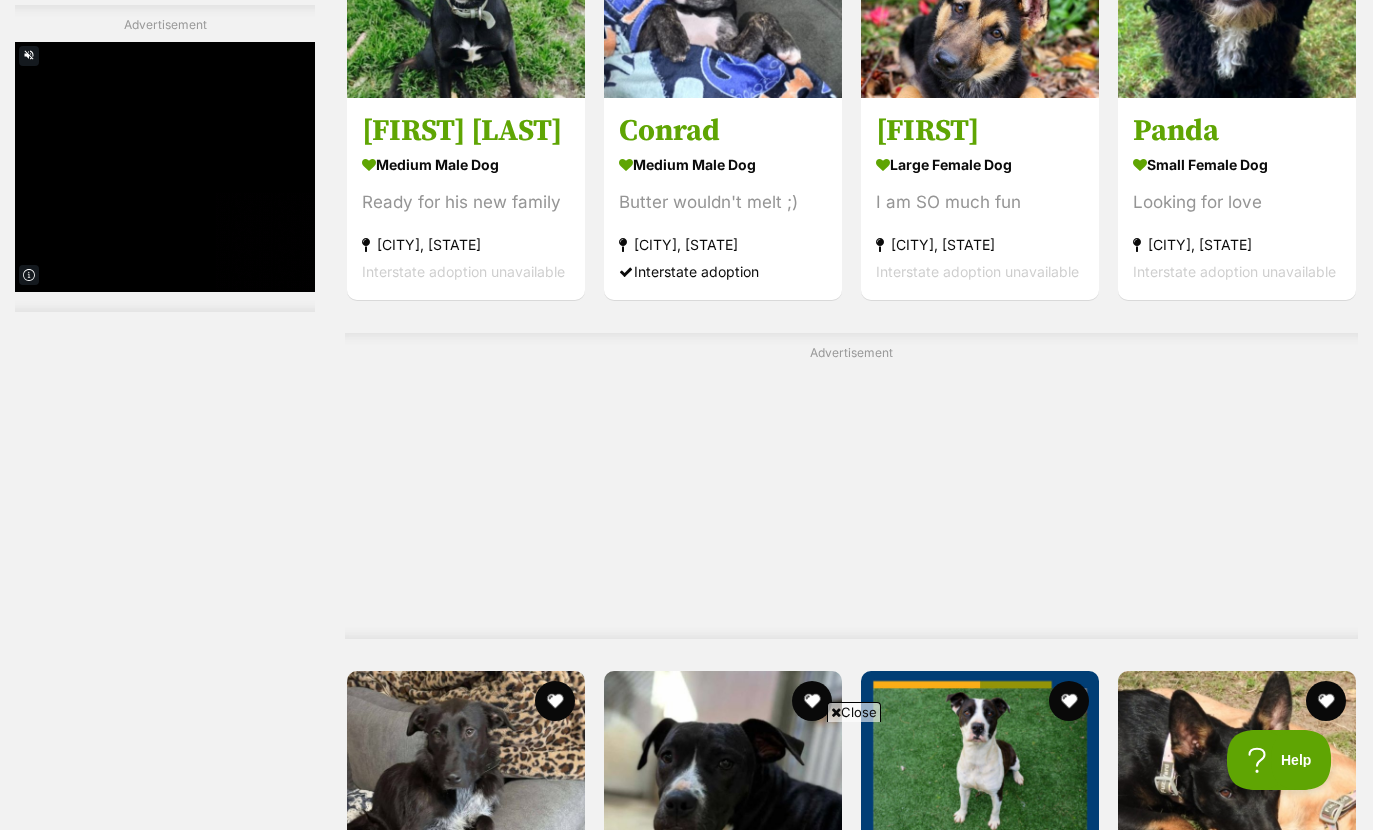 click on "Panda" at bounding box center [1237, 132] 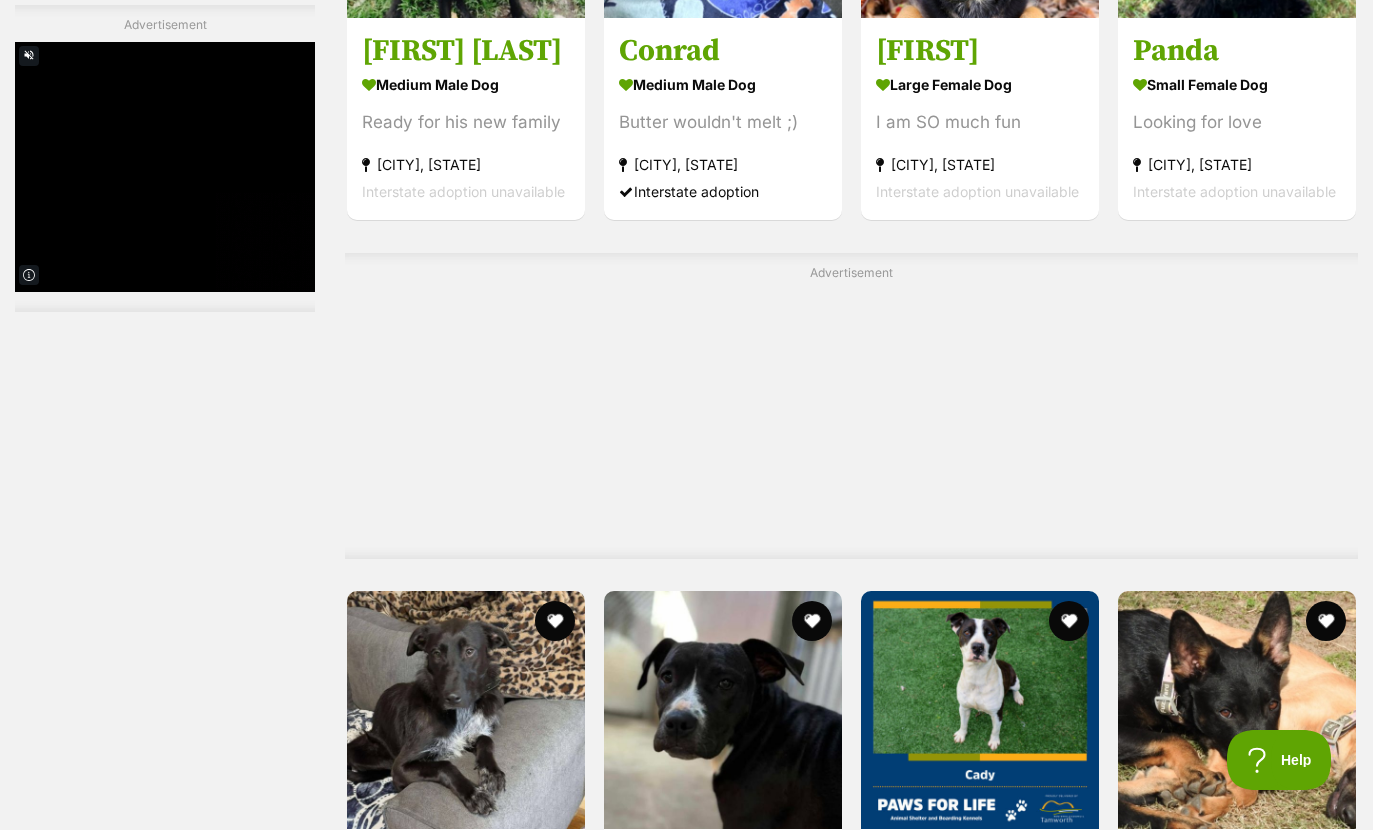 scroll, scrollTop: 0, scrollLeft: 0, axis: both 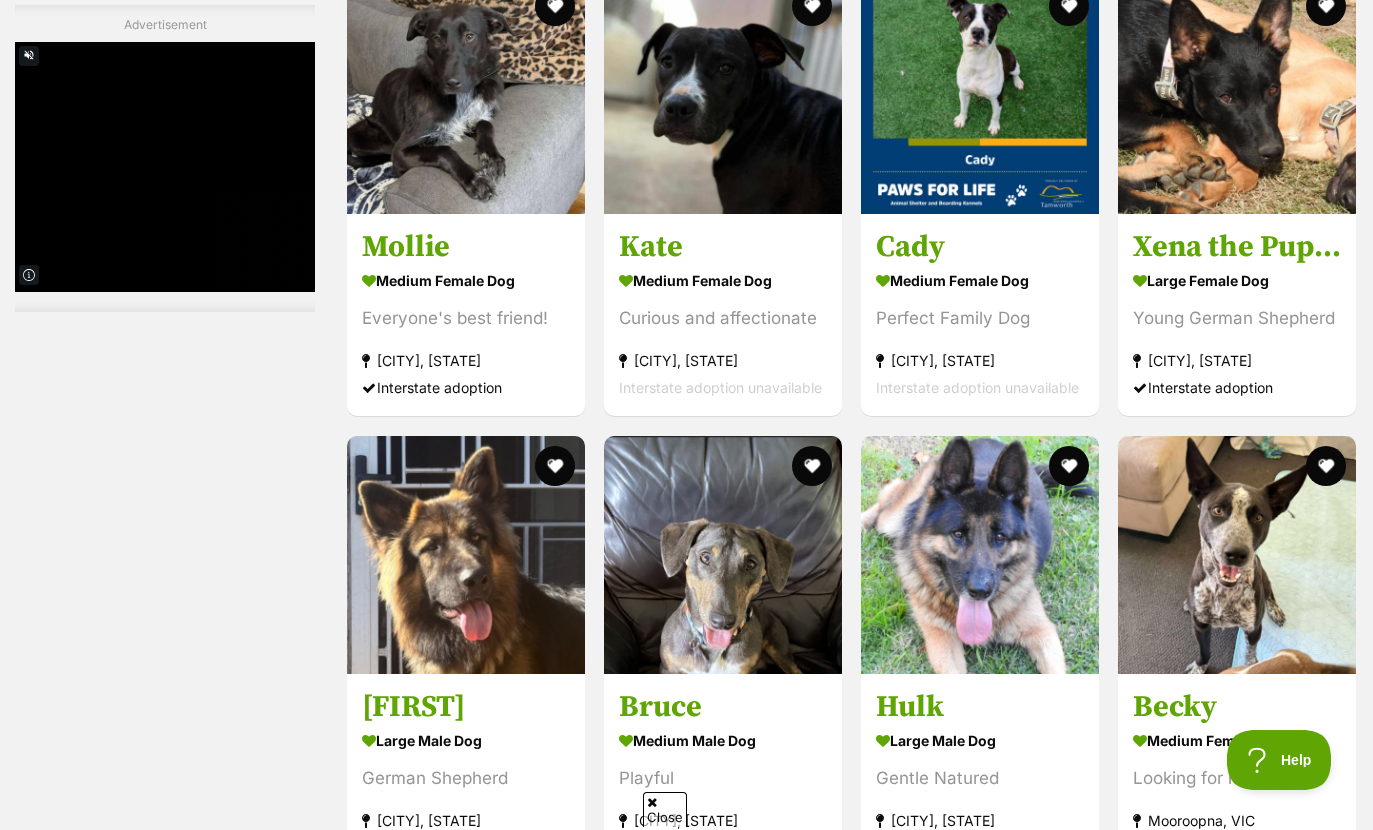 click at bounding box center (466, 95) 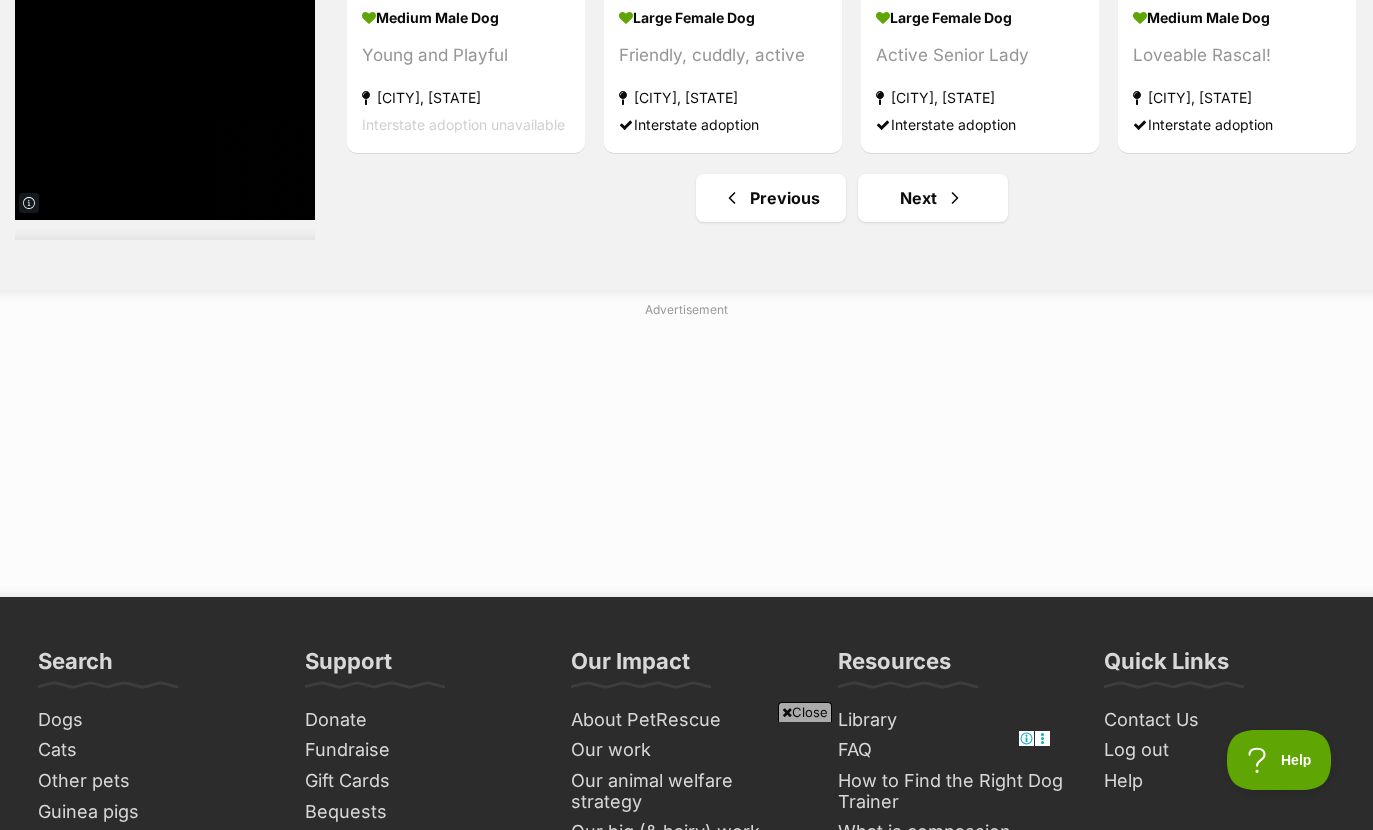 scroll, scrollTop: 10383, scrollLeft: 0, axis: vertical 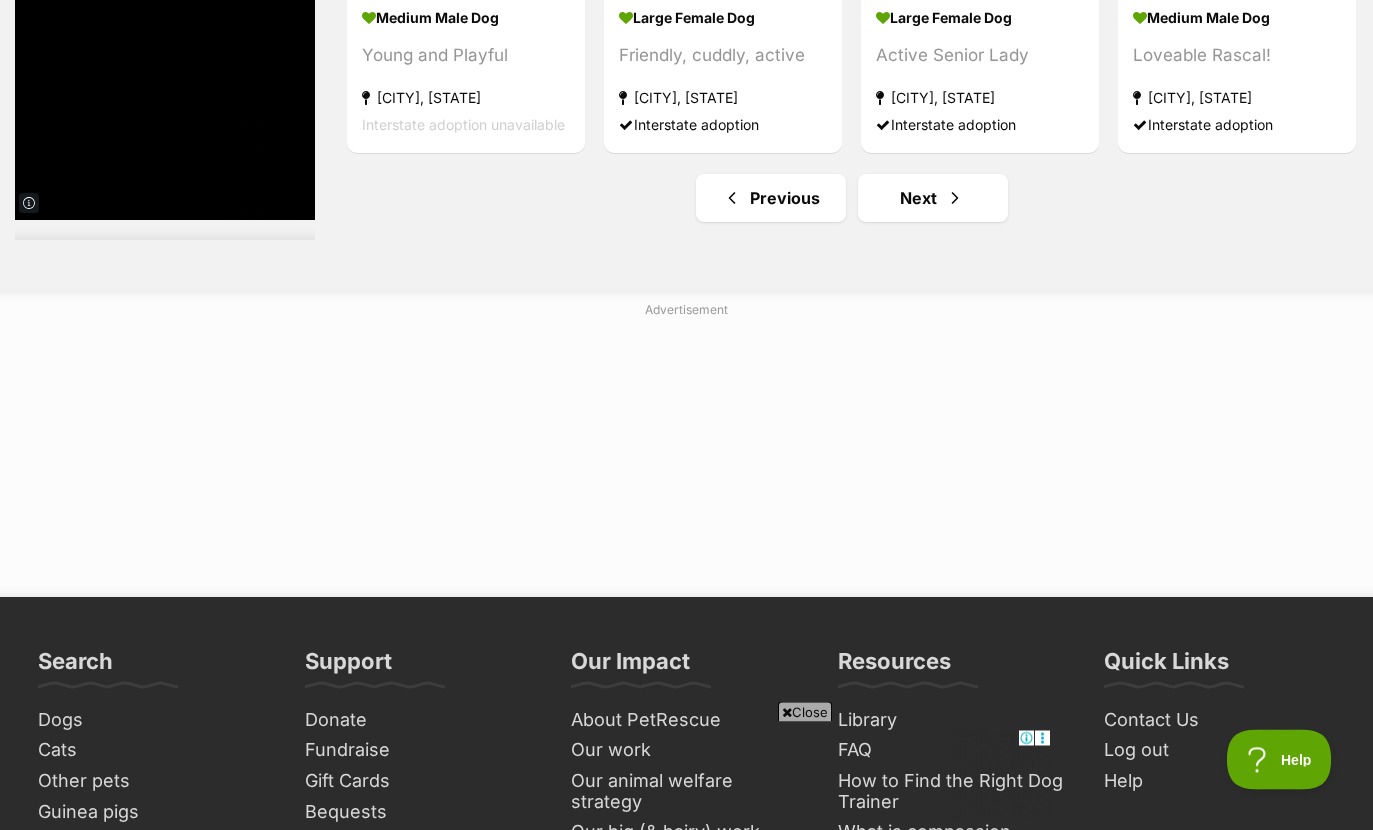 click on "Next" at bounding box center [933, 199] 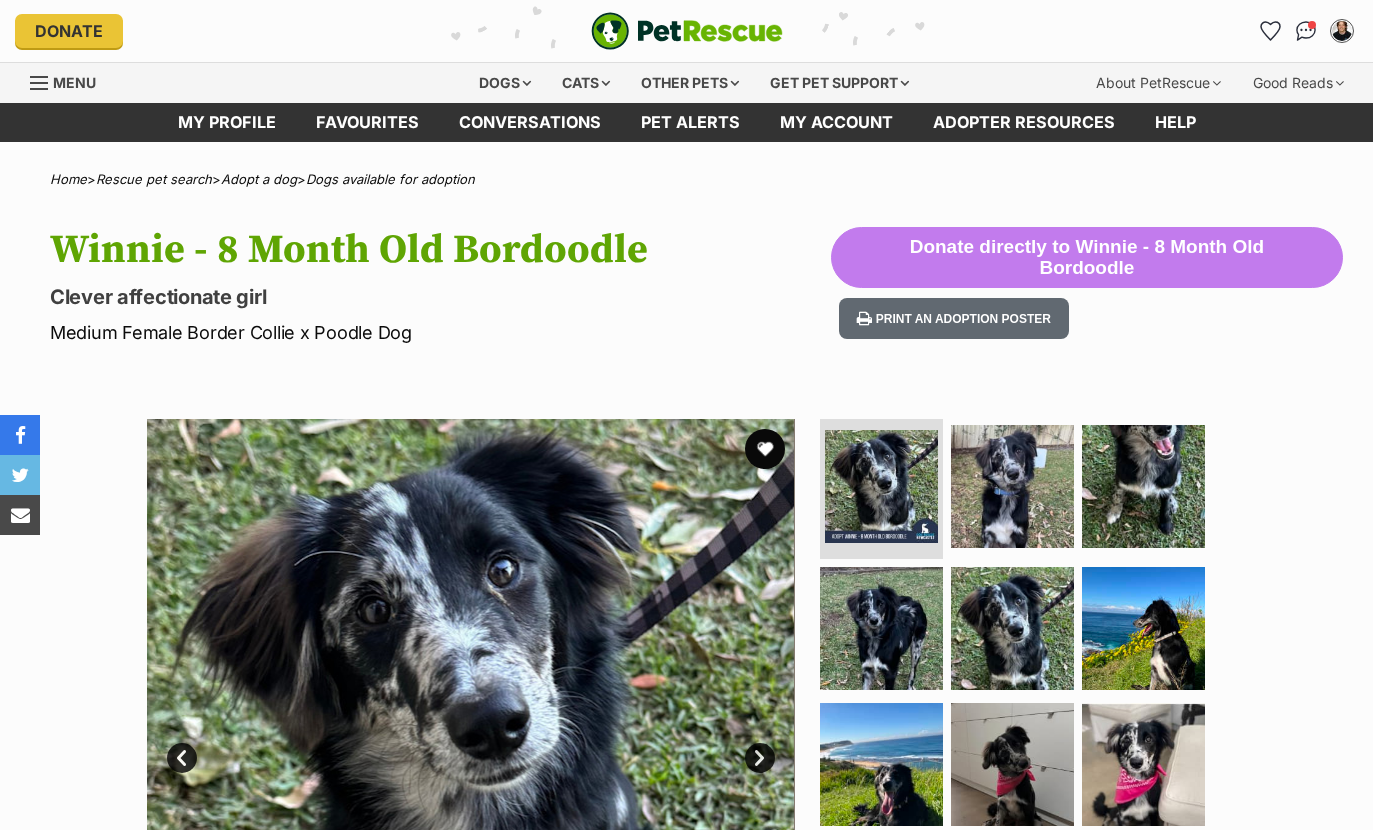 scroll, scrollTop: 0, scrollLeft: 0, axis: both 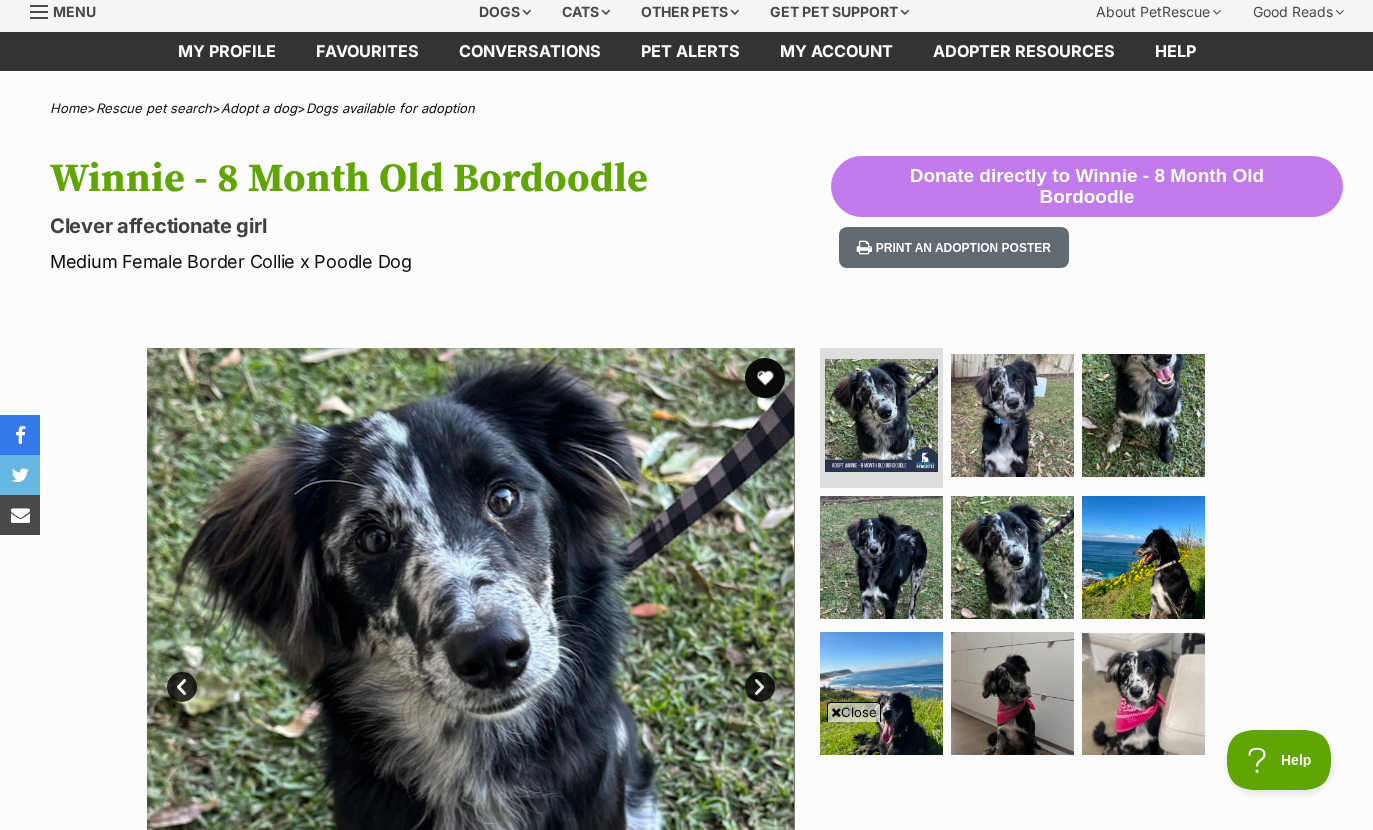 click at bounding box center (1012, 415) 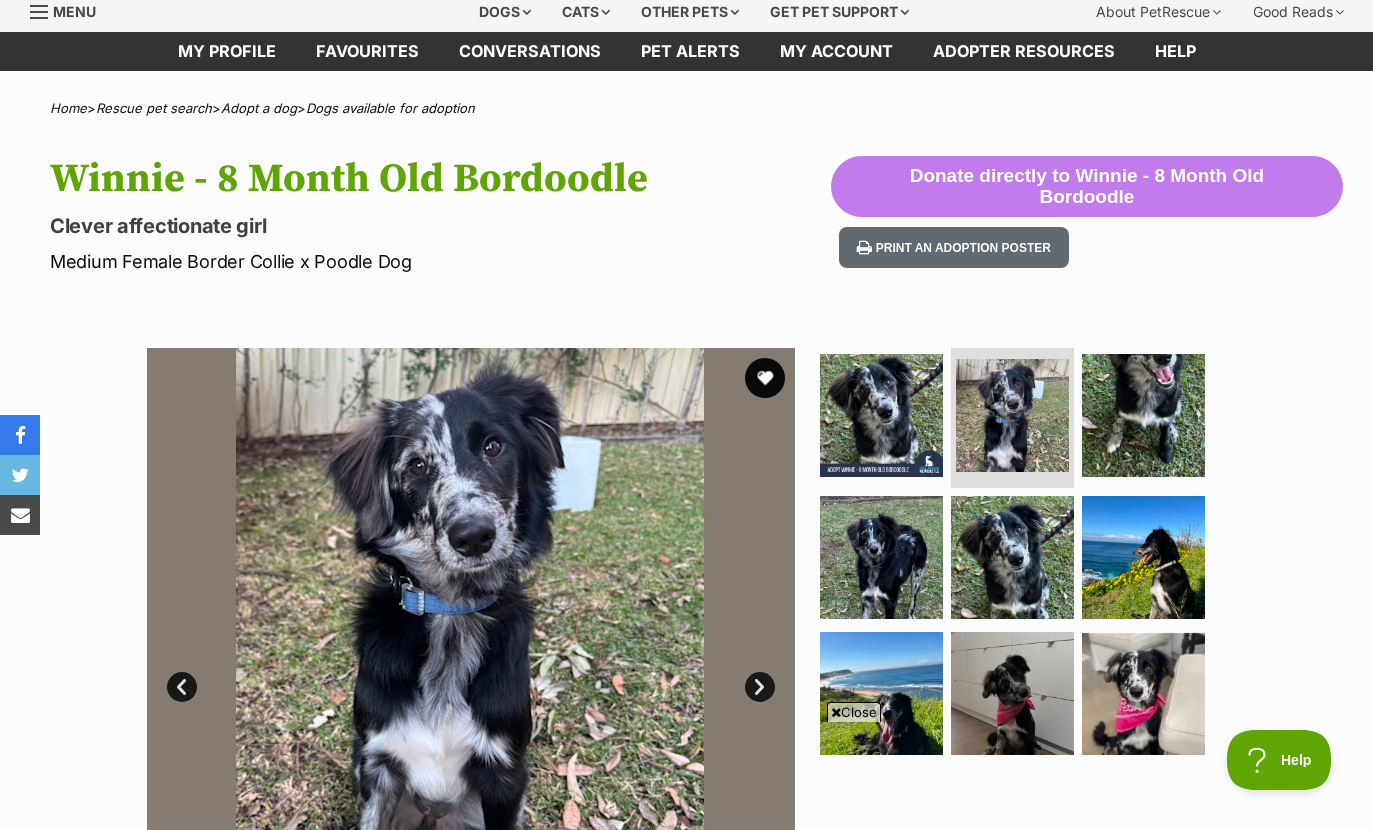 click at bounding box center (1143, 415) 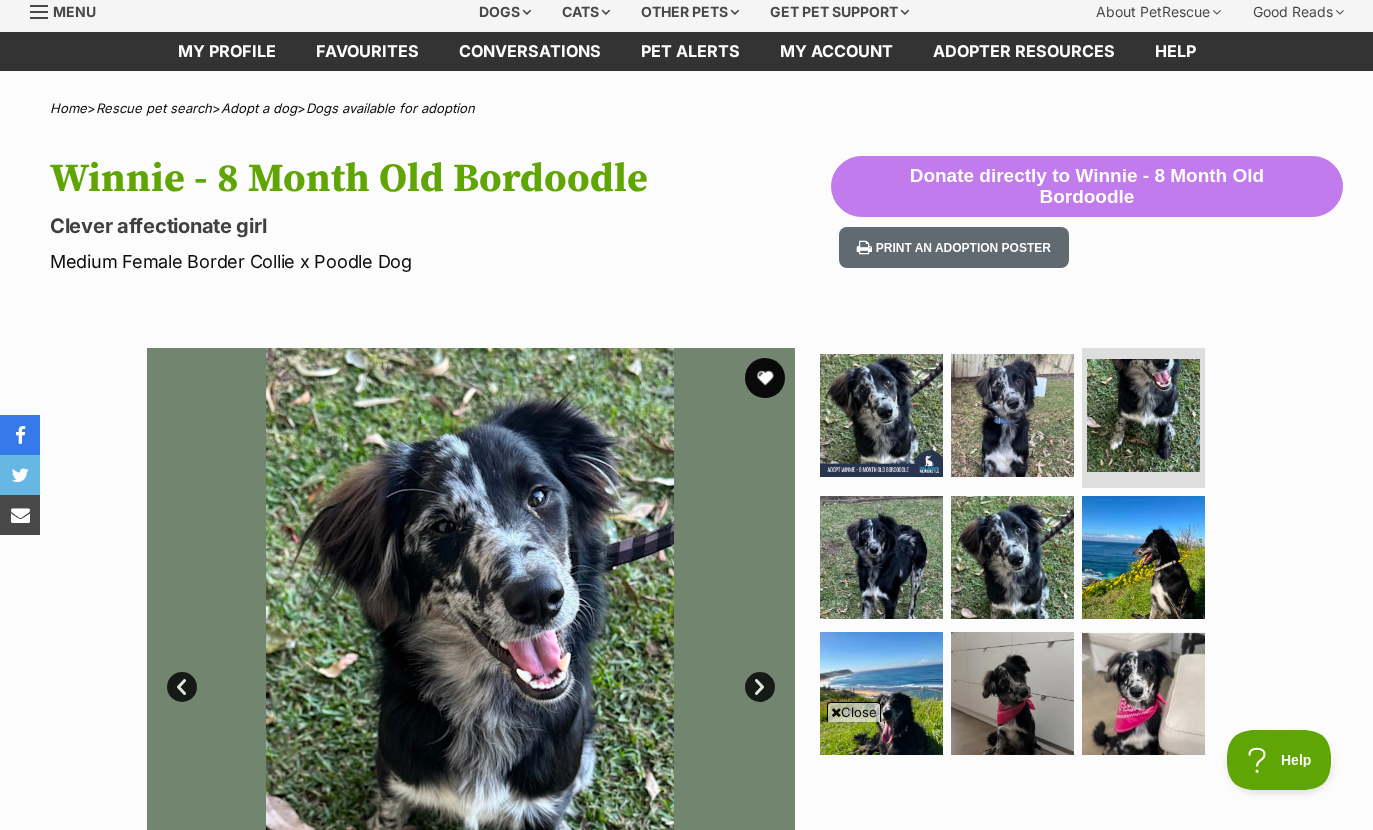 click at bounding box center (881, 557) 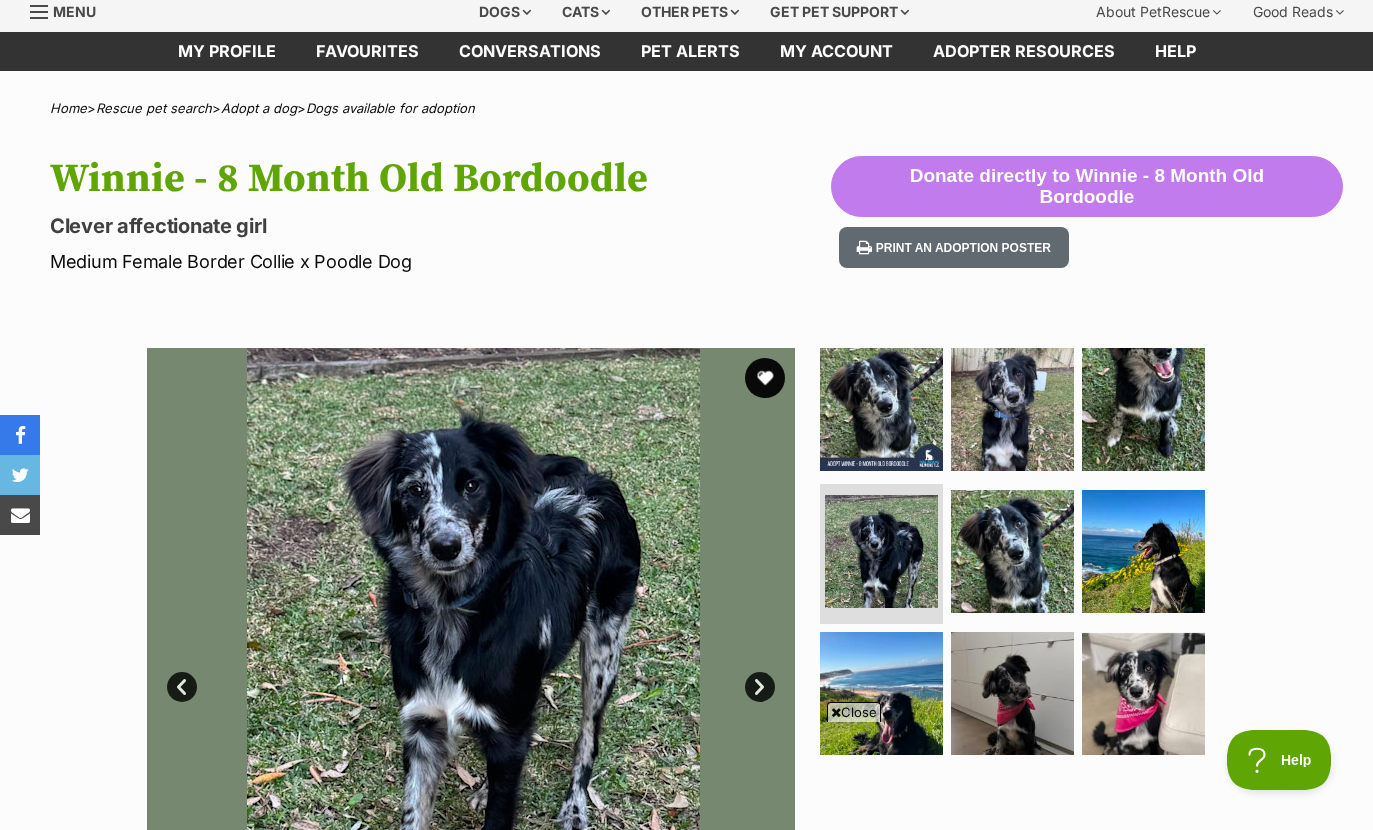 click at bounding box center (1012, 551) 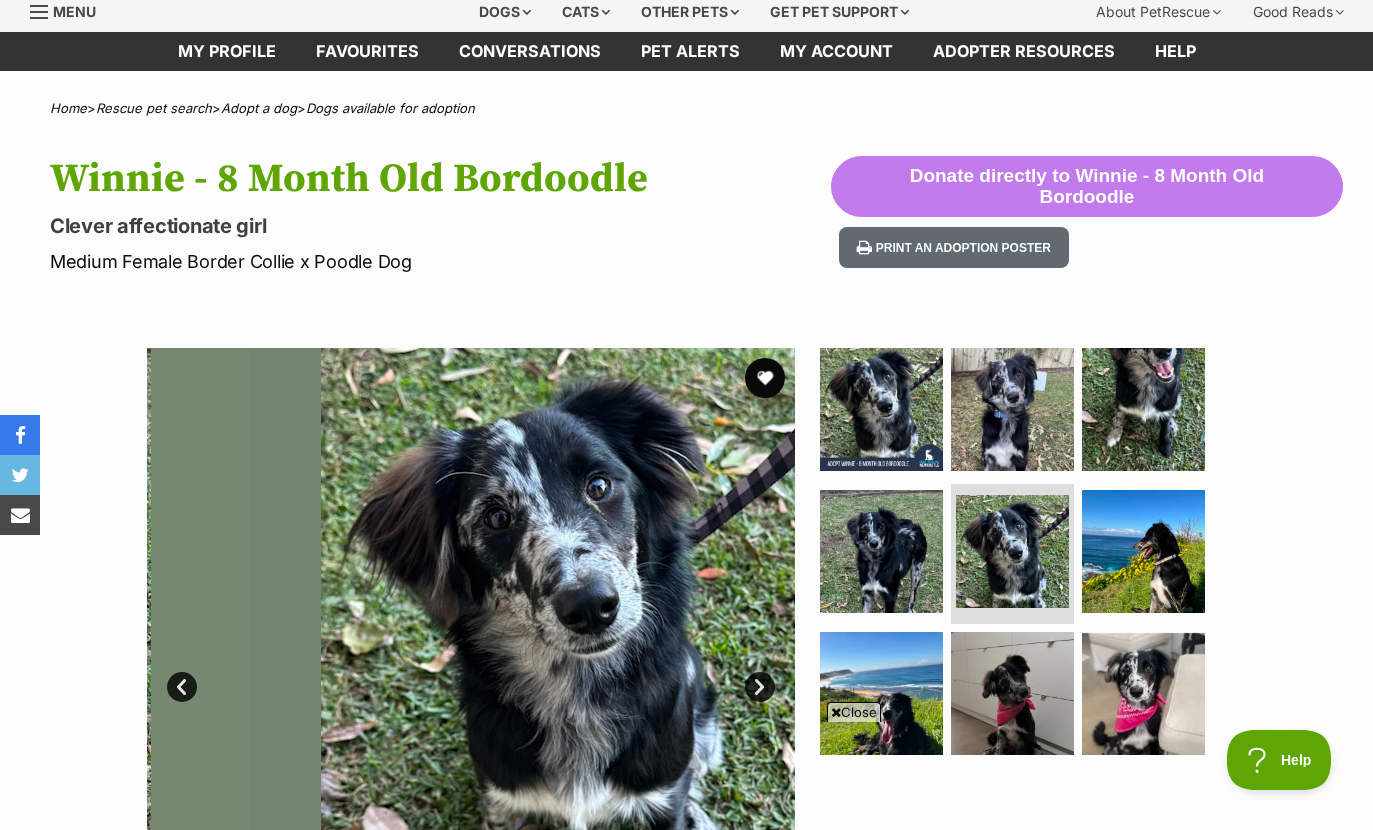 click at bounding box center [1143, 551] 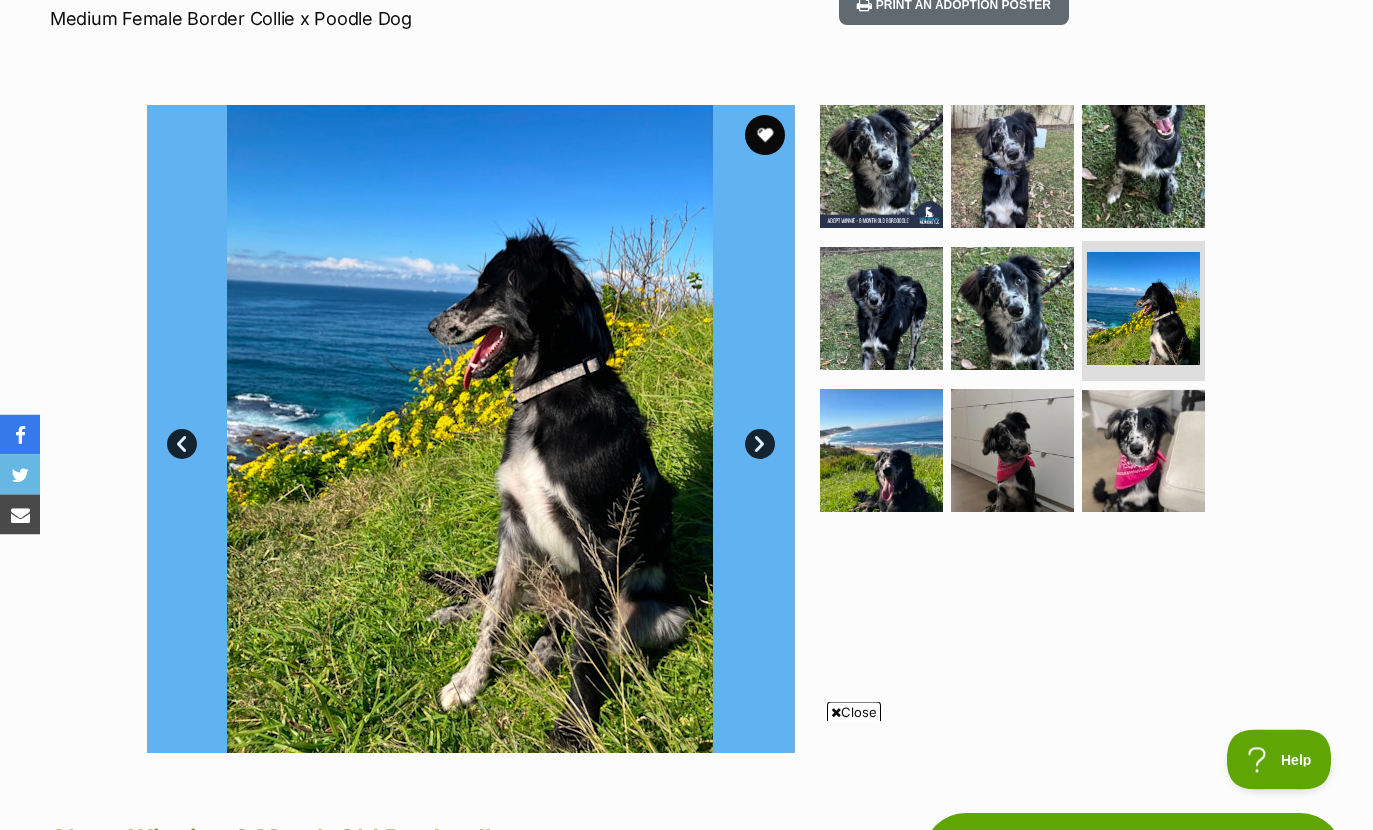 scroll, scrollTop: 356, scrollLeft: 0, axis: vertical 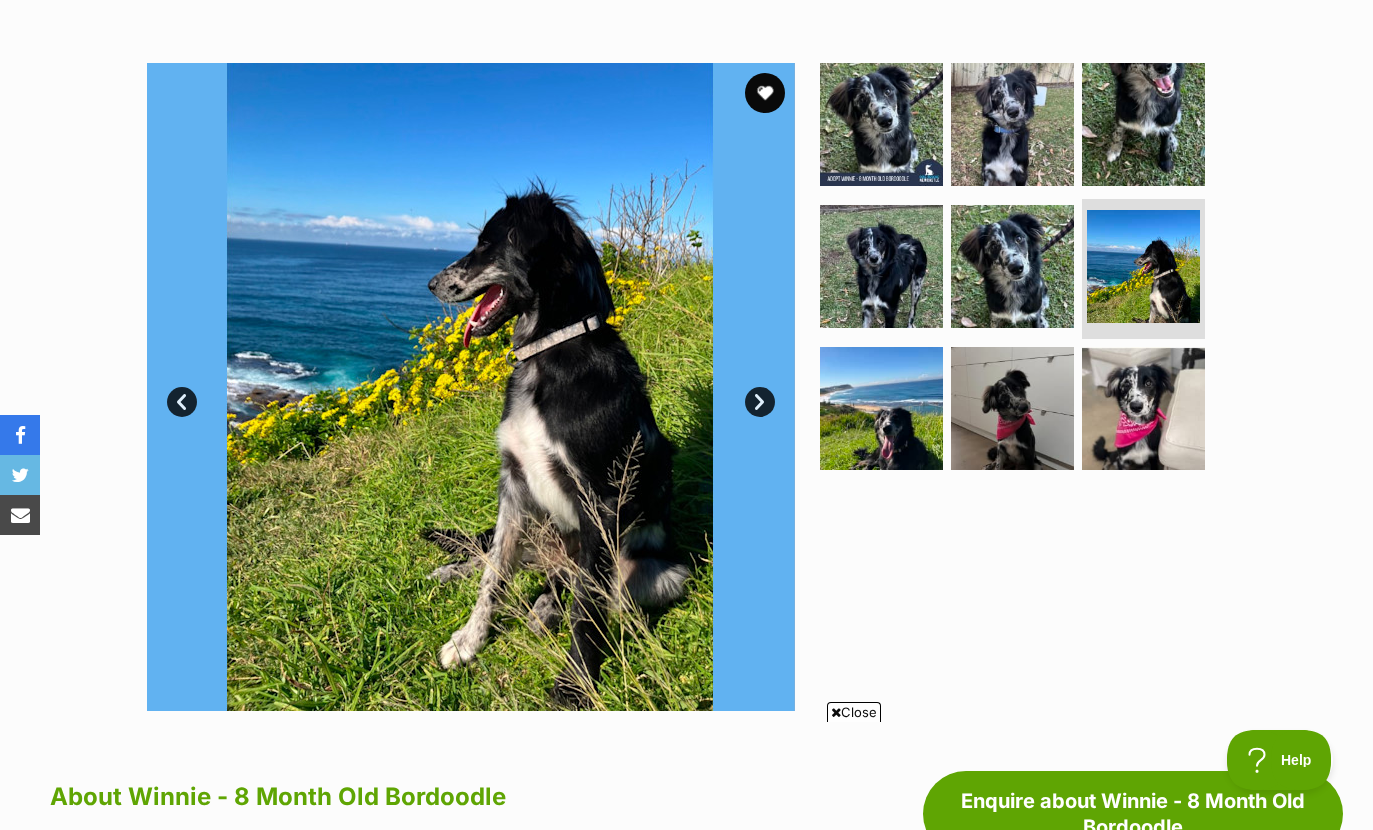 click at bounding box center [1012, 408] 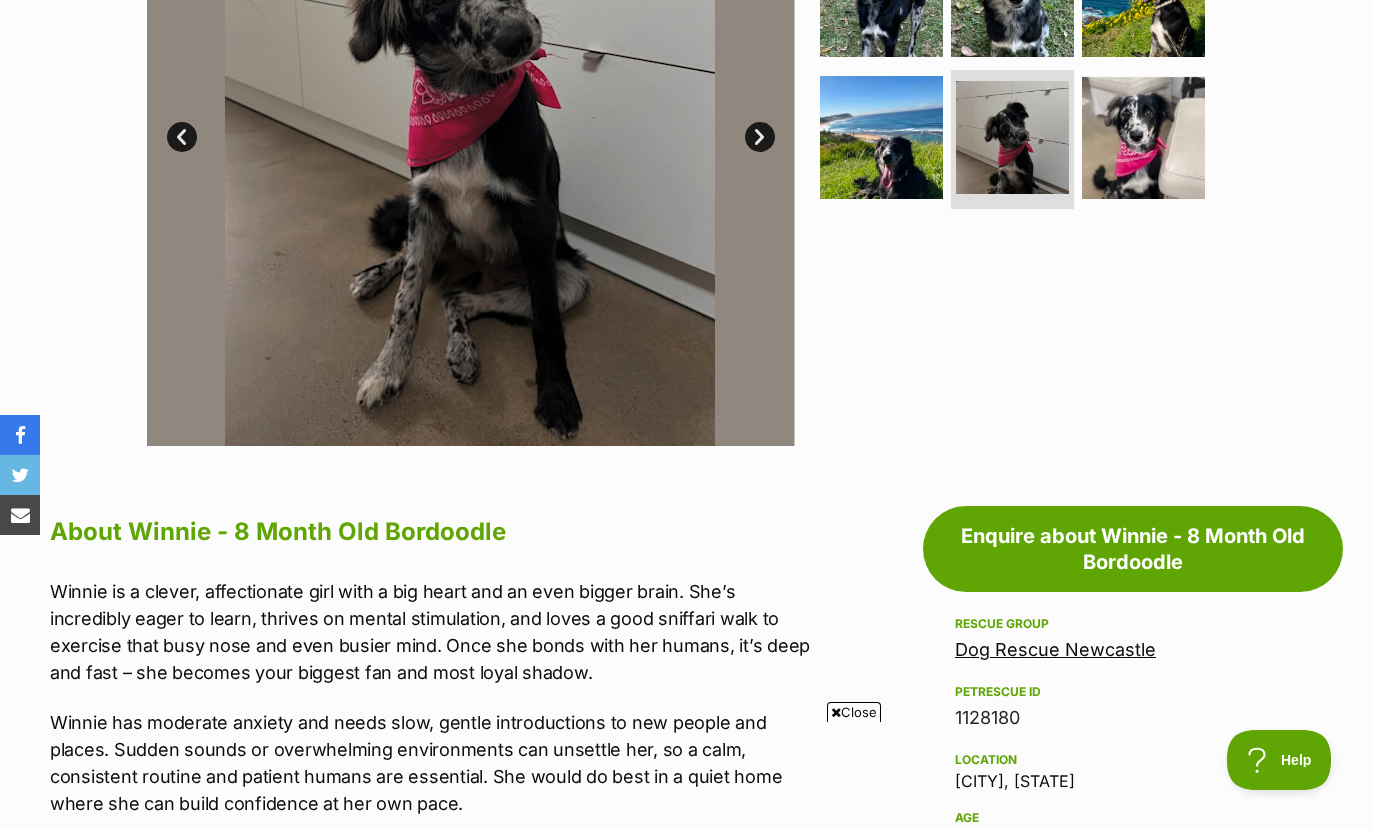 scroll, scrollTop: 584, scrollLeft: 0, axis: vertical 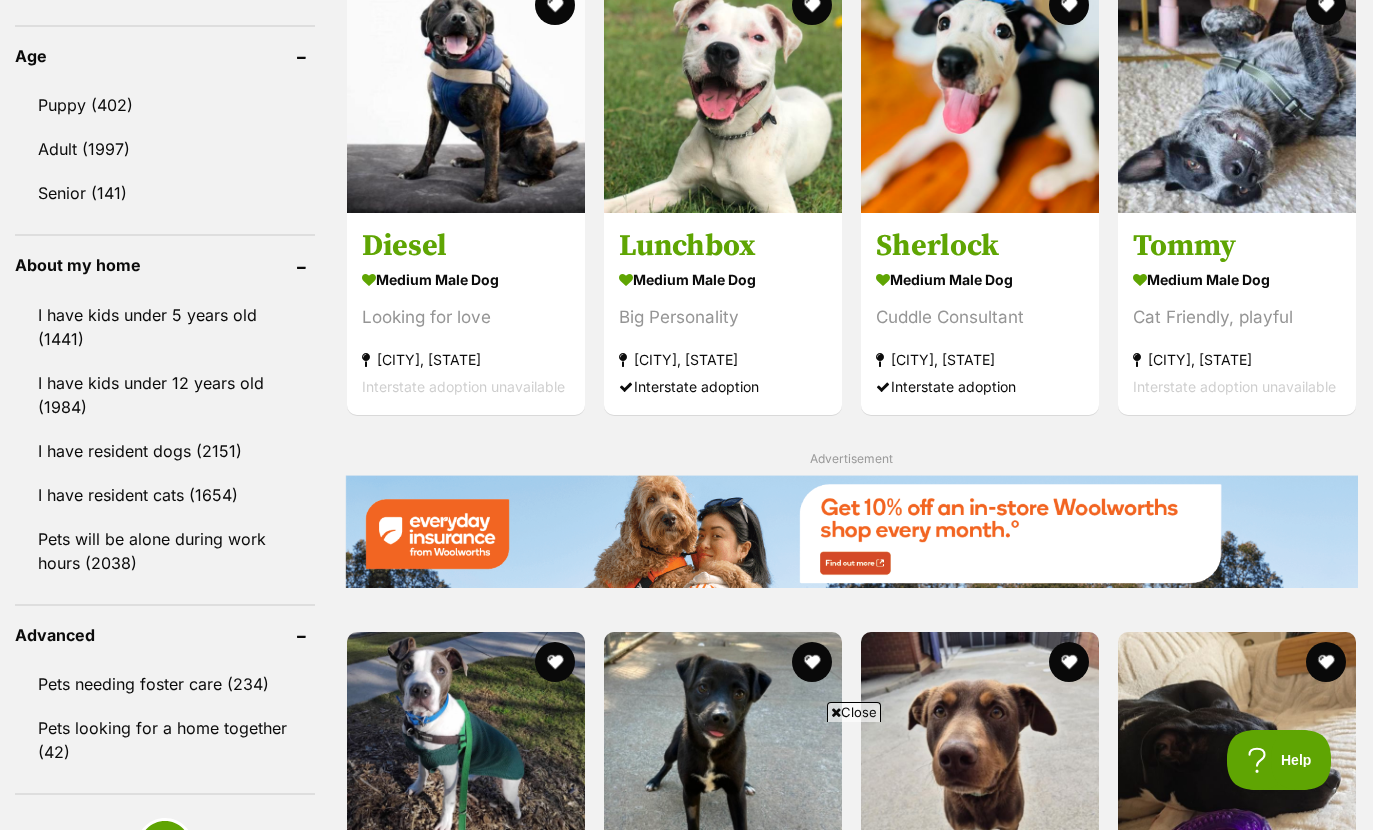 click on "Tommy" at bounding box center (1237, 246) 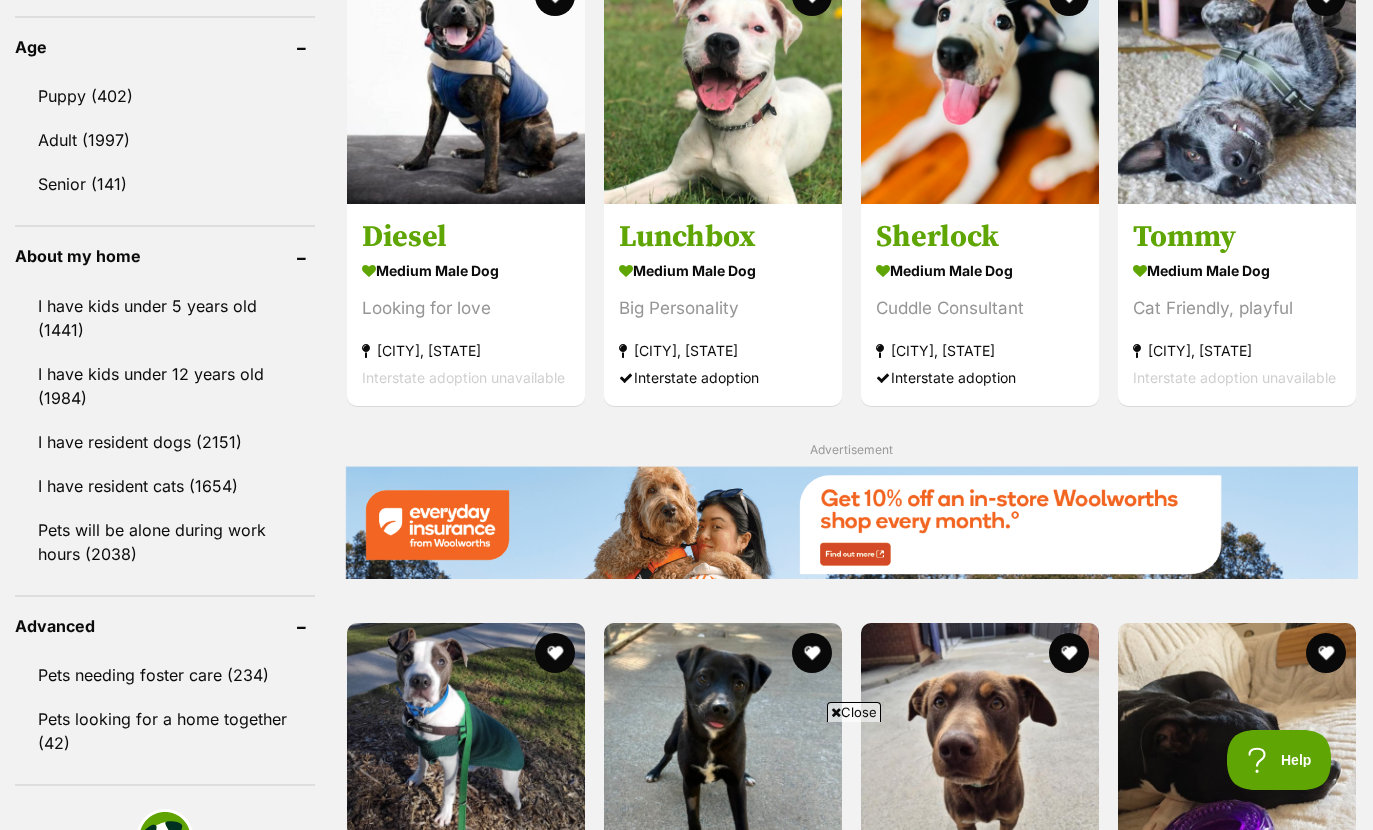 scroll, scrollTop: 2057, scrollLeft: 0, axis: vertical 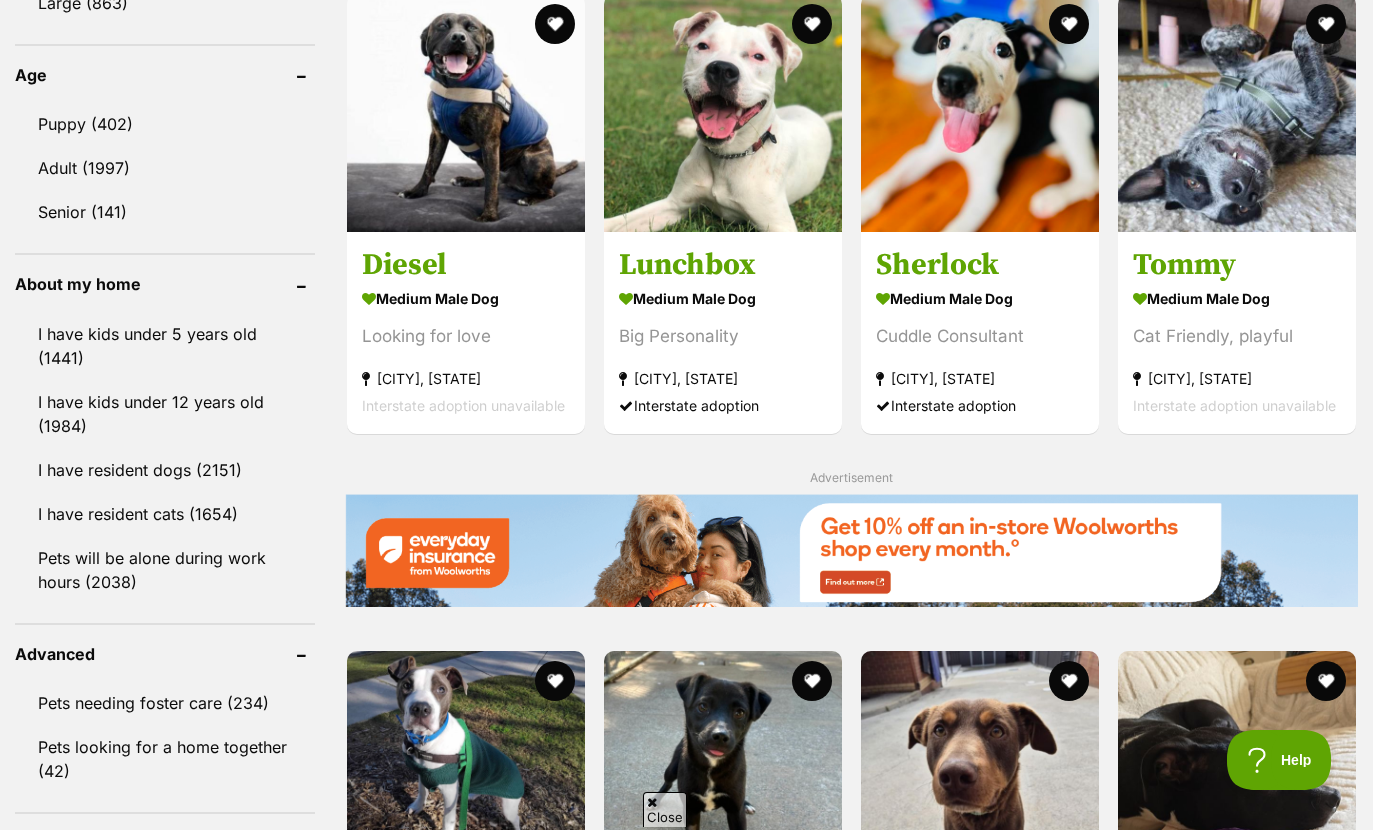click at bounding box center [1326, 24] 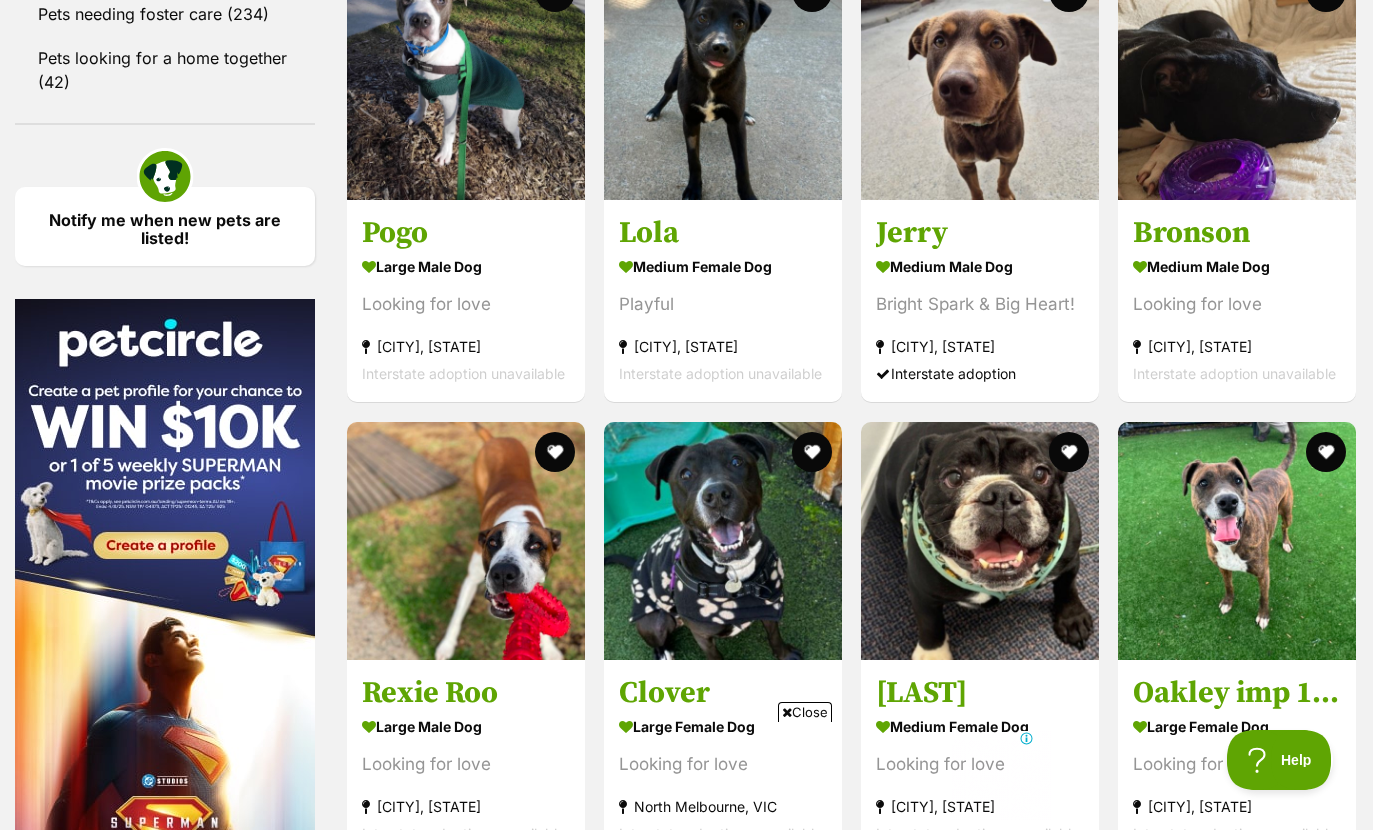 scroll, scrollTop: 2968, scrollLeft: 0, axis: vertical 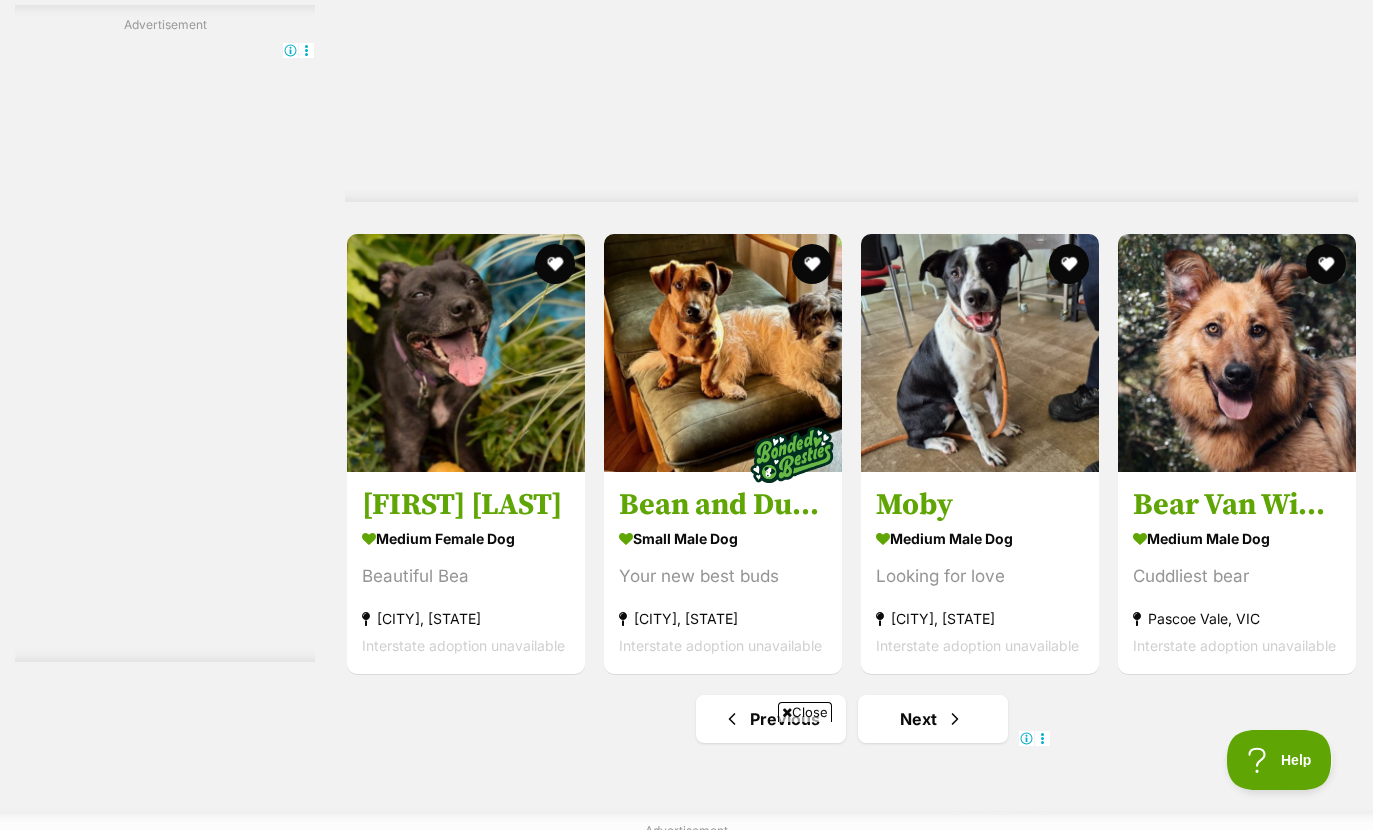 click on "Next" at bounding box center (933, 719) 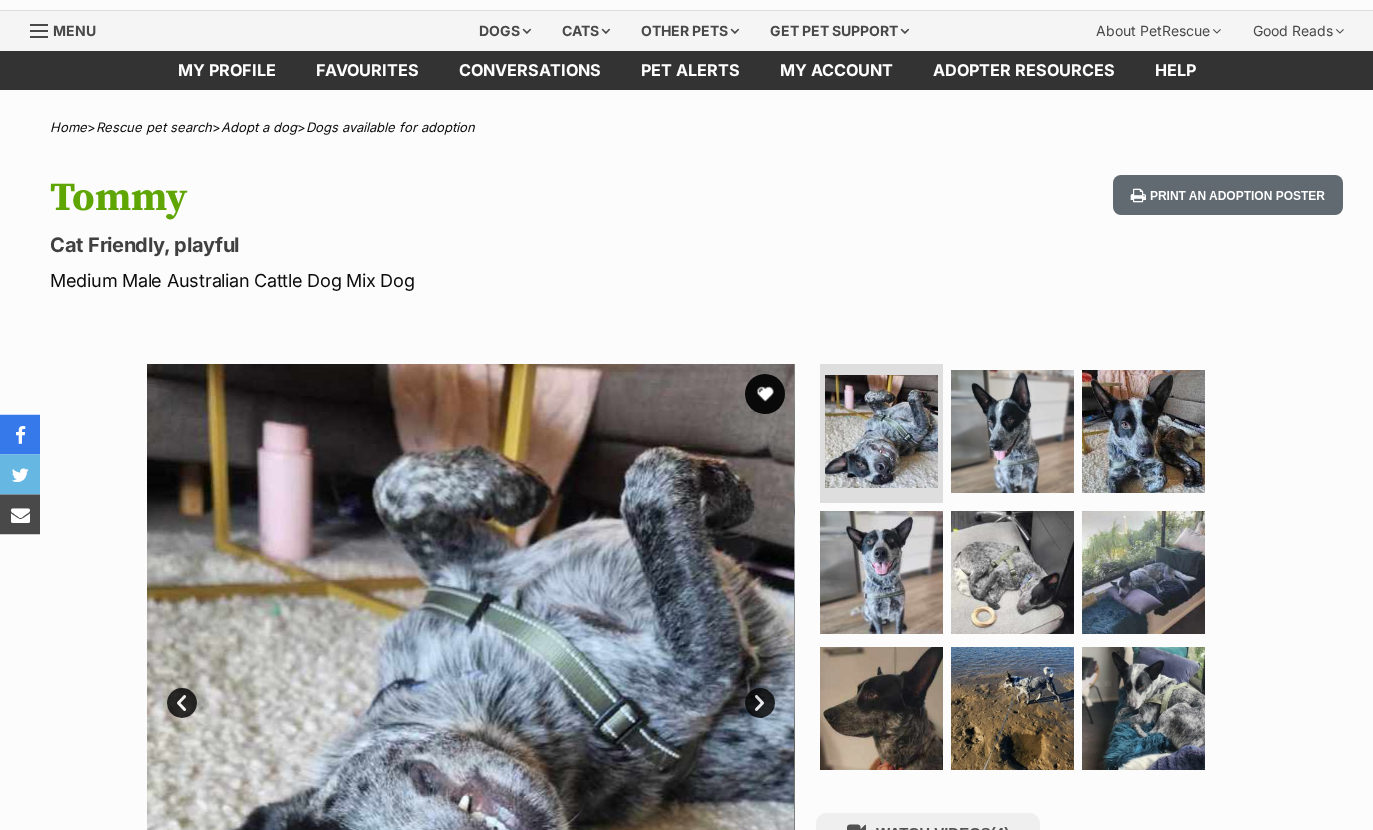 scroll, scrollTop: 0, scrollLeft: 0, axis: both 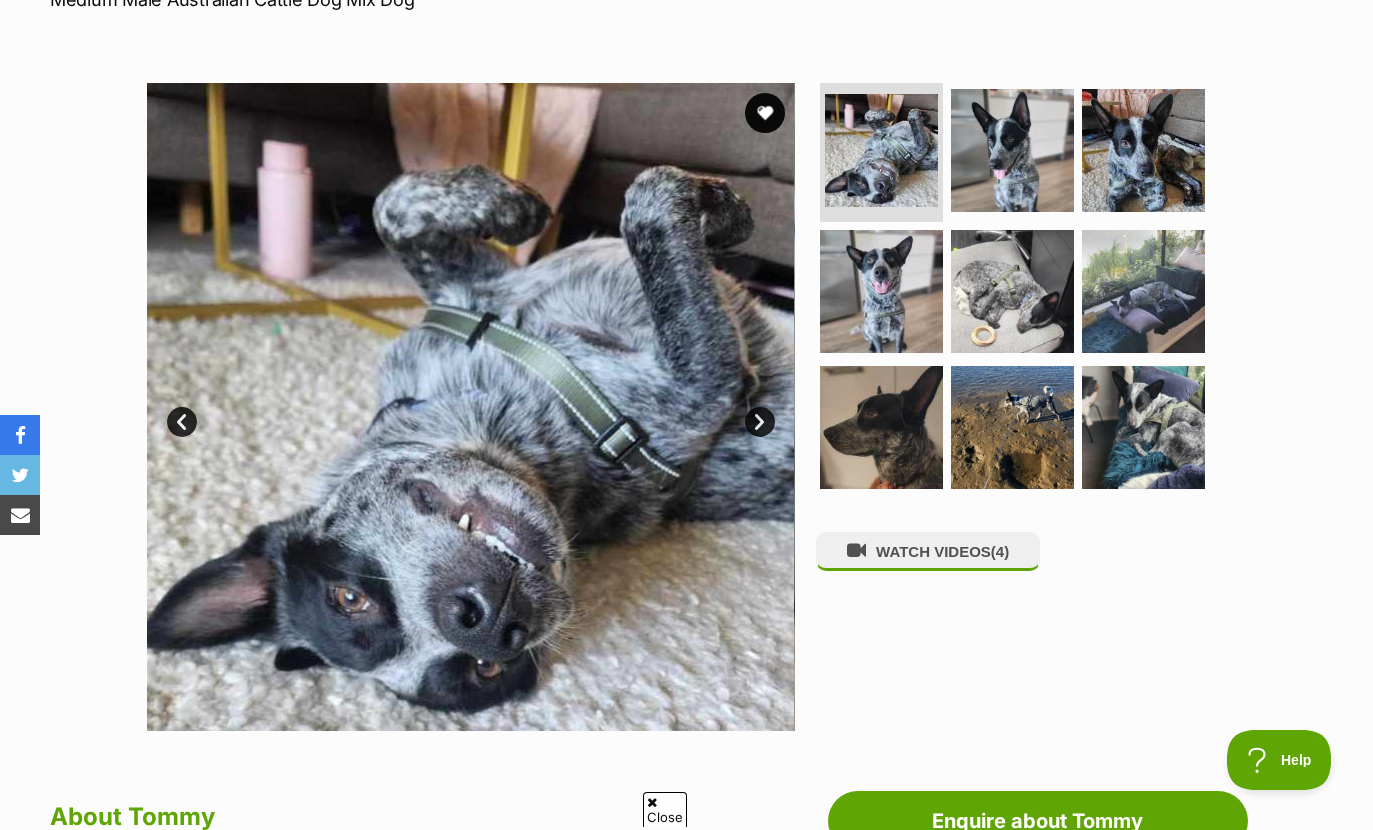 click at bounding box center [1012, 150] 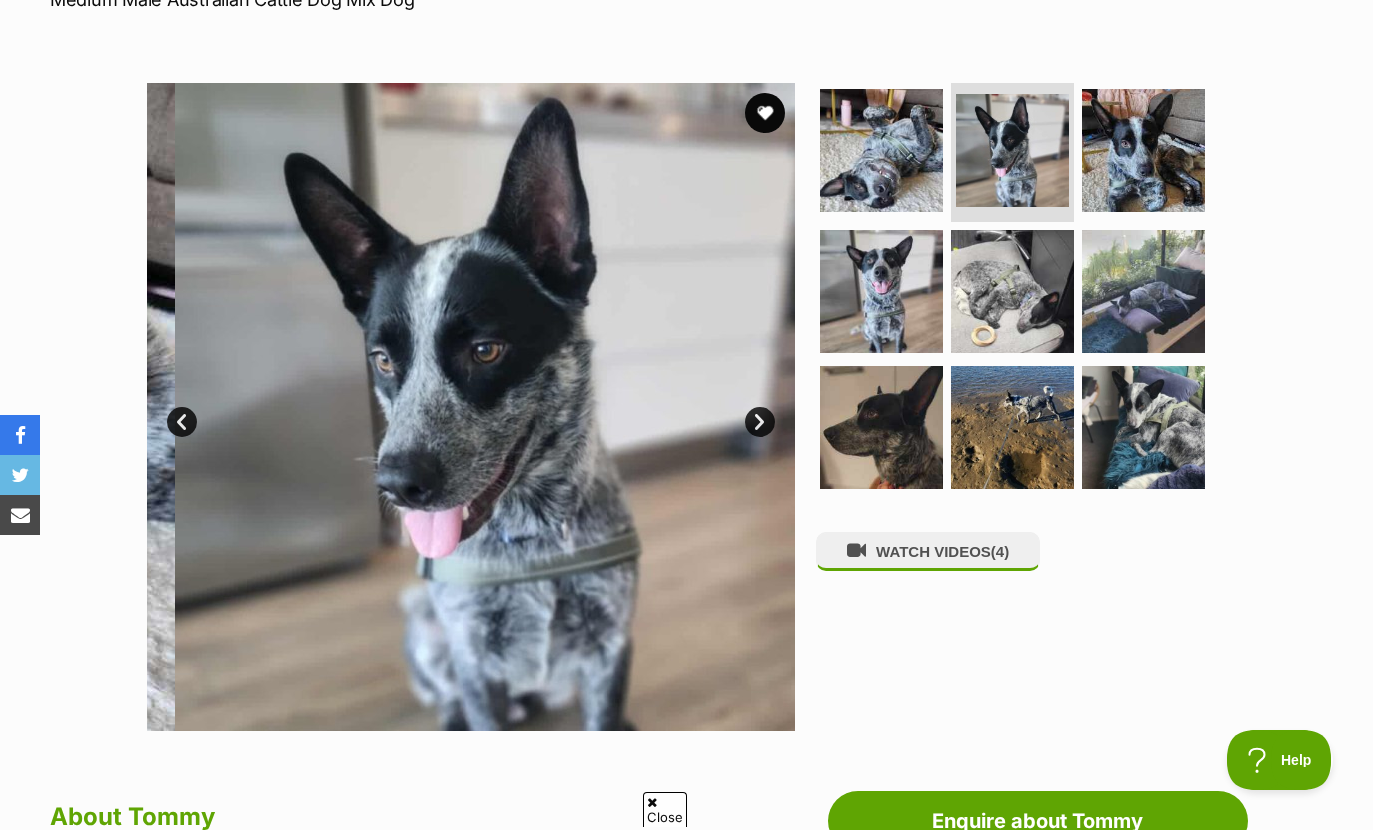 scroll, scrollTop: 0, scrollLeft: 0, axis: both 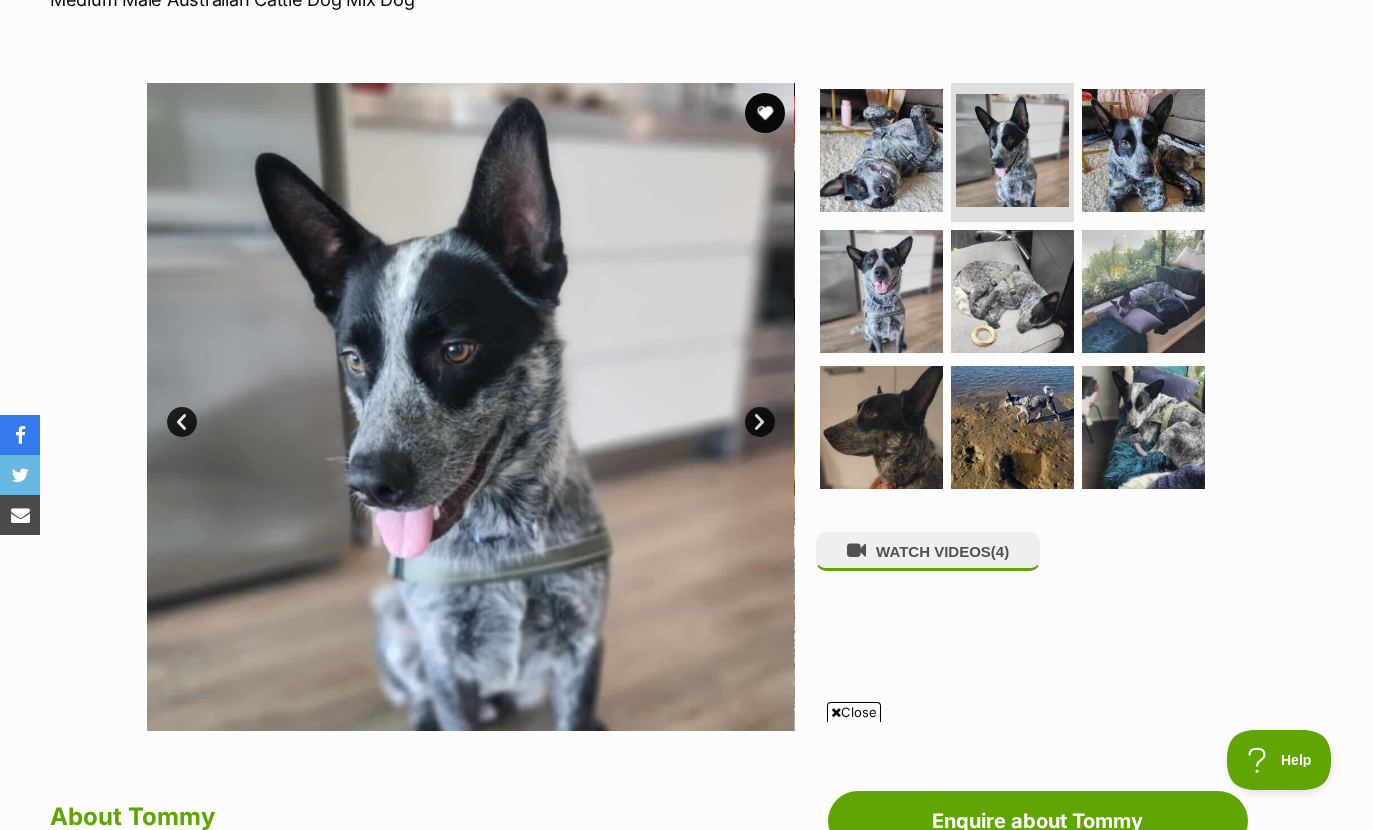click at bounding box center (1143, 150) 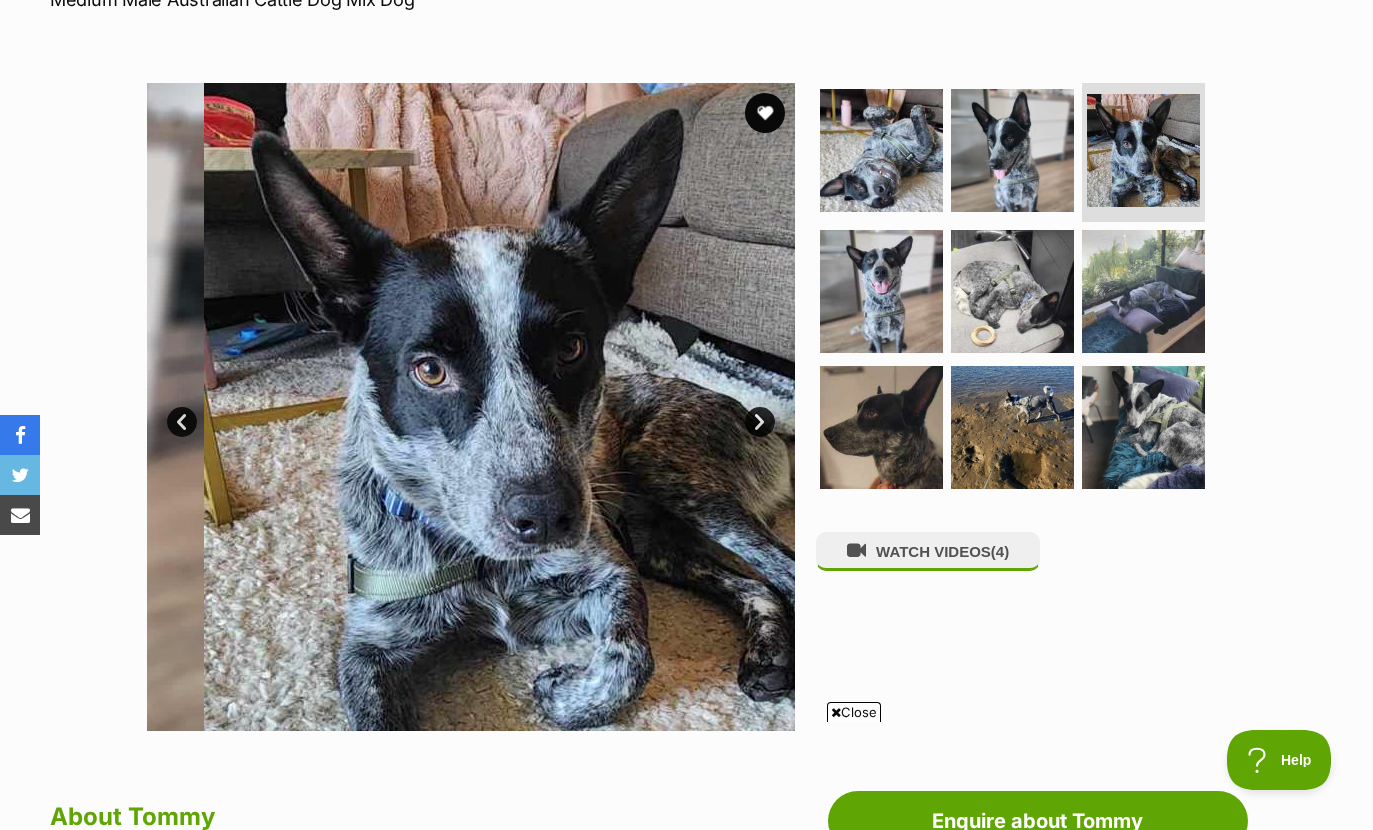scroll, scrollTop: 0, scrollLeft: 0, axis: both 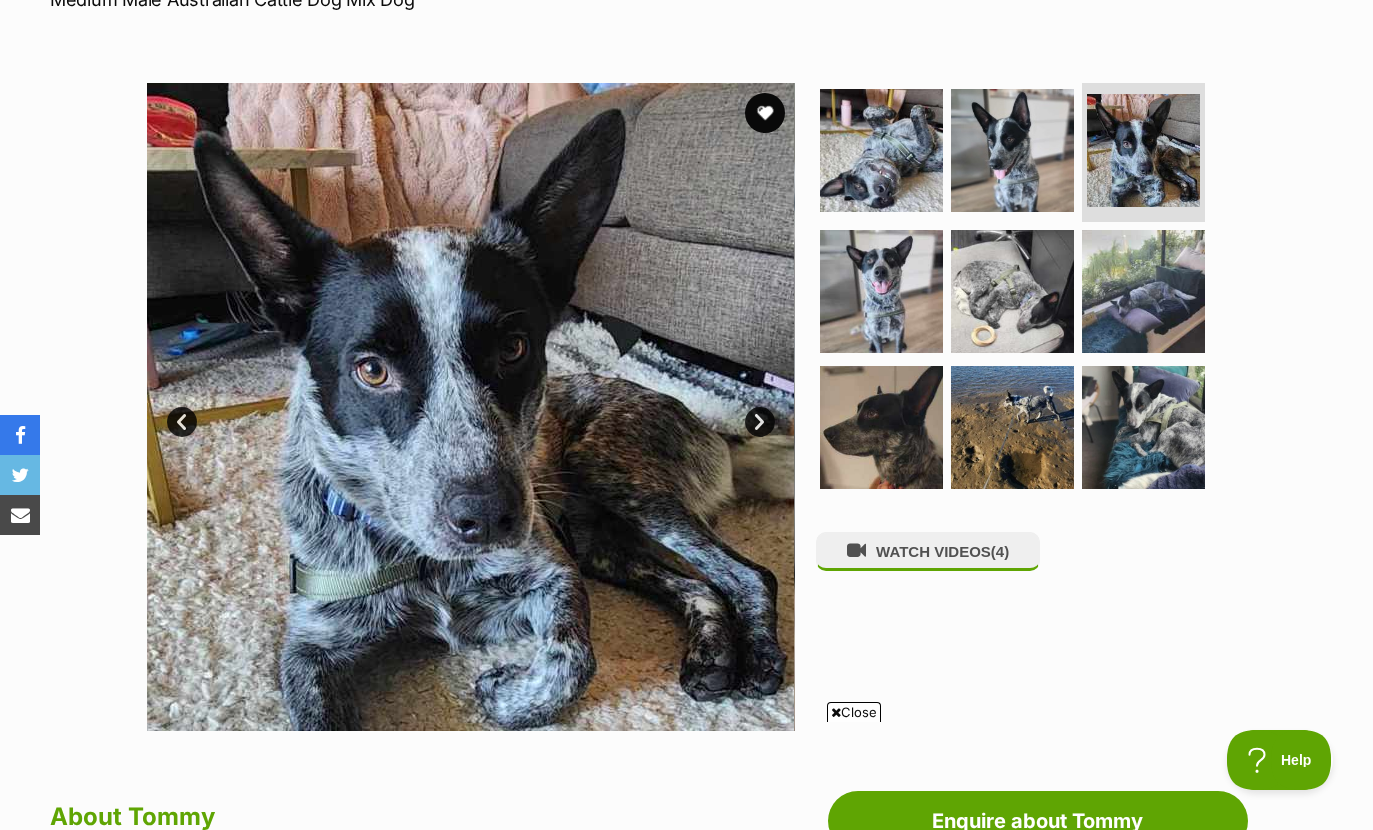 click on "WATCH VIDEOS
(4)" at bounding box center (928, 551) 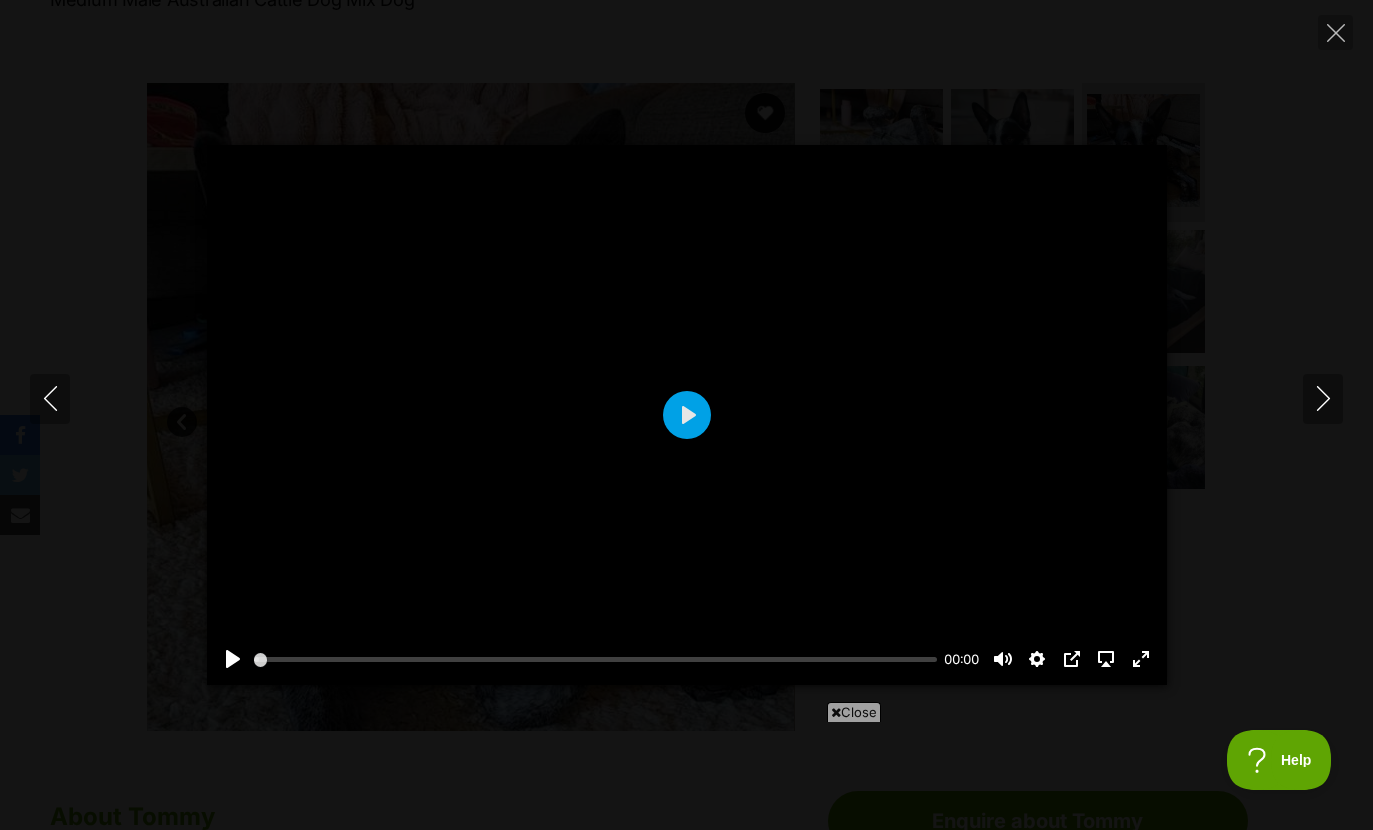 scroll, scrollTop: 0, scrollLeft: 0, axis: both 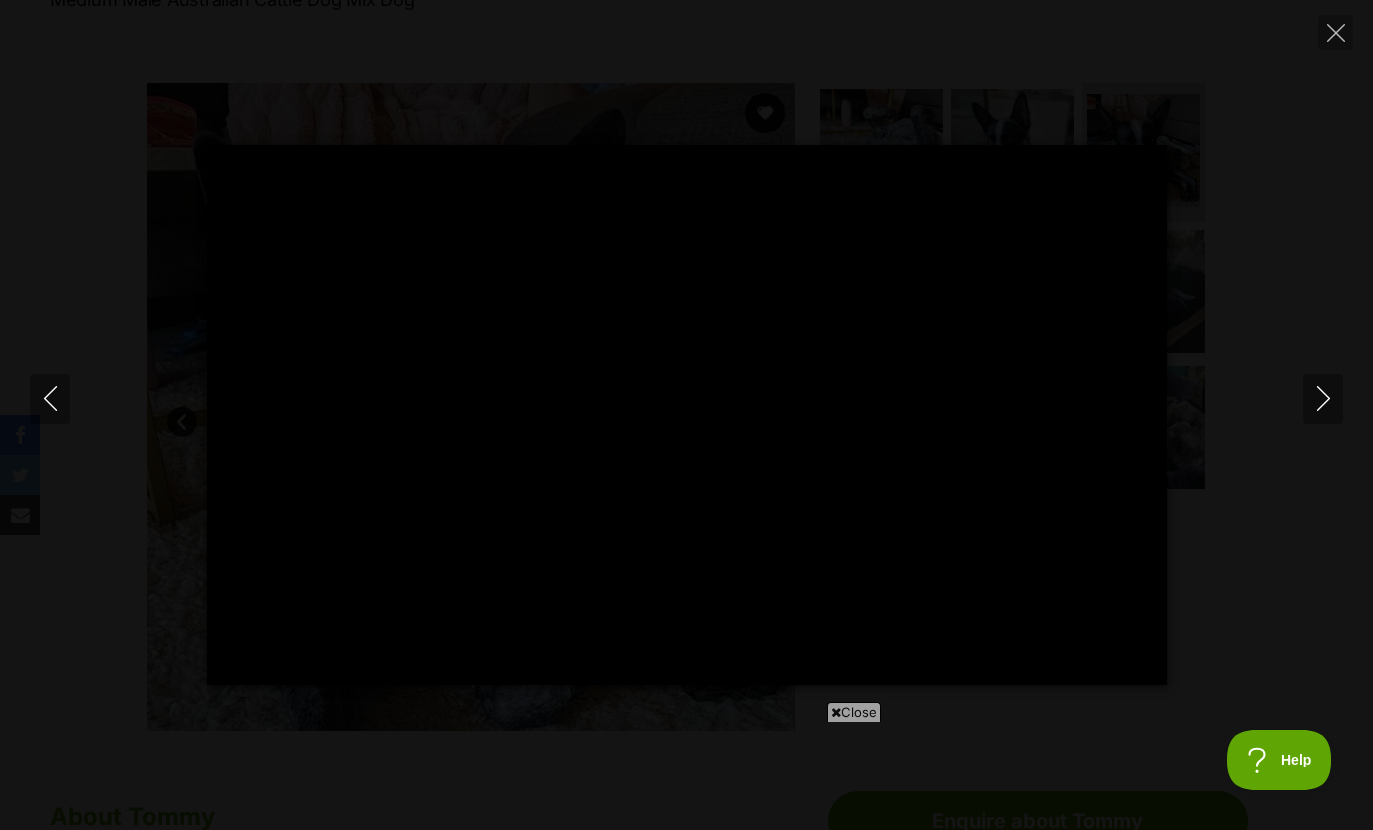 click on "Play" at bounding box center (687, 415) 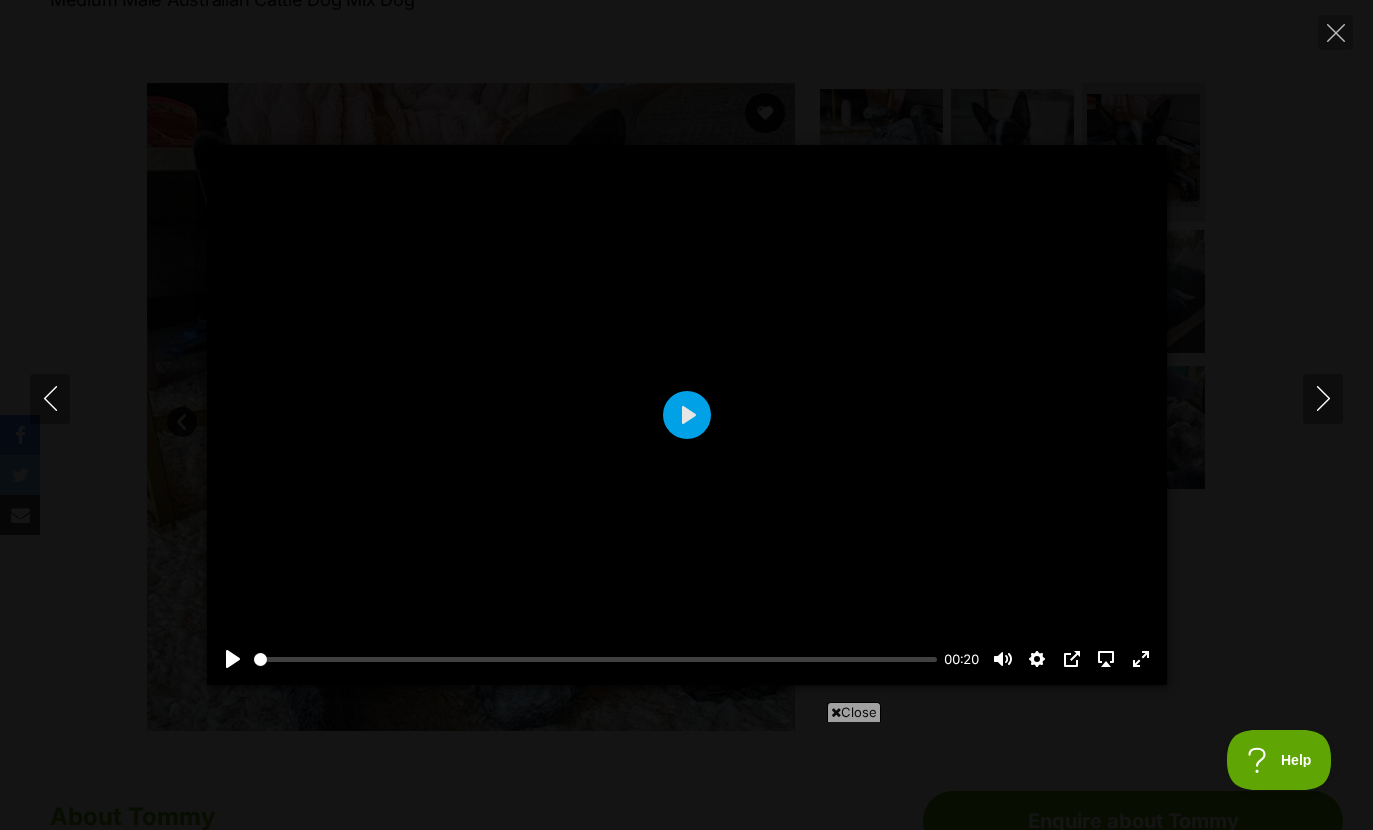 scroll, scrollTop: 0, scrollLeft: 0, axis: both 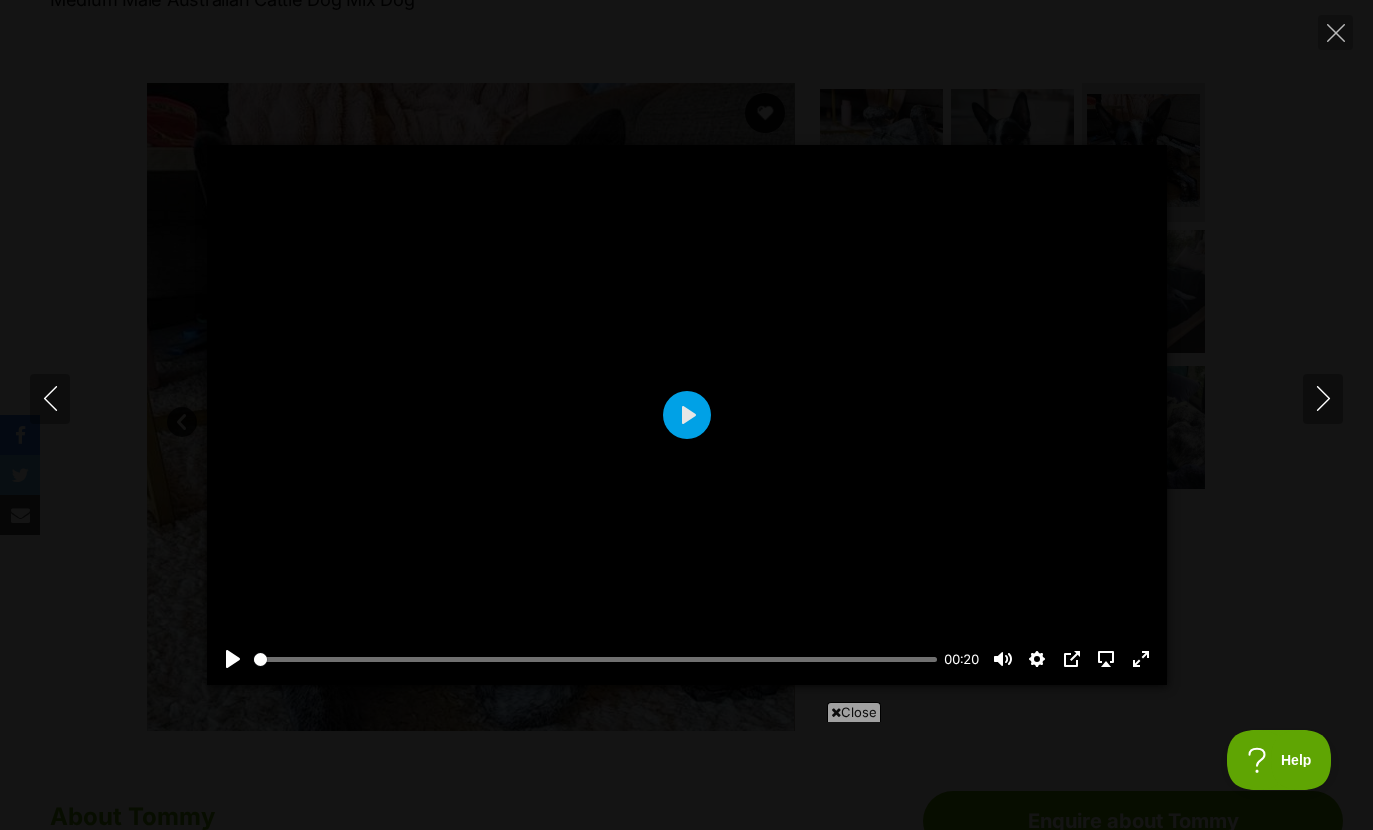 click on "Play" at bounding box center (687, 415) 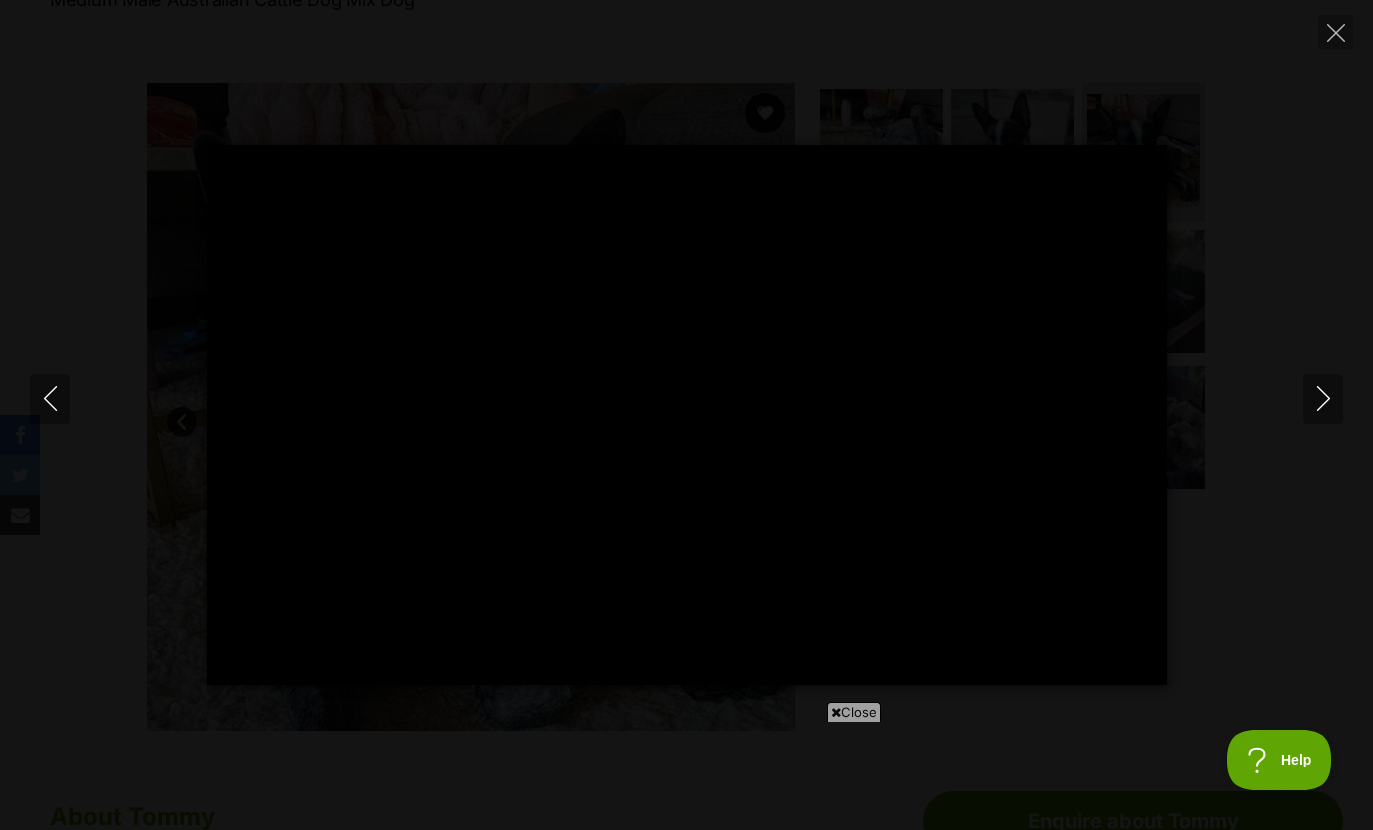 click 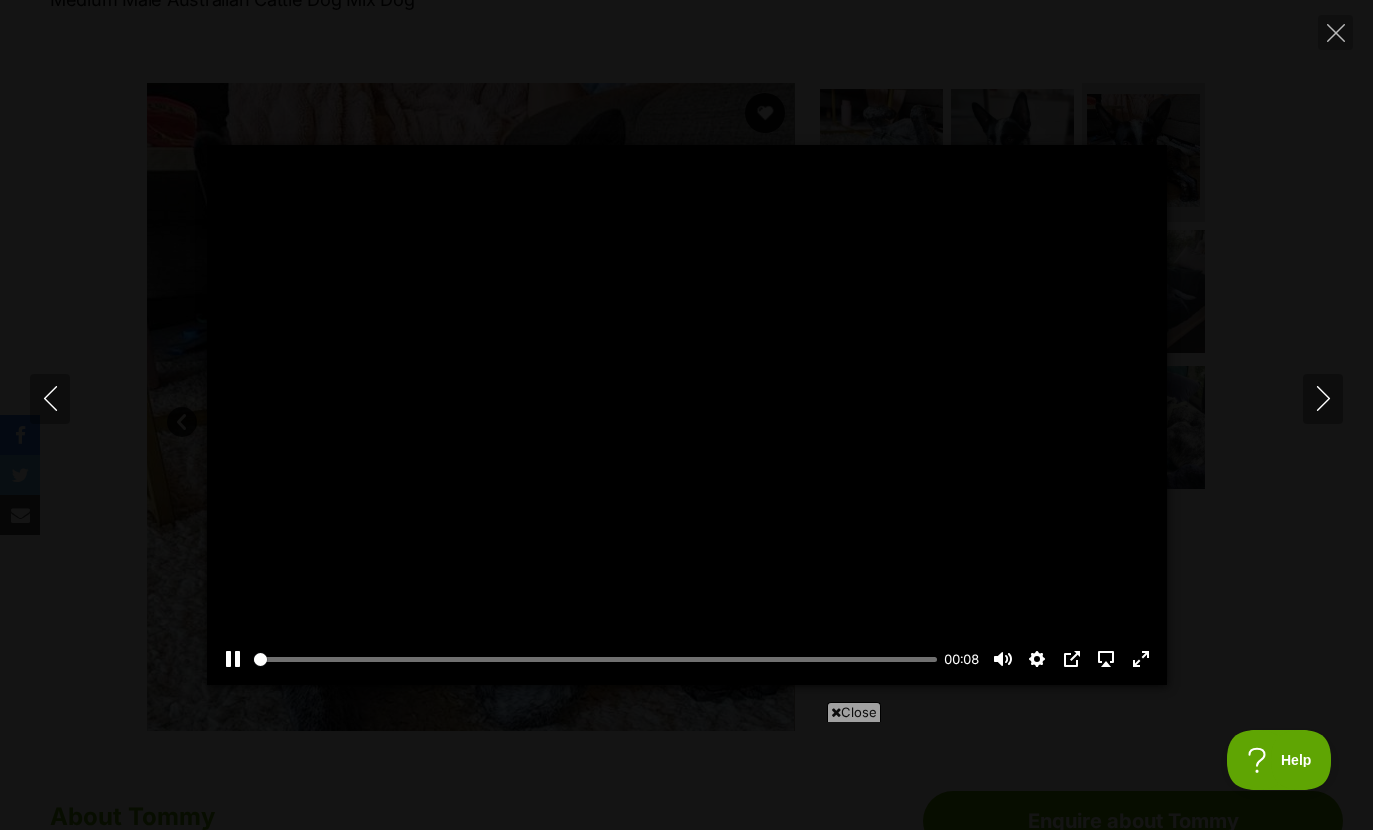 click at bounding box center (687, 415) 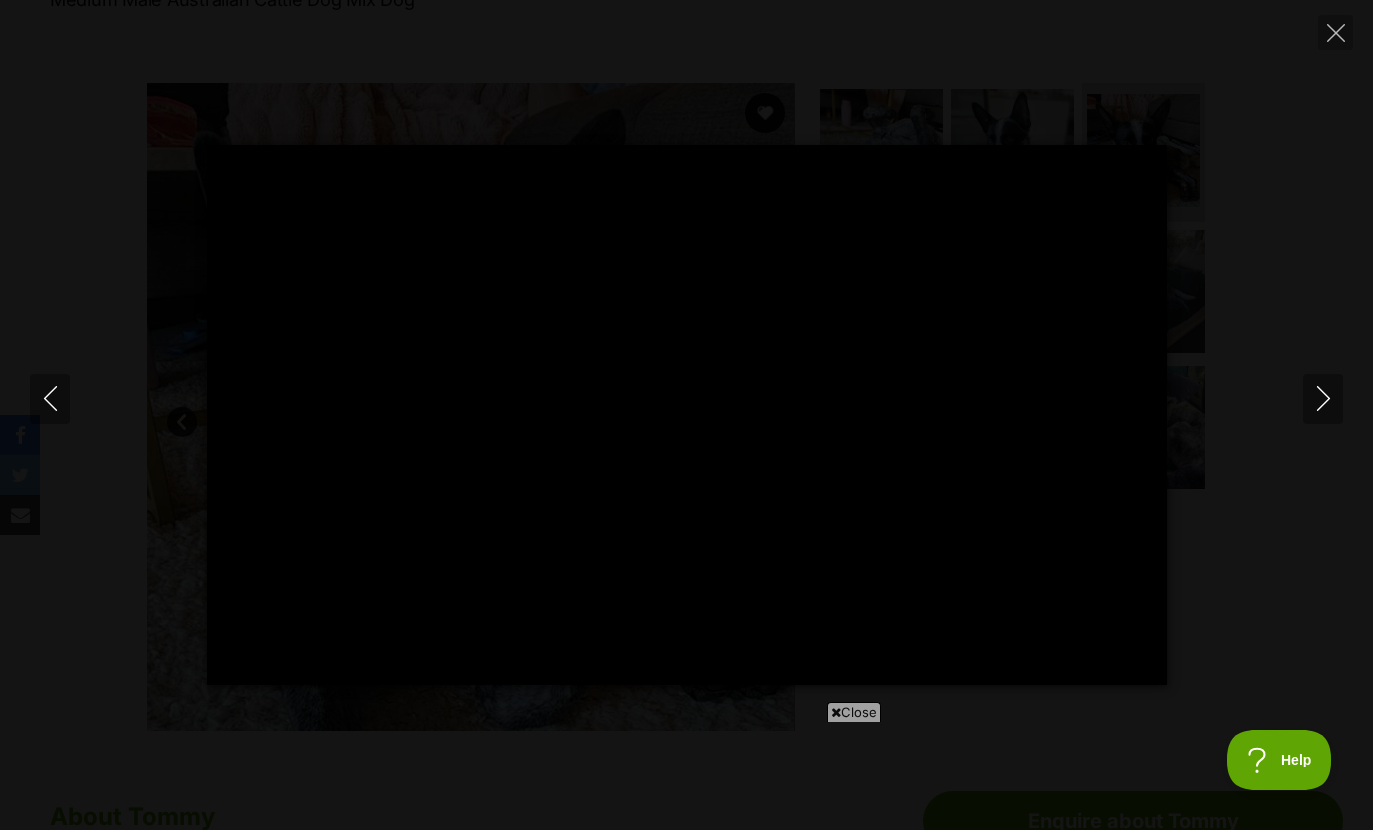scroll, scrollTop: 0, scrollLeft: 0, axis: both 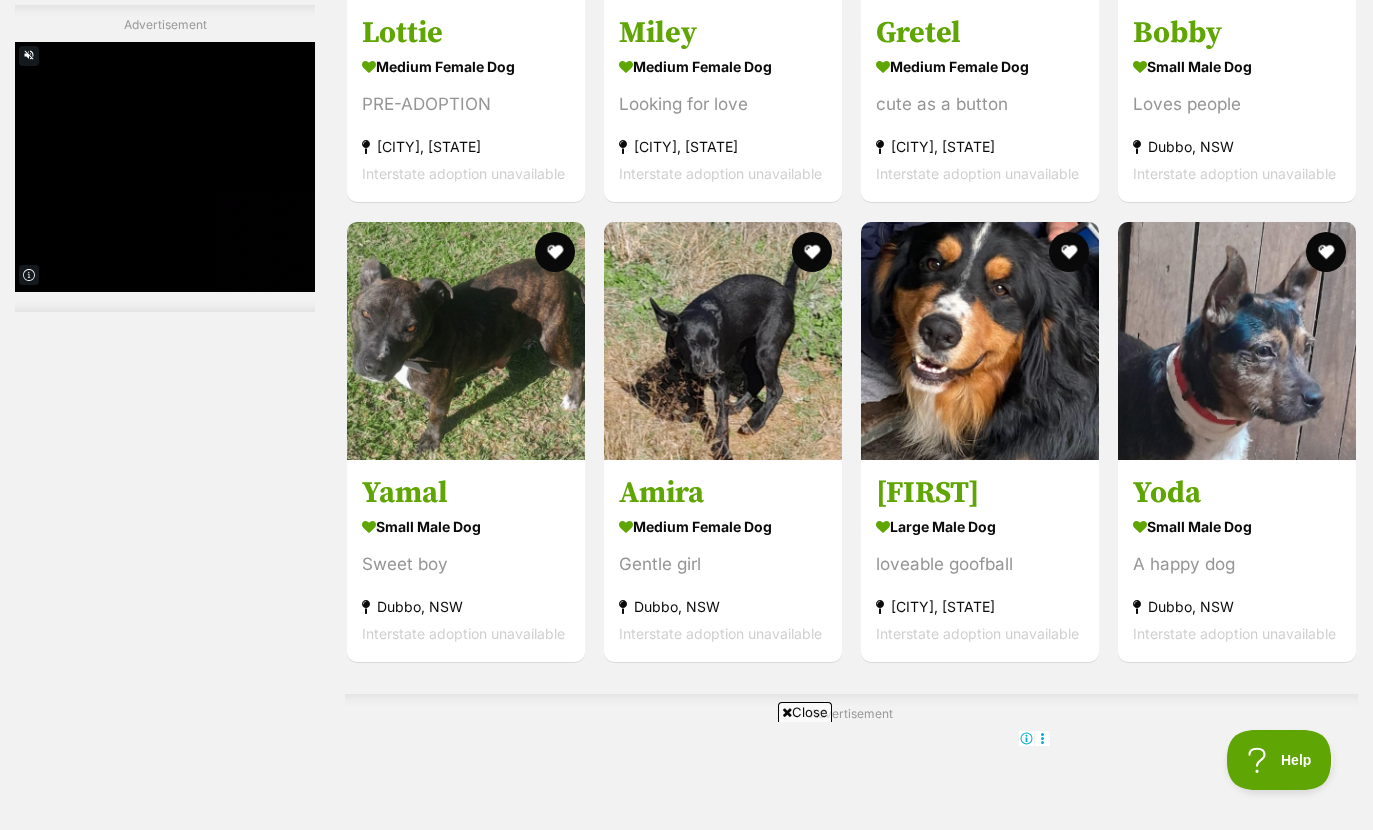 click at bounding box center (980, 341) 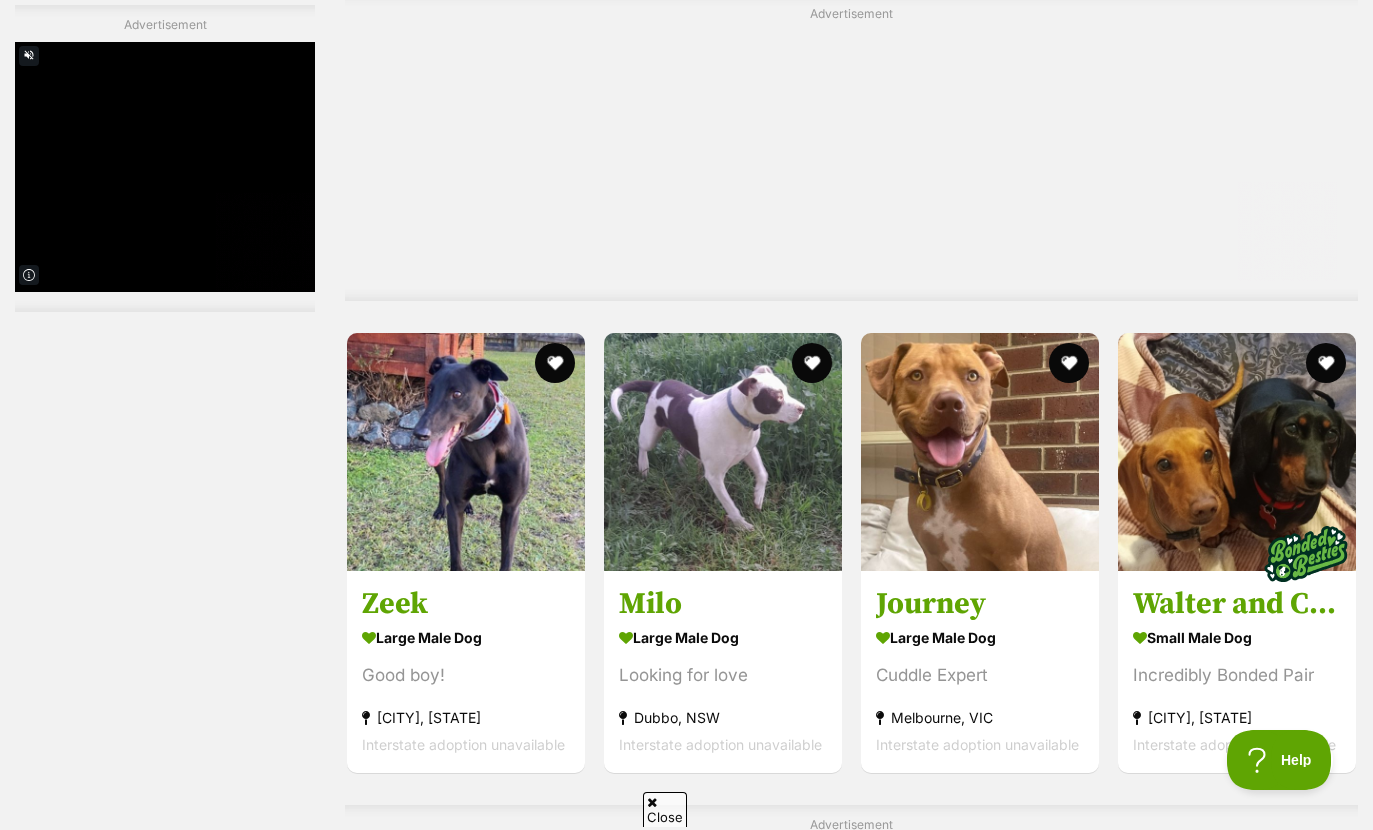 scroll, scrollTop: 0, scrollLeft: 0, axis: both 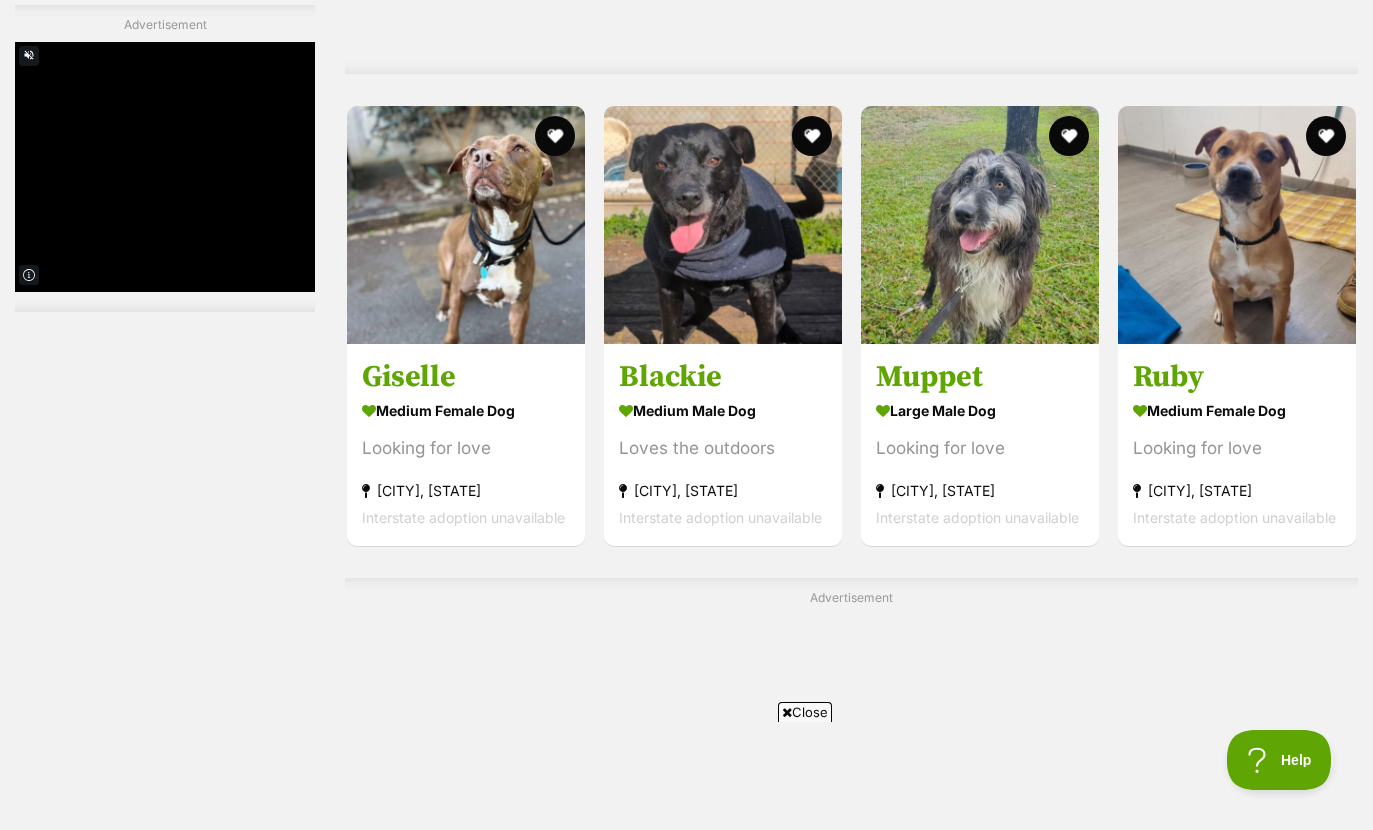 click at bounding box center (980, 225) 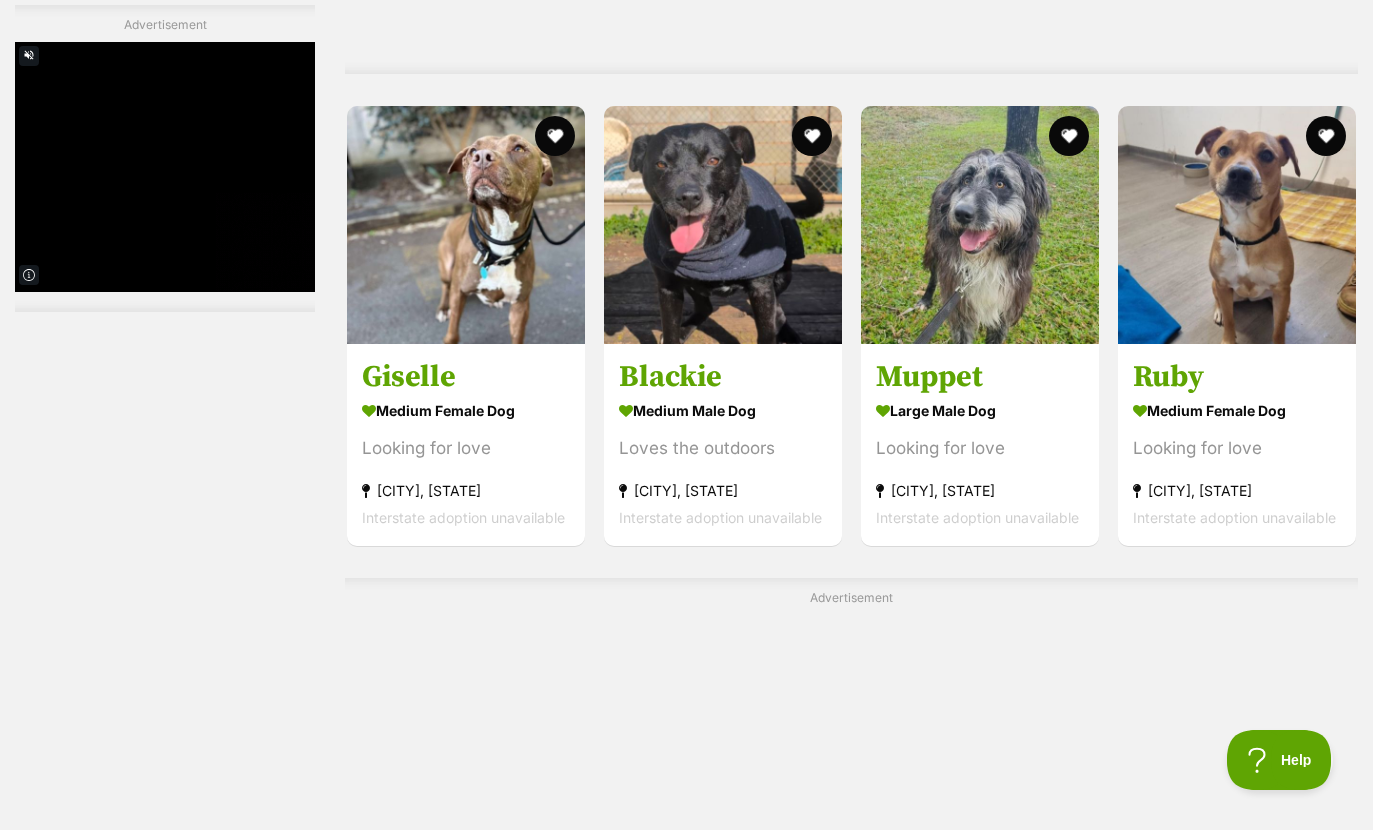 scroll, scrollTop: 7830, scrollLeft: 0, axis: vertical 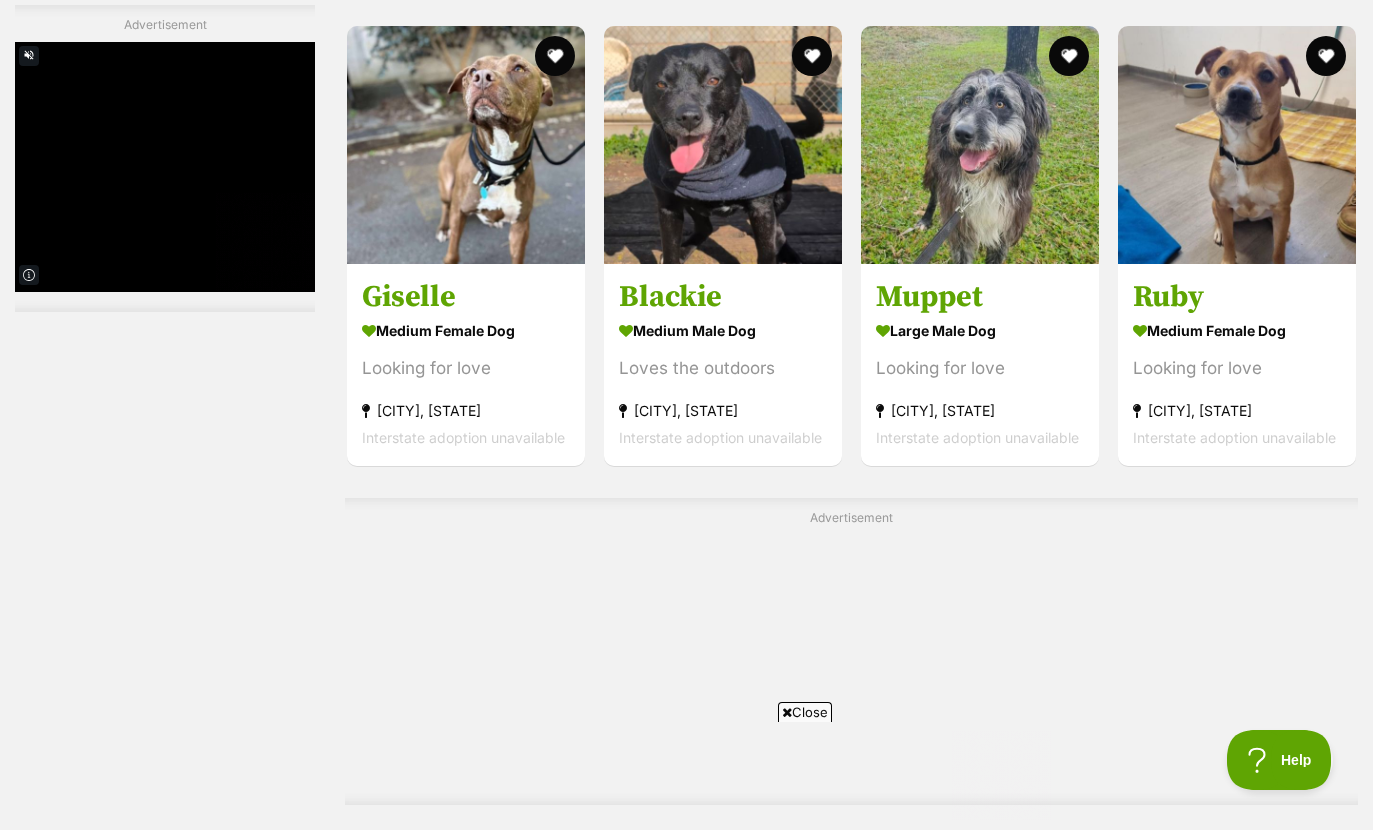 click at bounding box center (1069, 56) 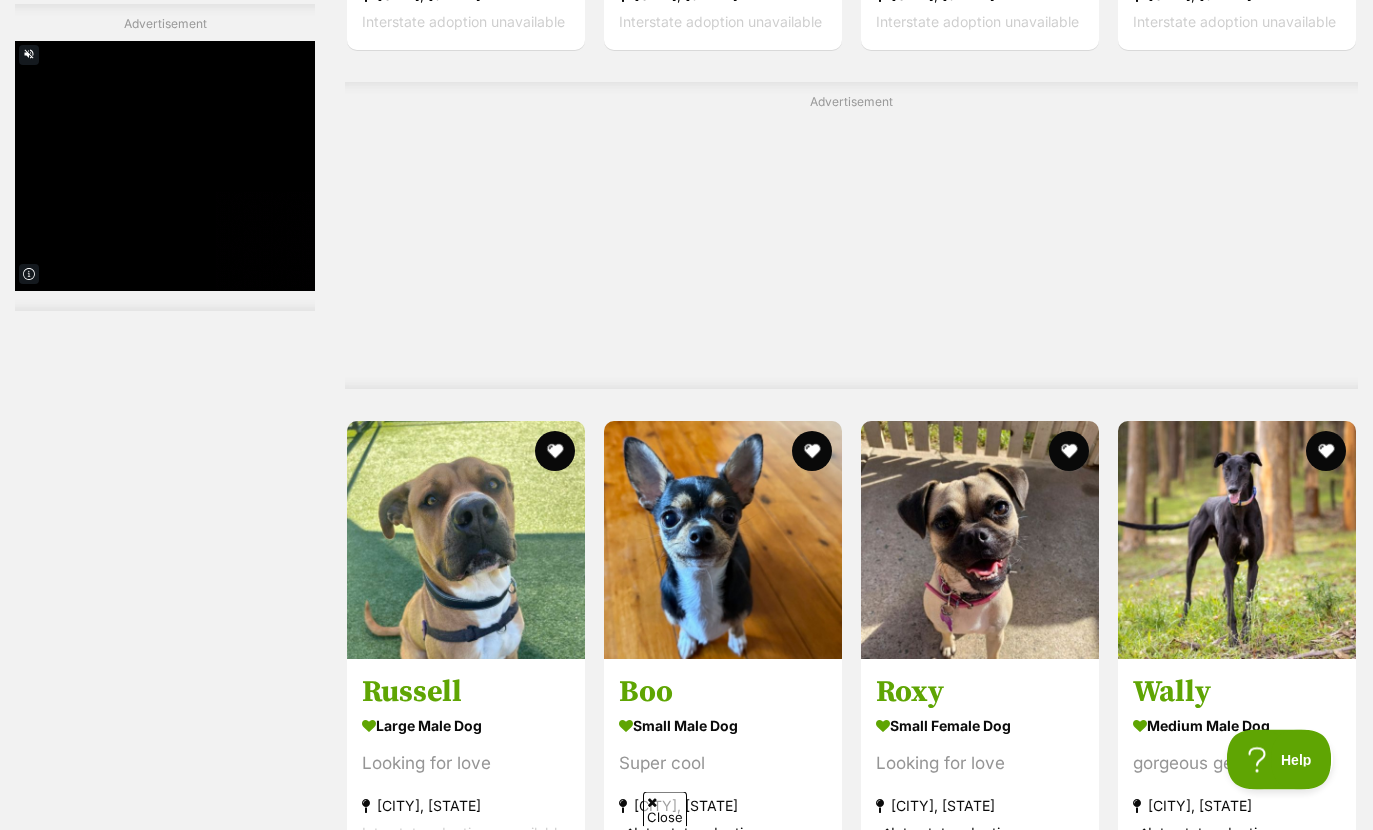 scroll 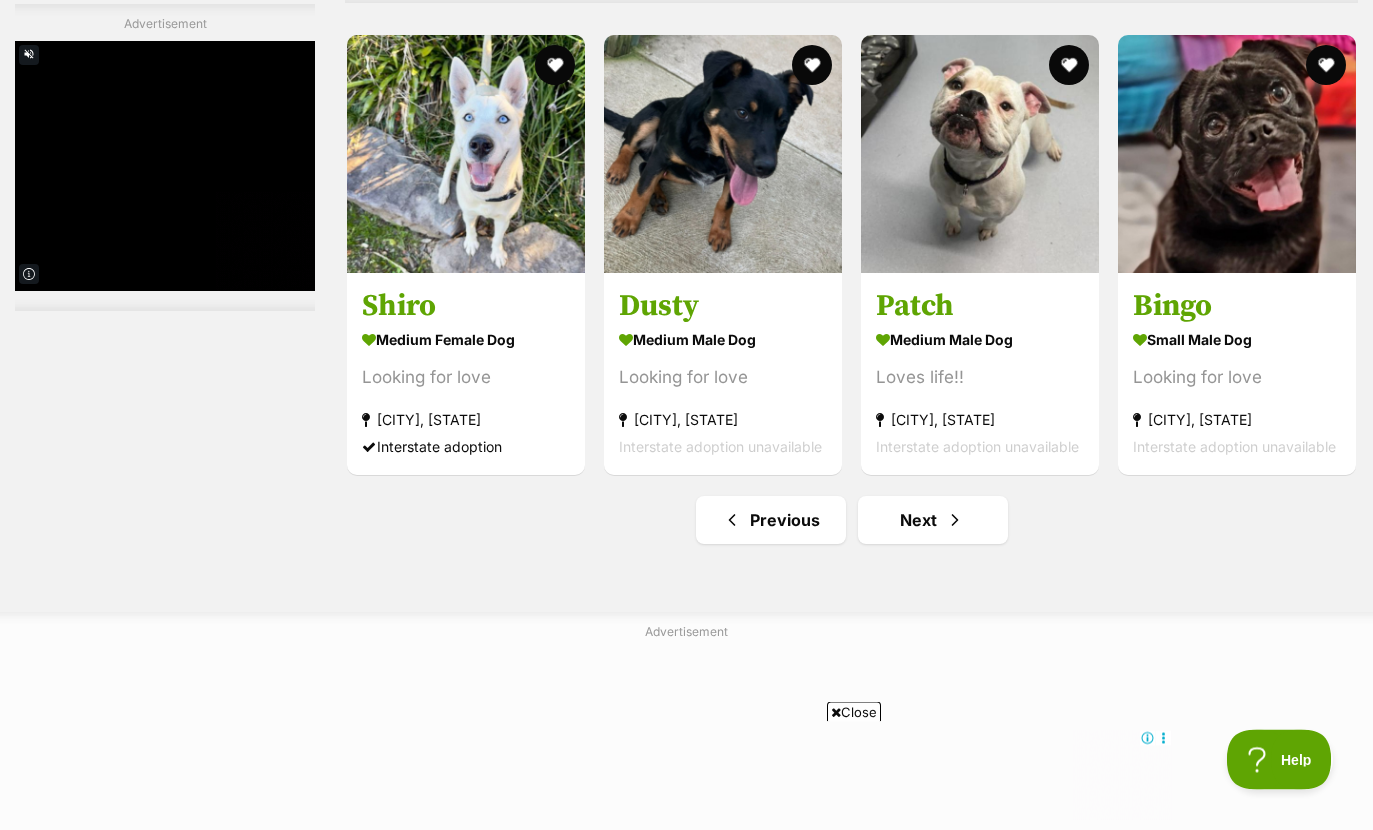 click on "Next" at bounding box center [933, 521] 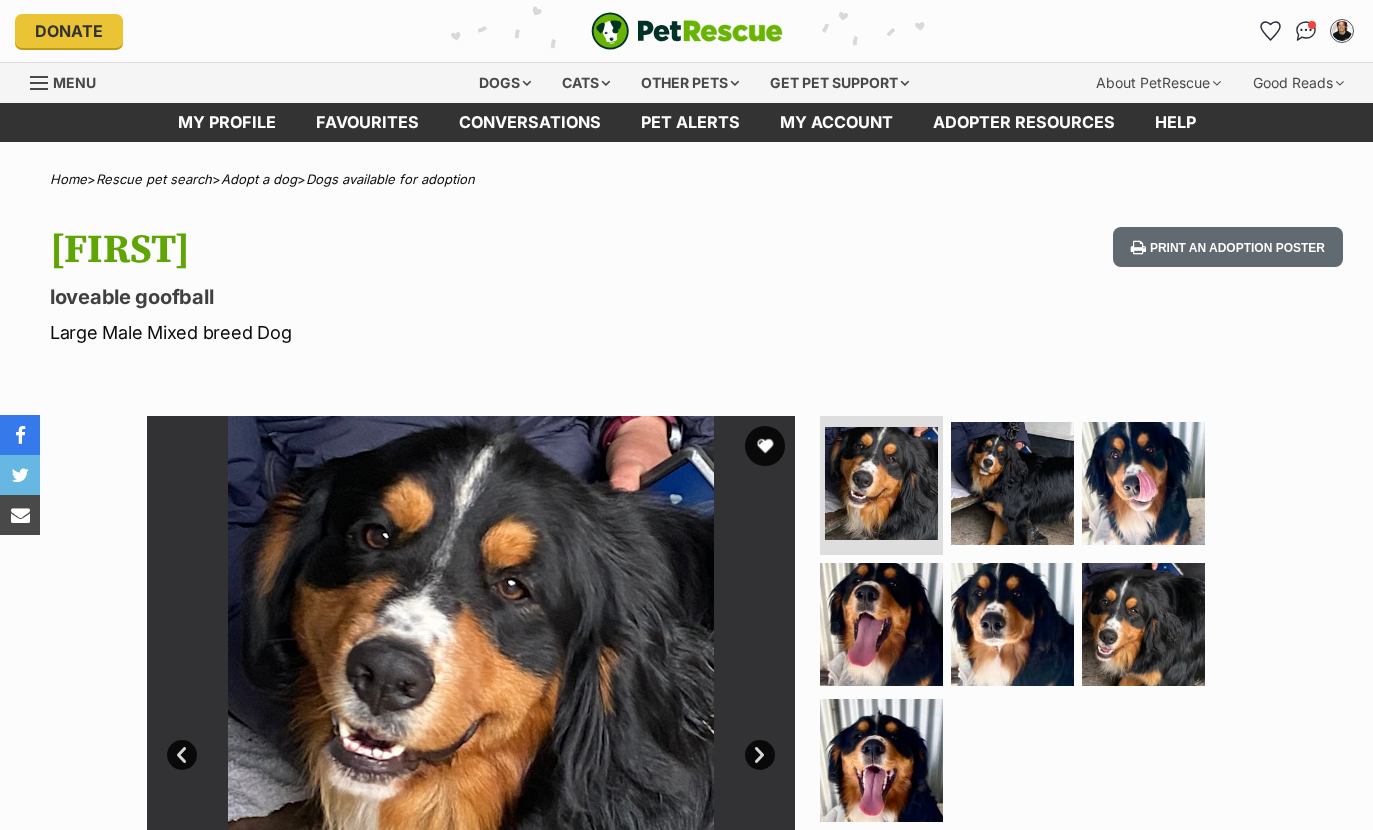 scroll, scrollTop: 0, scrollLeft: 0, axis: both 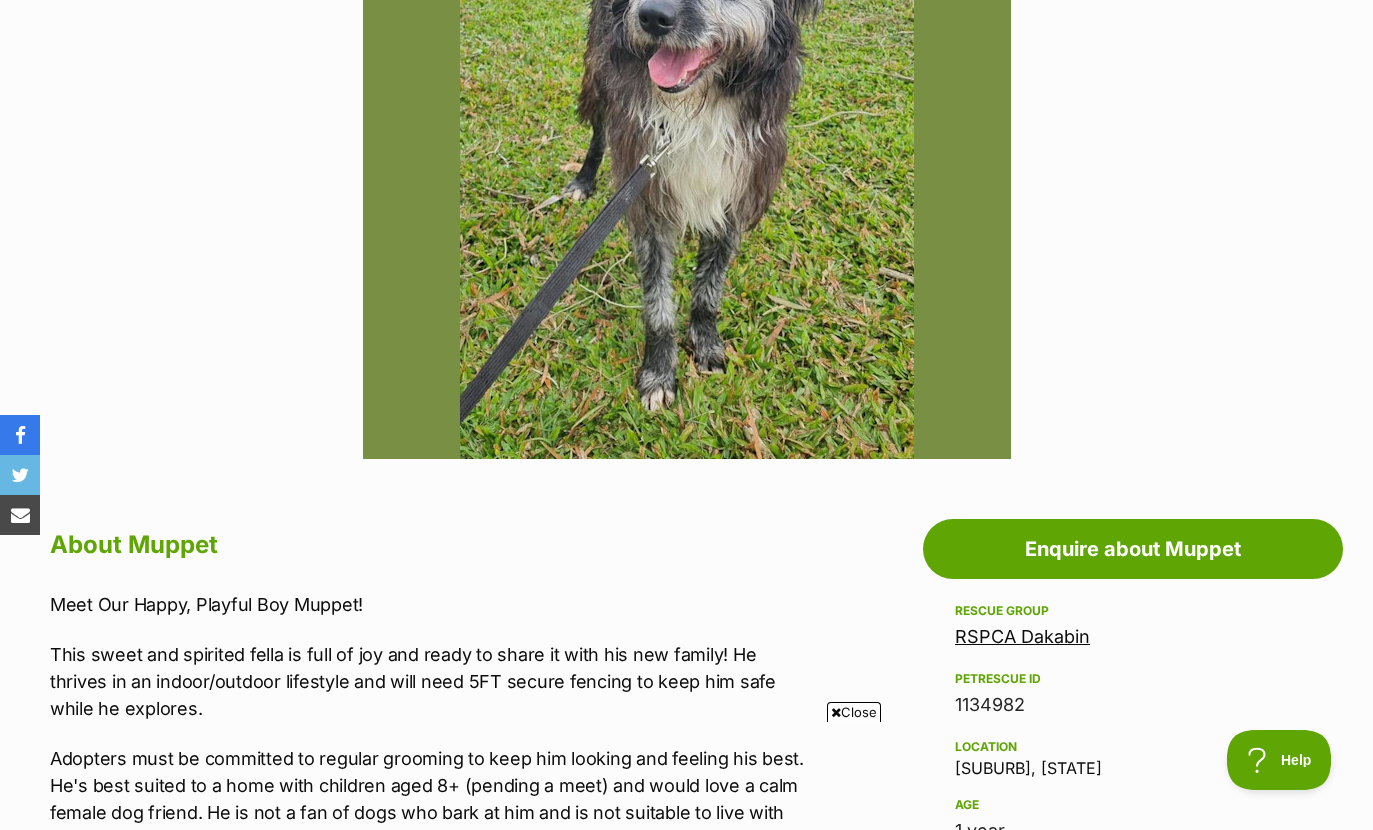 click at bounding box center (687, 135) 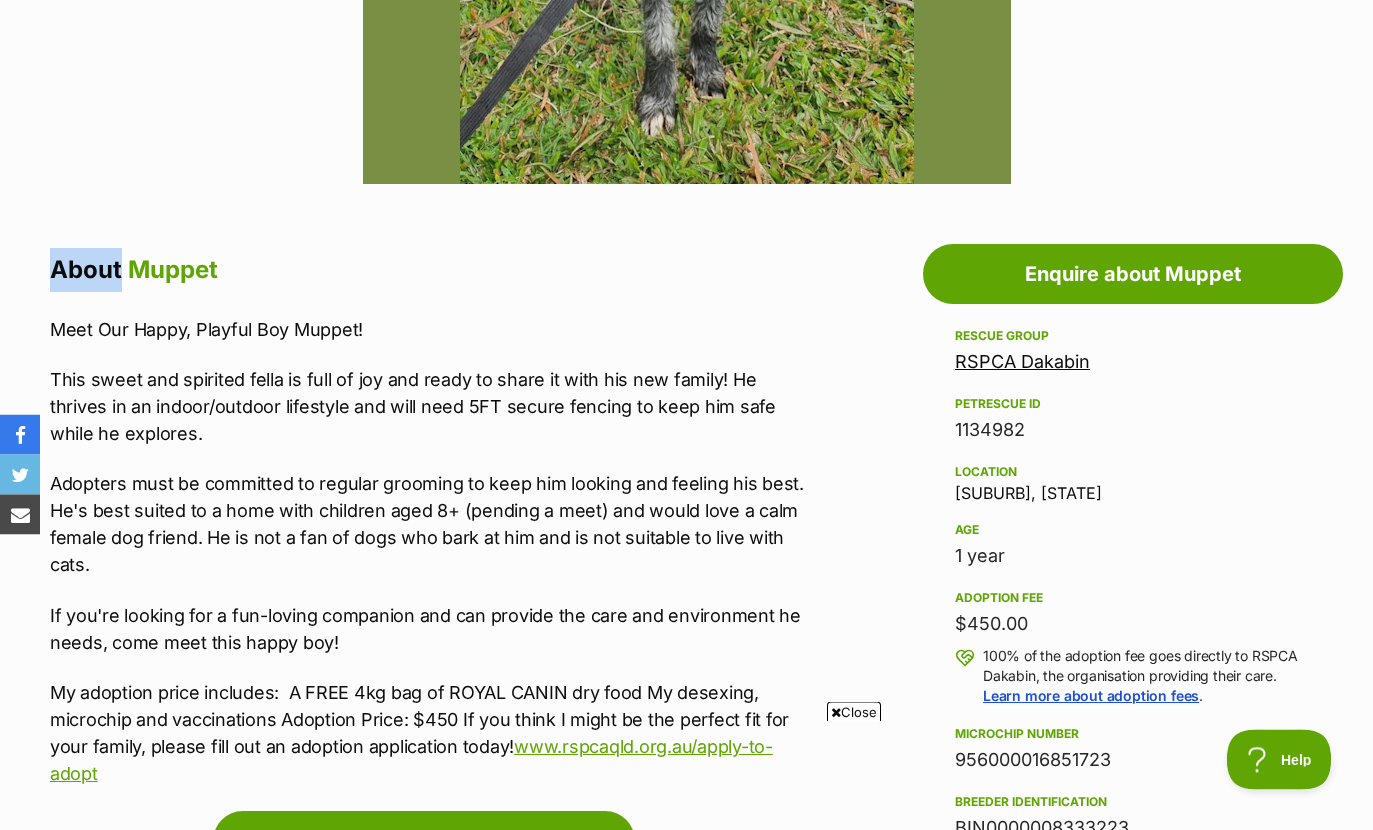 scroll, scrollTop: 886, scrollLeft: 0, axis: vertical 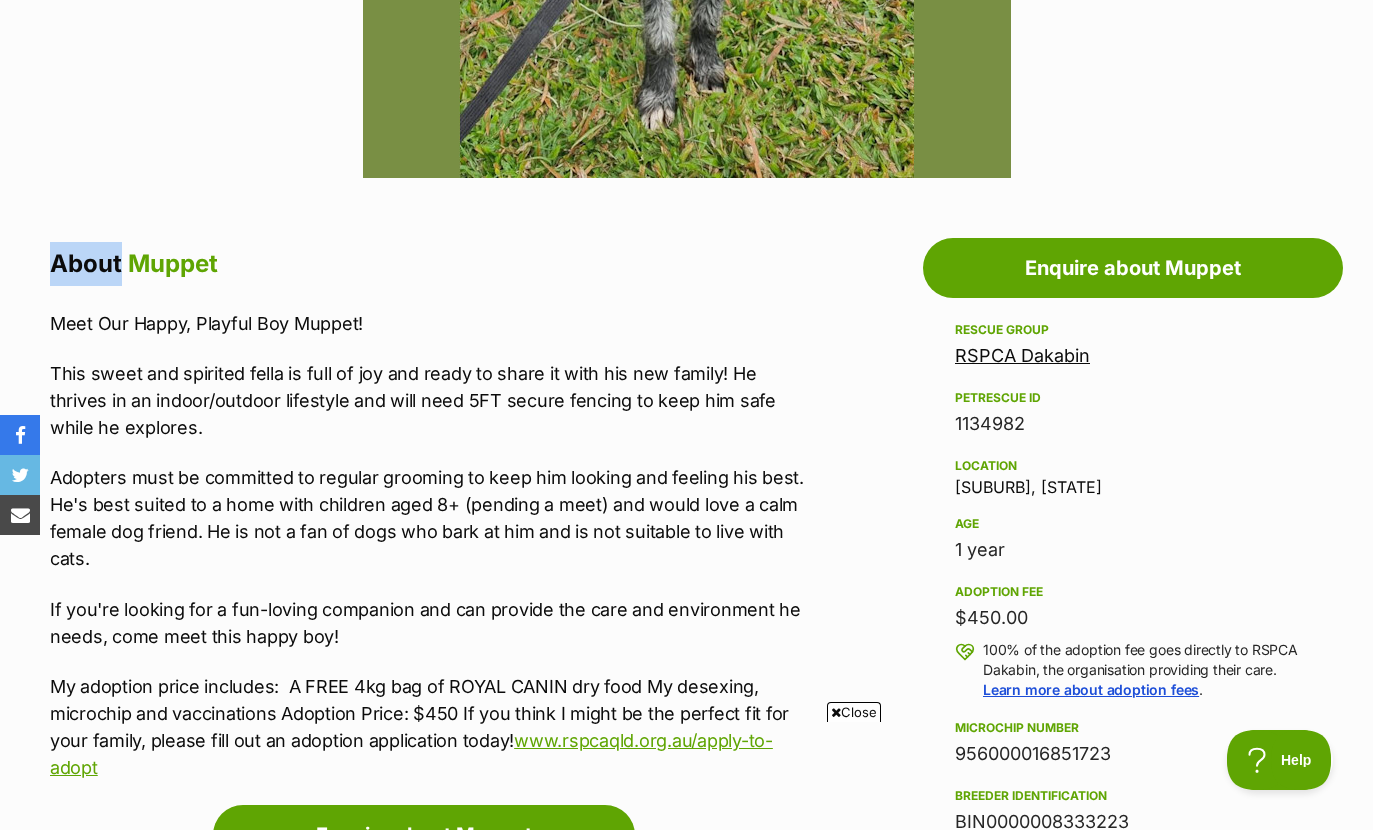 click on "This sweet and spirited fella is full of joy and ready to share it with his new family! He thrives in an indoor/outdoor lifestyle and will need 5FT secure fencing to keep him safe while he explores." at bounding box center (434, 400) 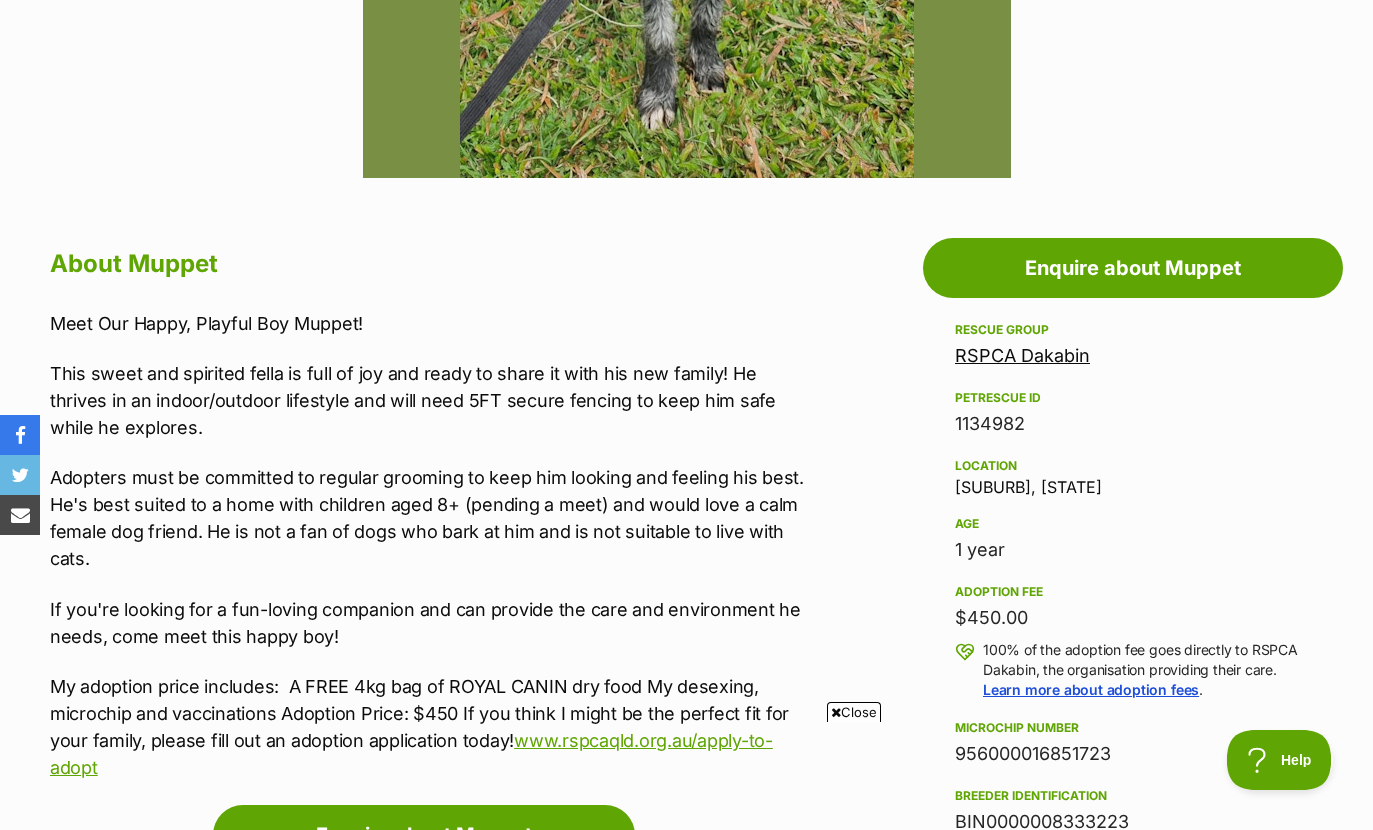 scroll, scrollTop: 926, scrollLeft: 0, axis: vertical 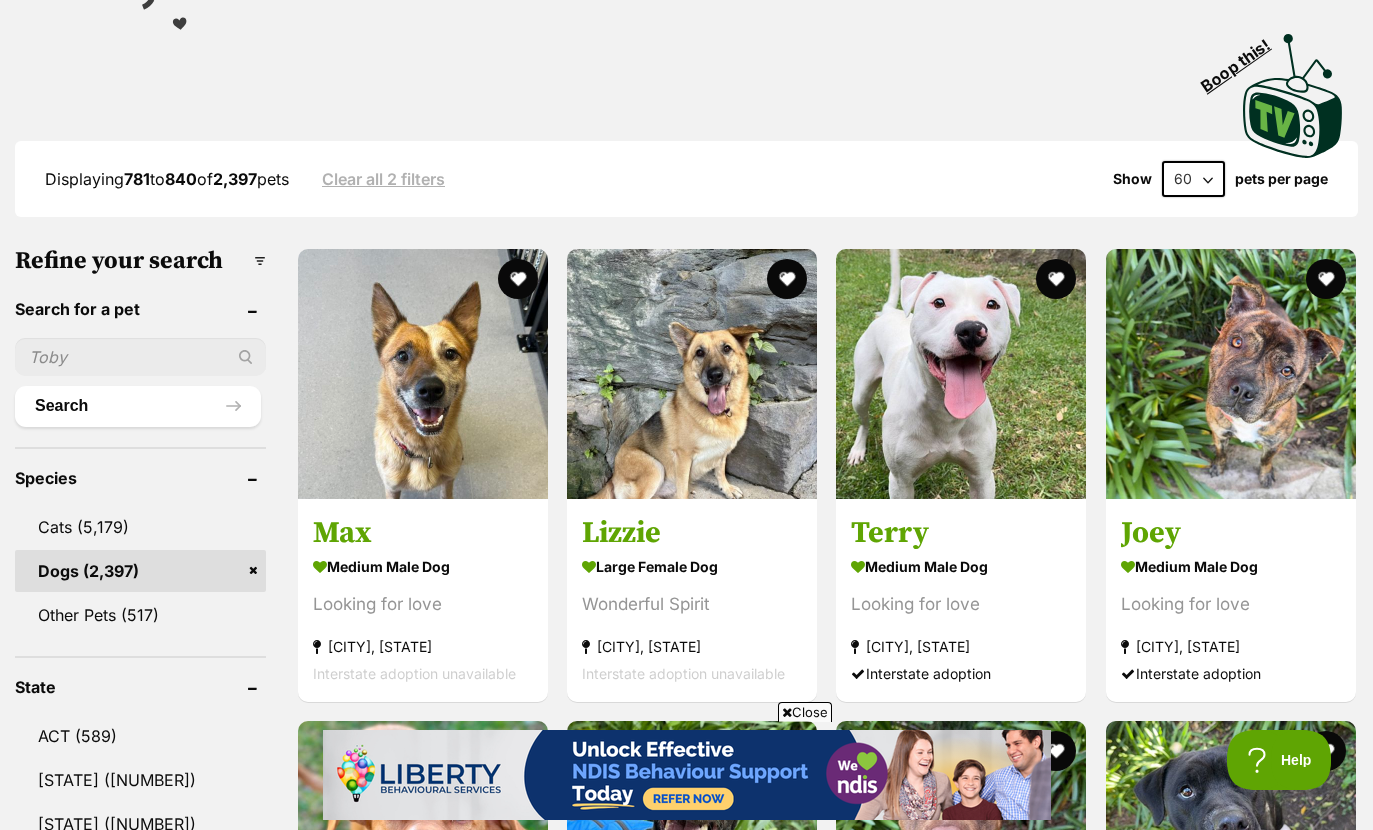 click at bounding box center [423, 374] 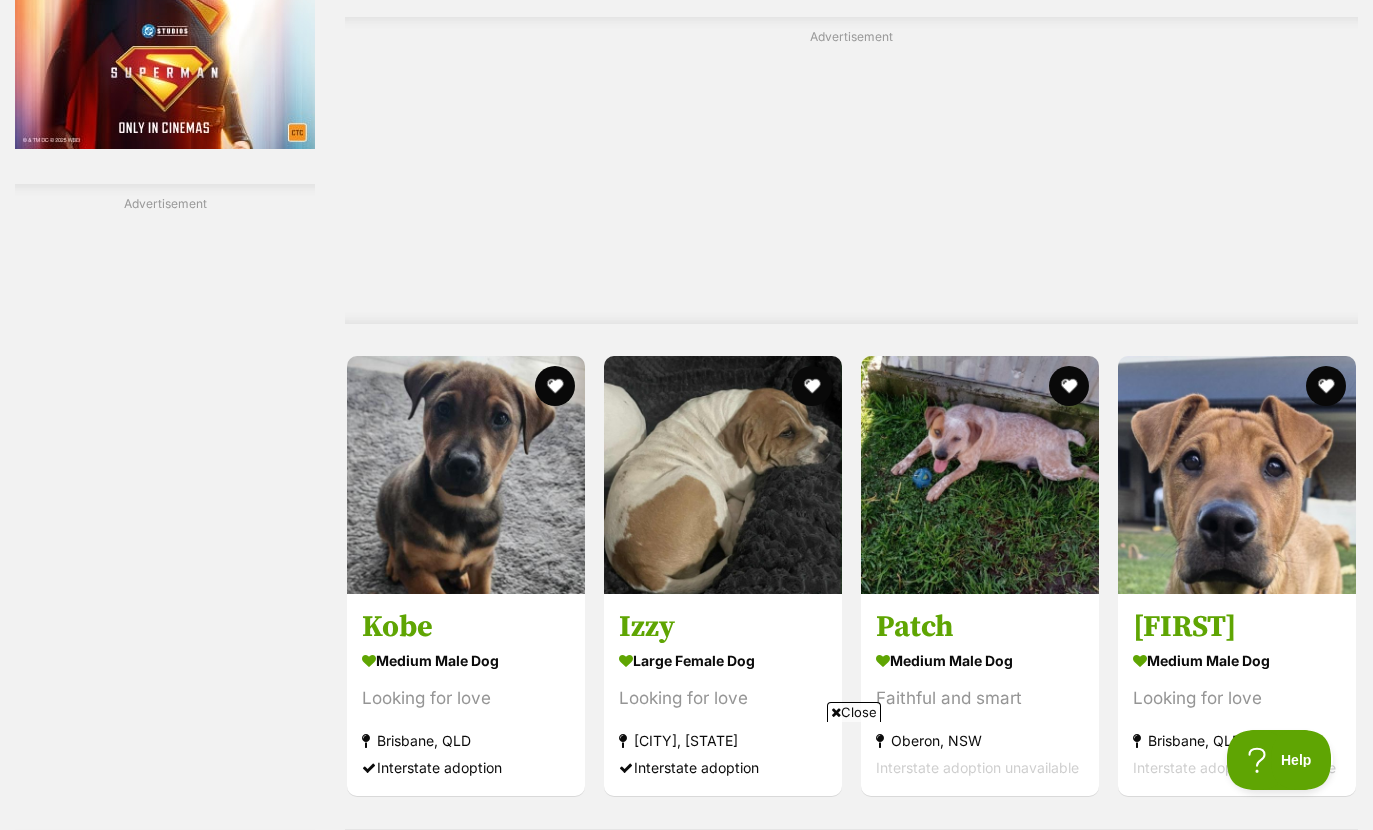 scroll, scrollTop: 0, scrollLeft: 0, axis: both 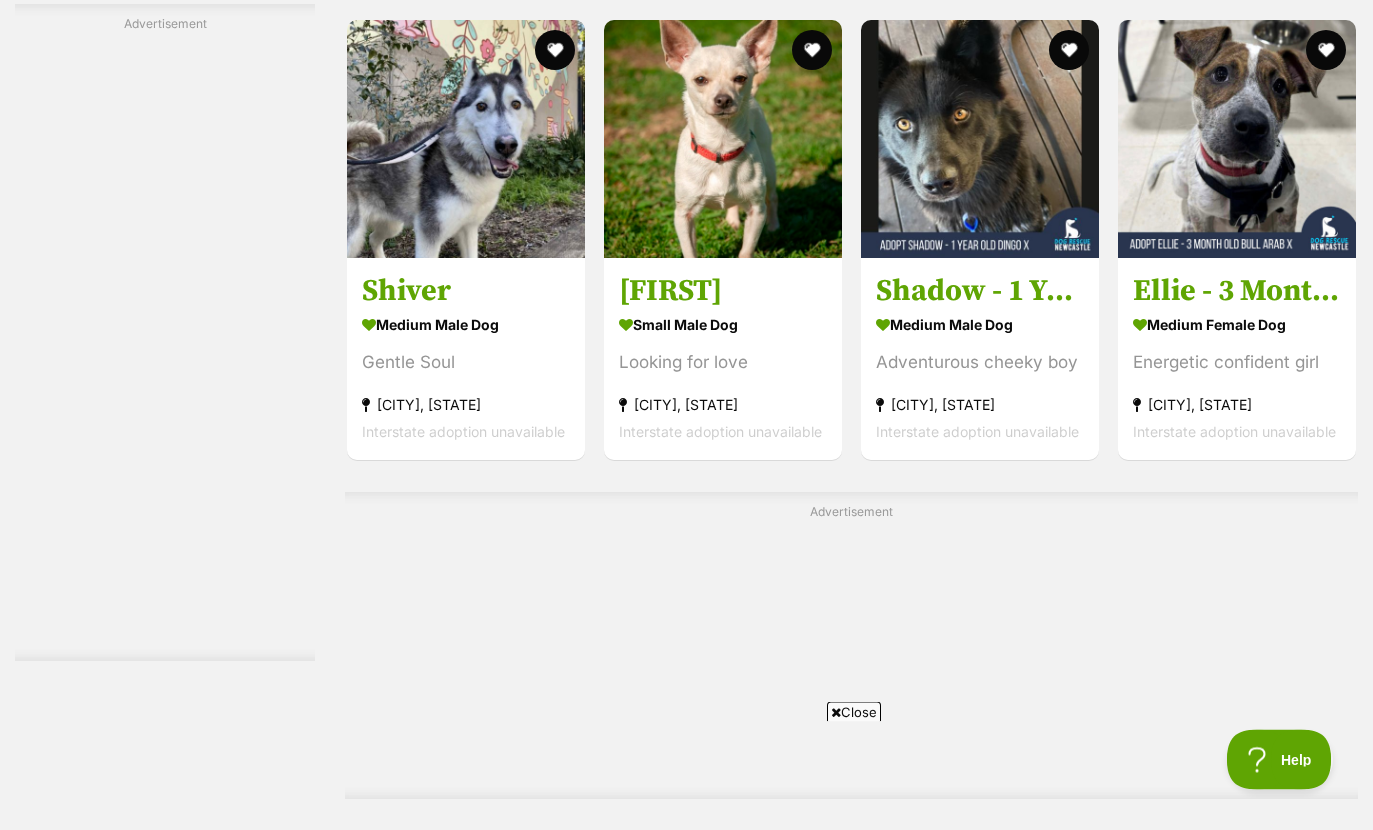 click on "Shadow - 1 Year Old Dingo X" at bounding box center [980, 292] 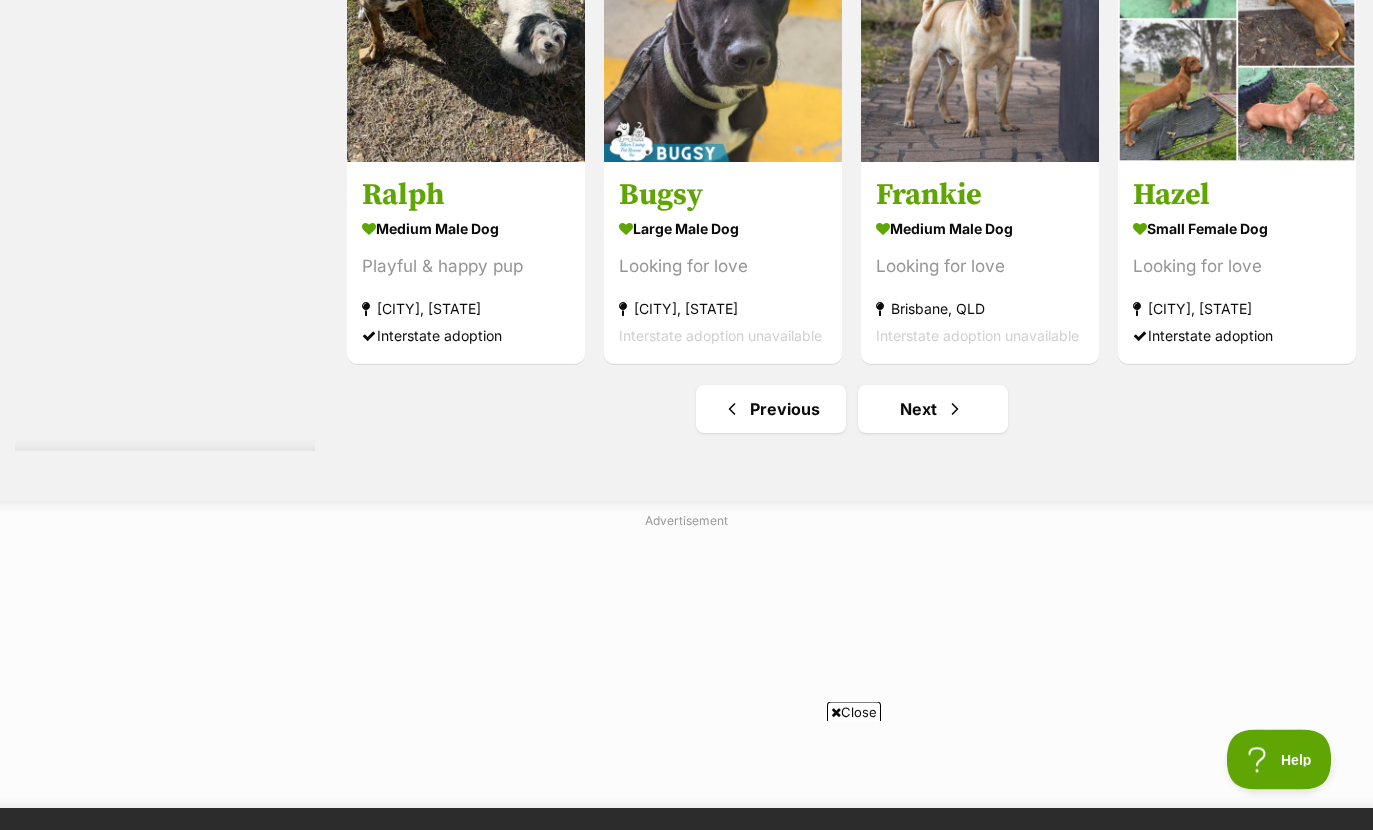 scroll, scrollTop: 10136, scrollLeft: 0, axis: vertical 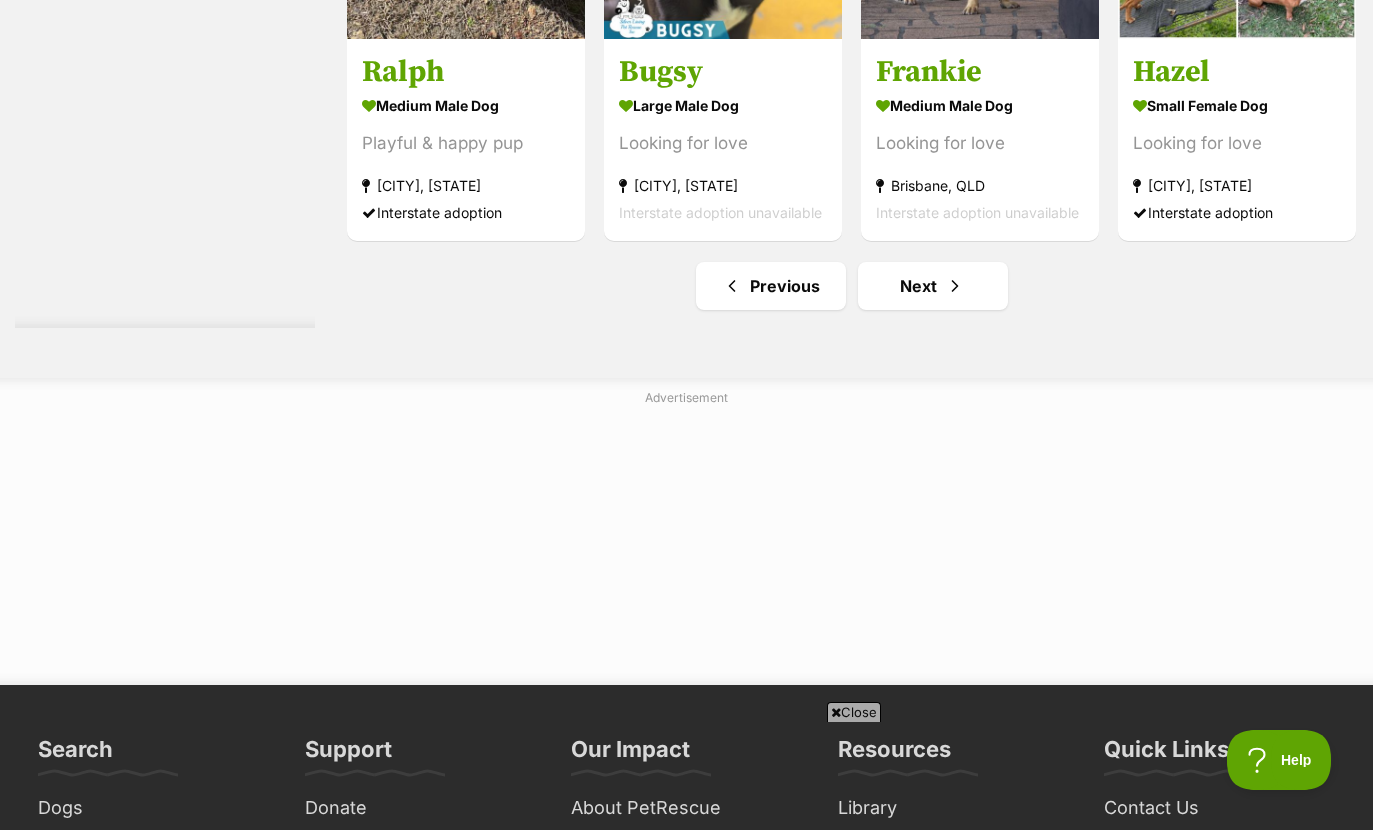 click at bounding box center [955, 286] 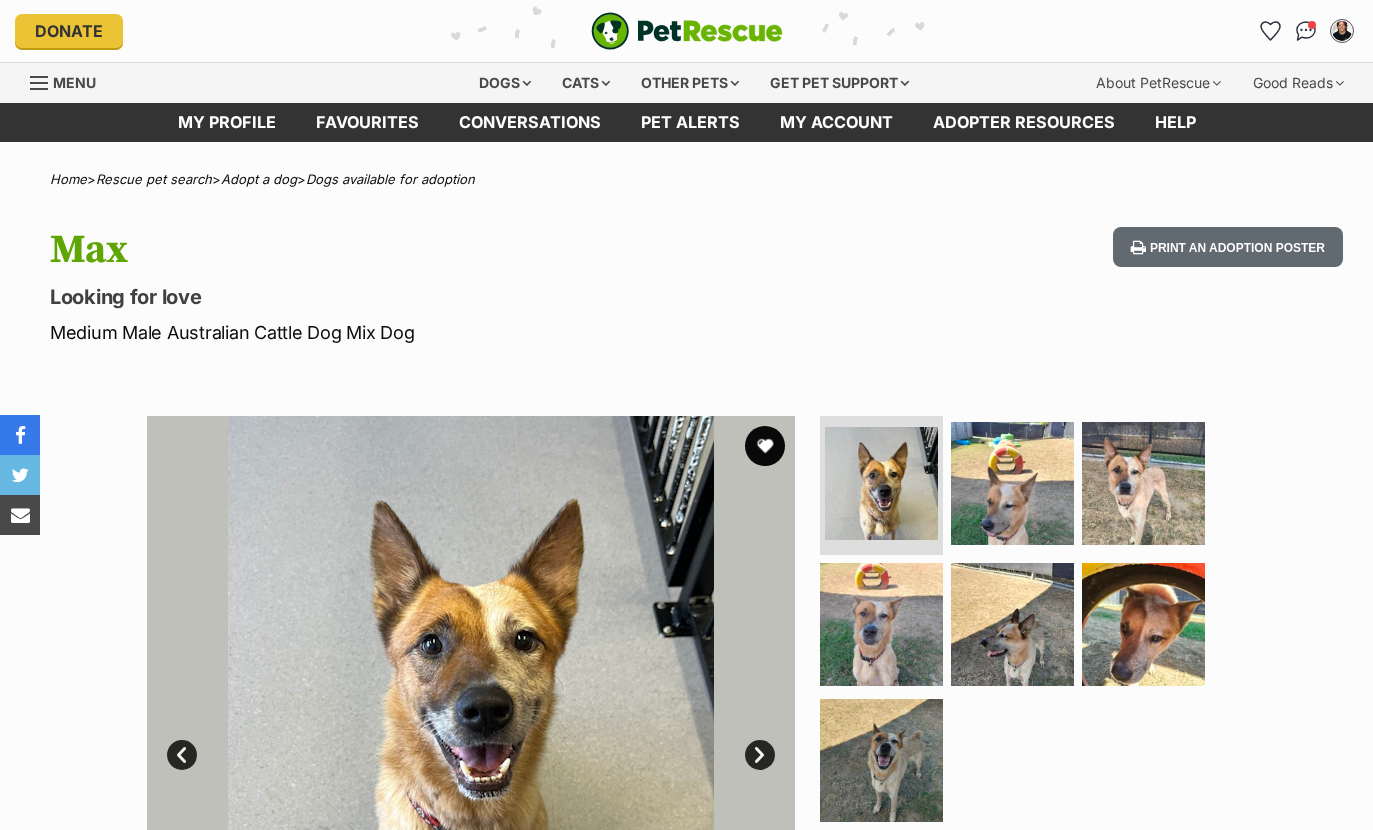 scroll, scrollTop: 0, scrollLeft: 0, axis: both 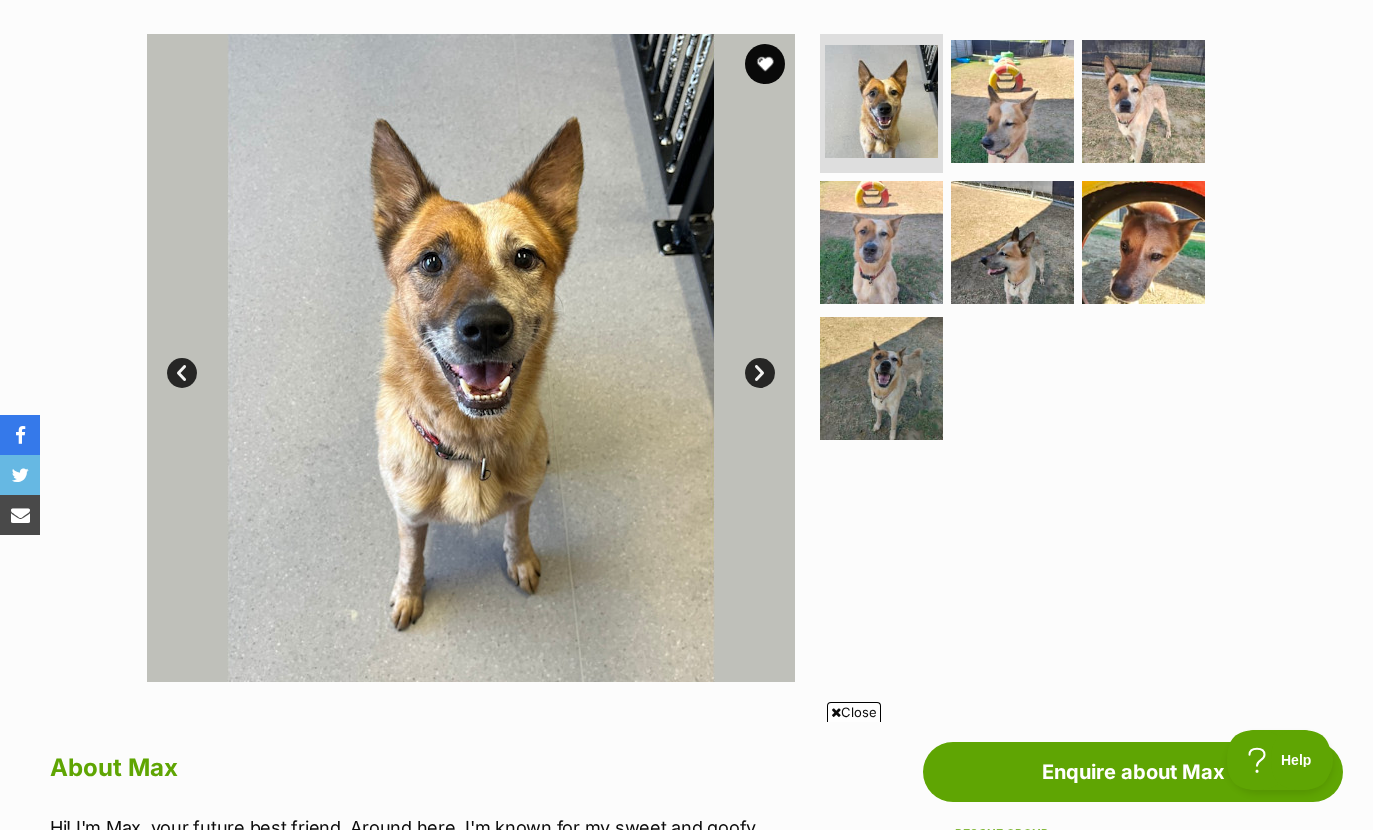 click at bounding box center [765, 64] 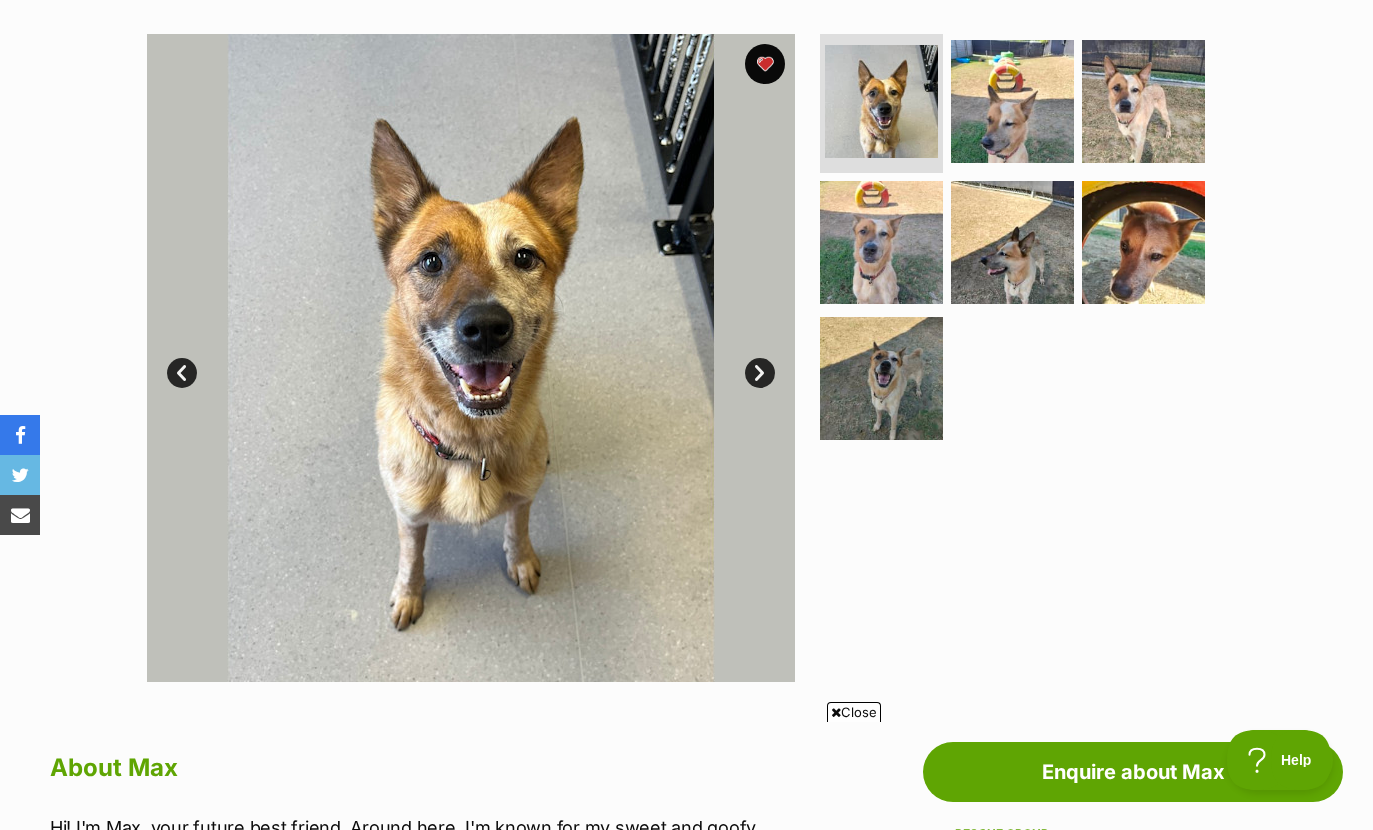 click on "Next" at bounding box center (760, 373) 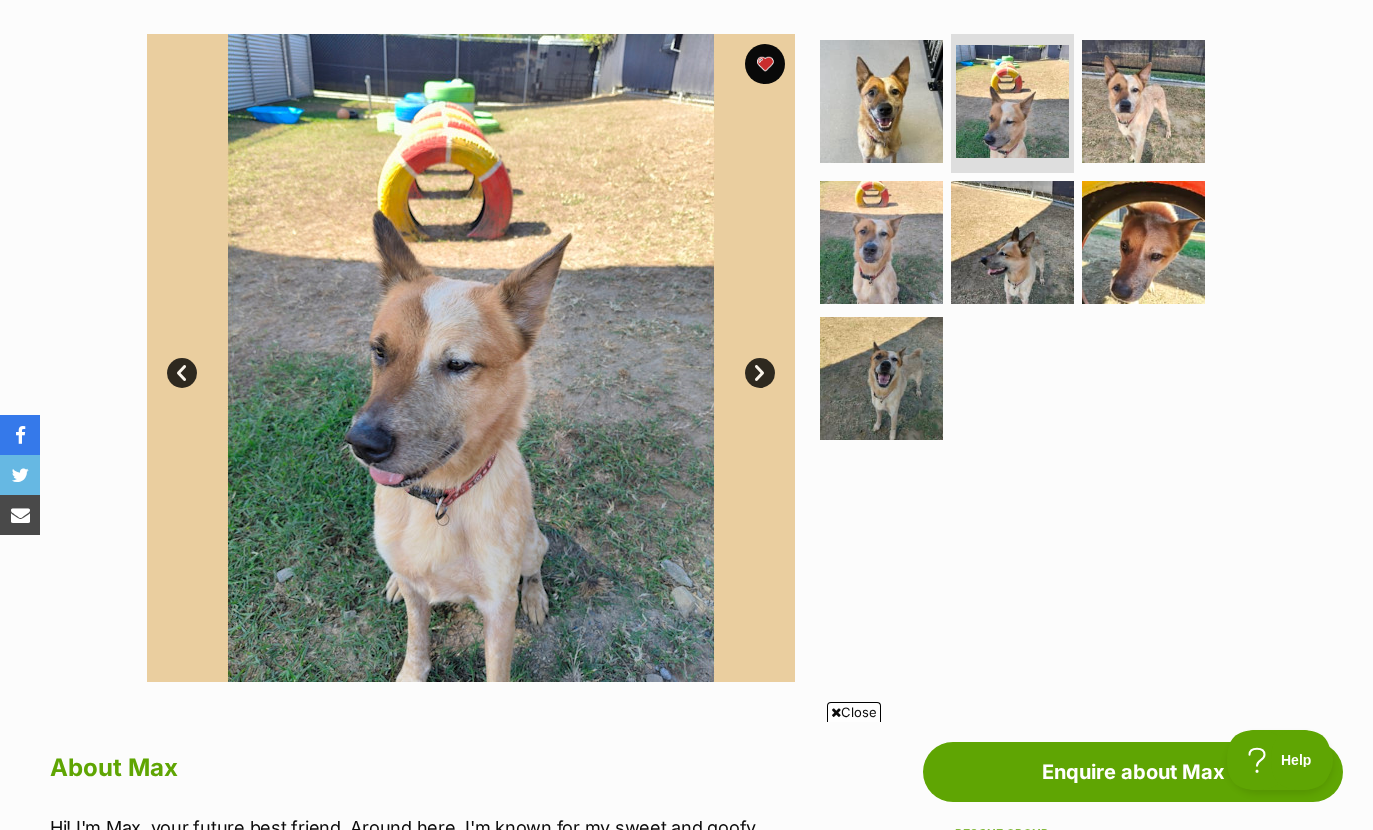 click on "Next" at bounding box center [760, 373] 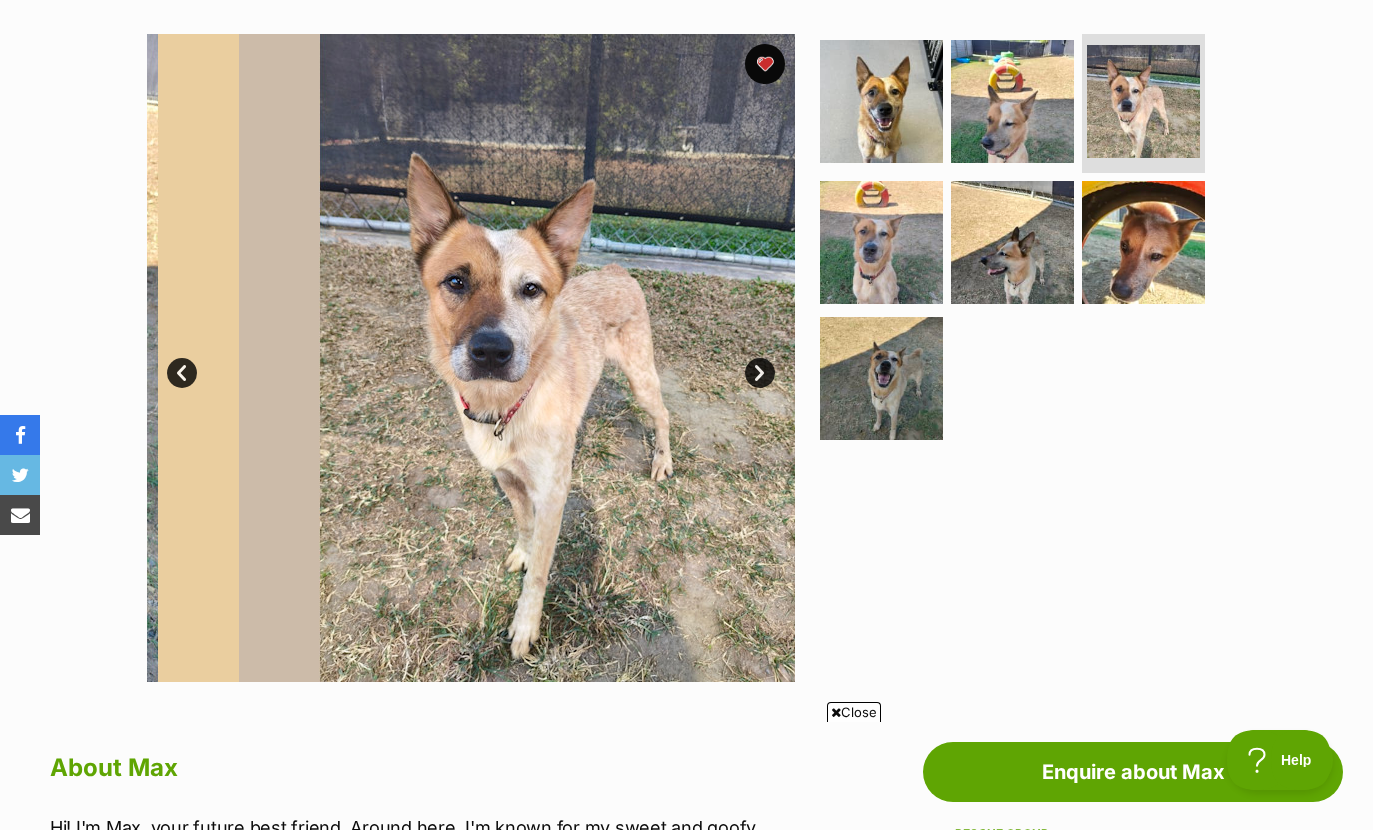 click on "Next" at bounding box center (760, 373) 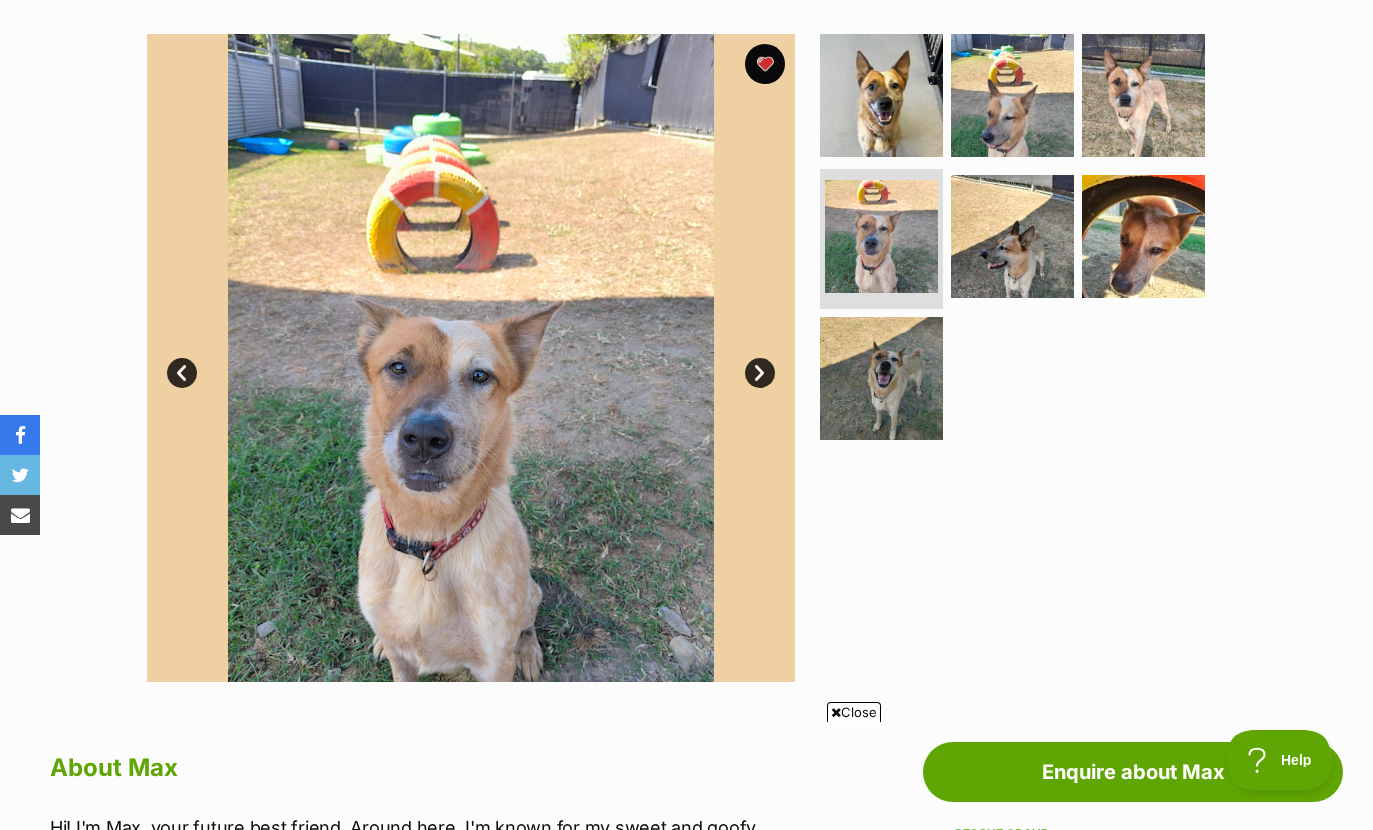 click on "Next" at bounding box center (760, 373) 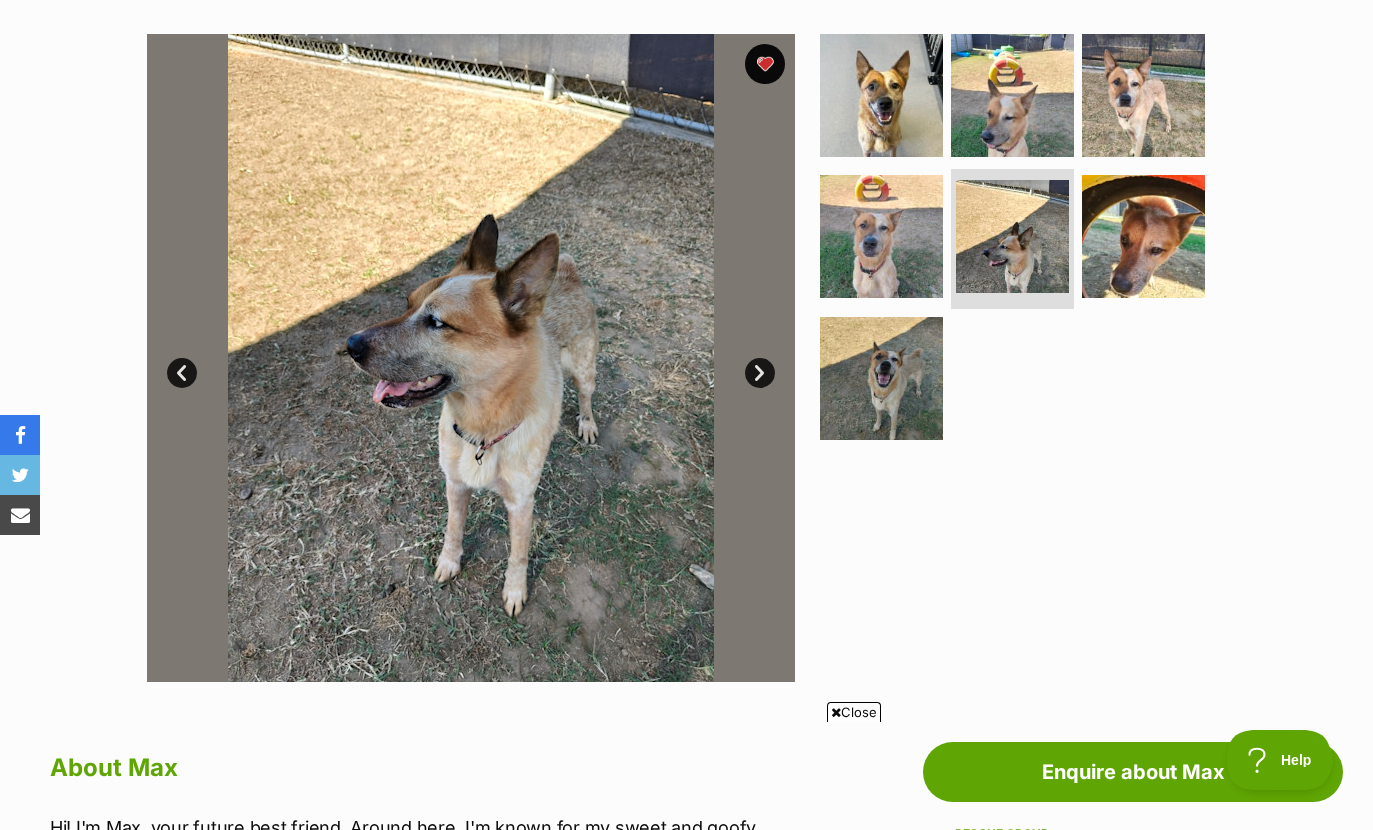 click on "Next" at bounding box center [760, 373] 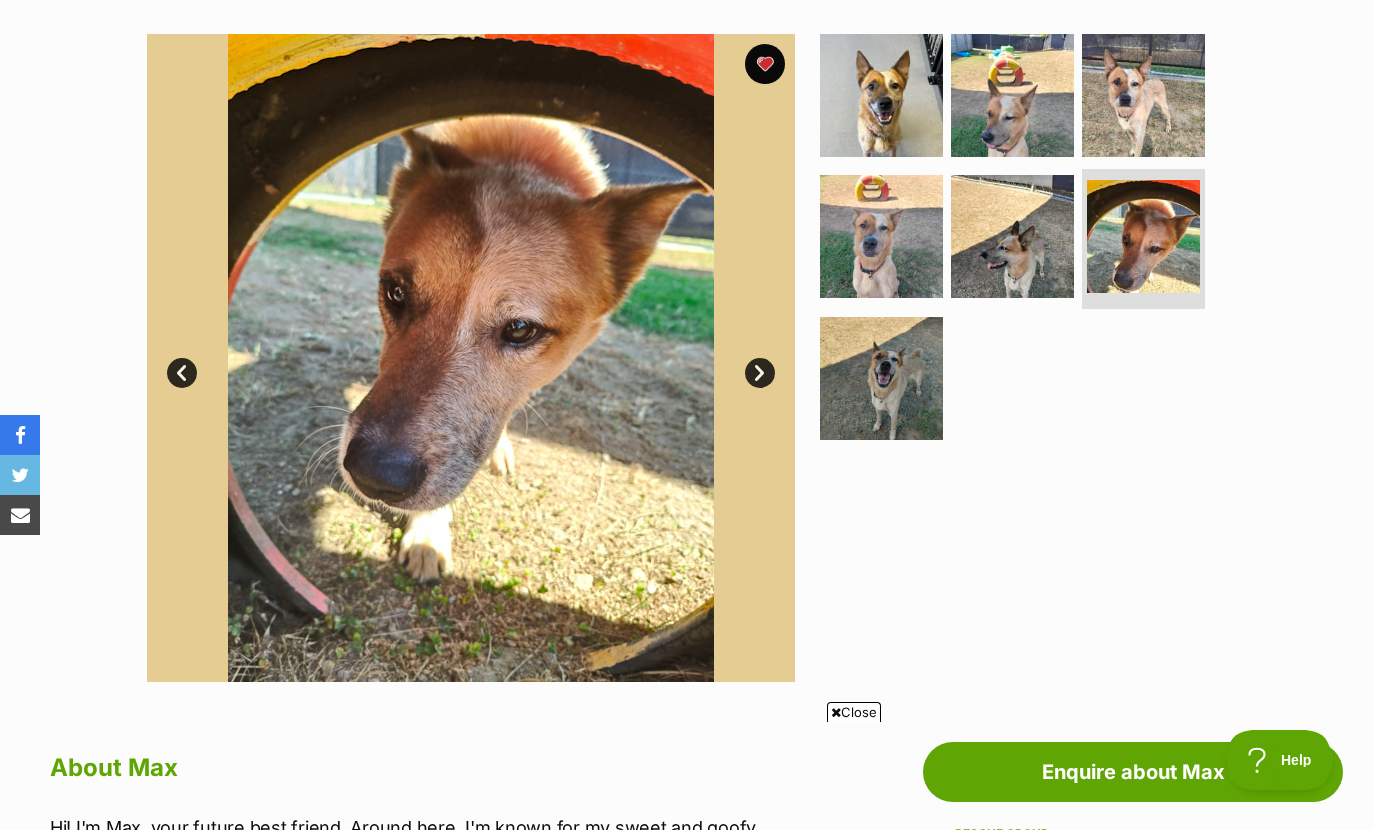 click on "Next" at bounding box center [760, 373] 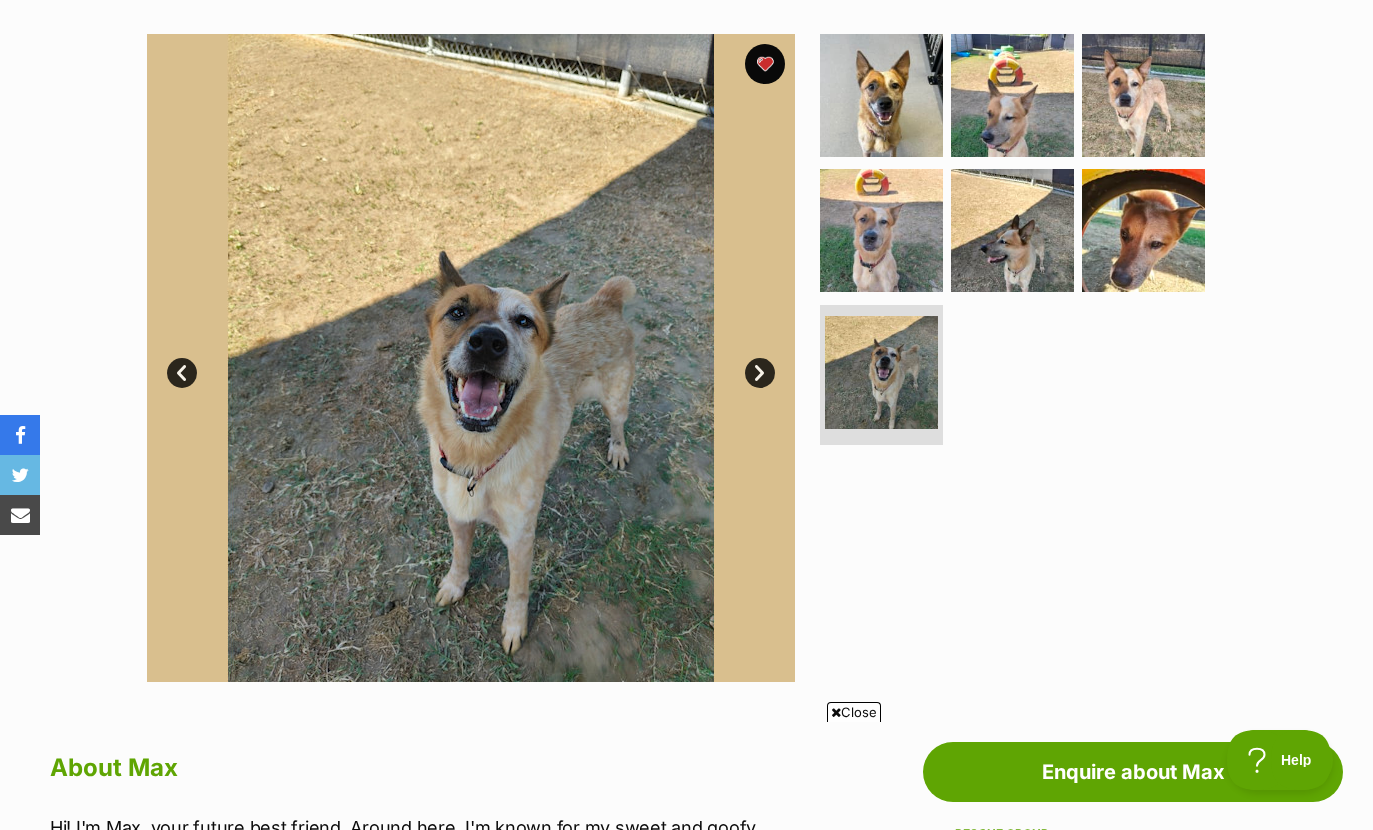 click at bounding box center (471, 358) 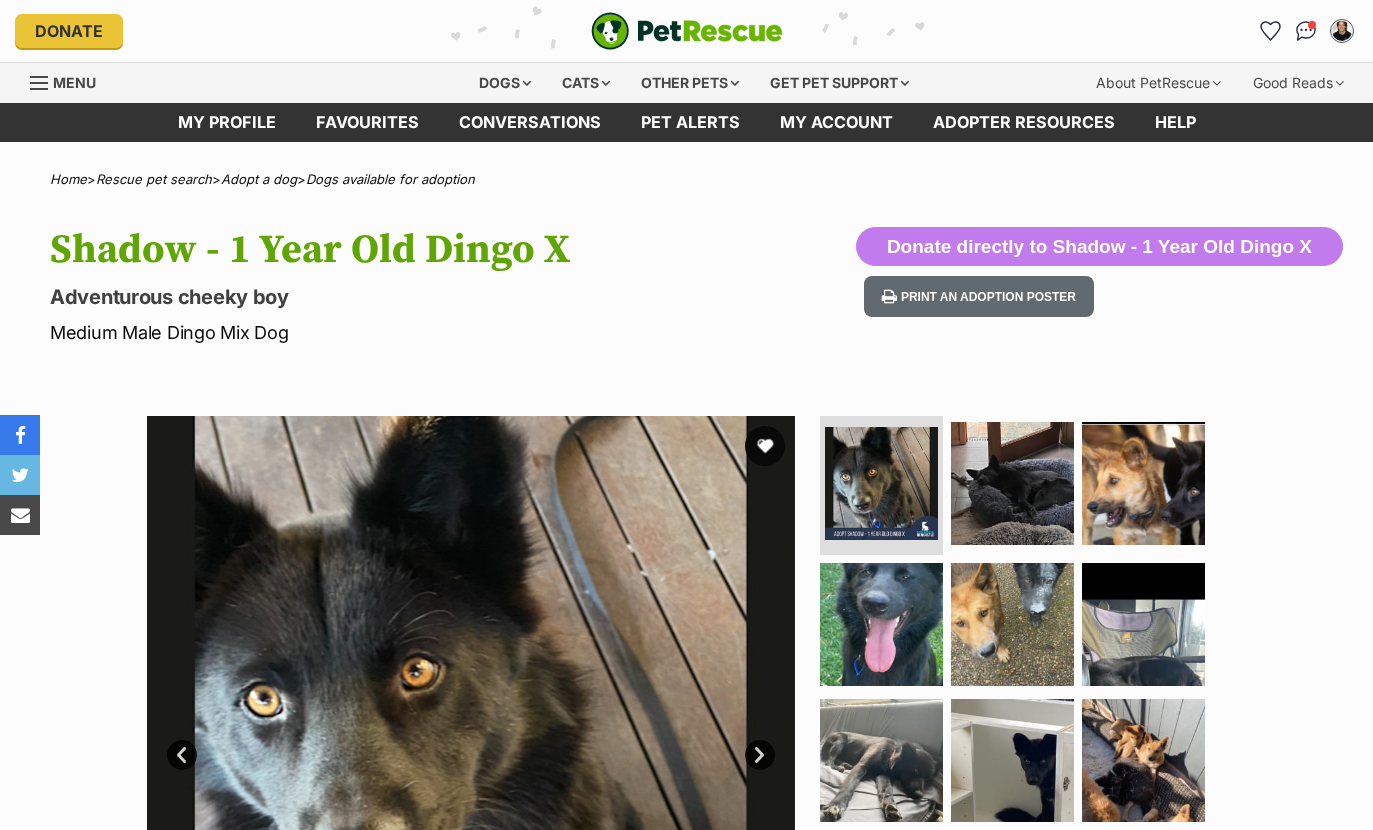 scroll, scrollTop: 0, scrollLeft: 0, axis: both 